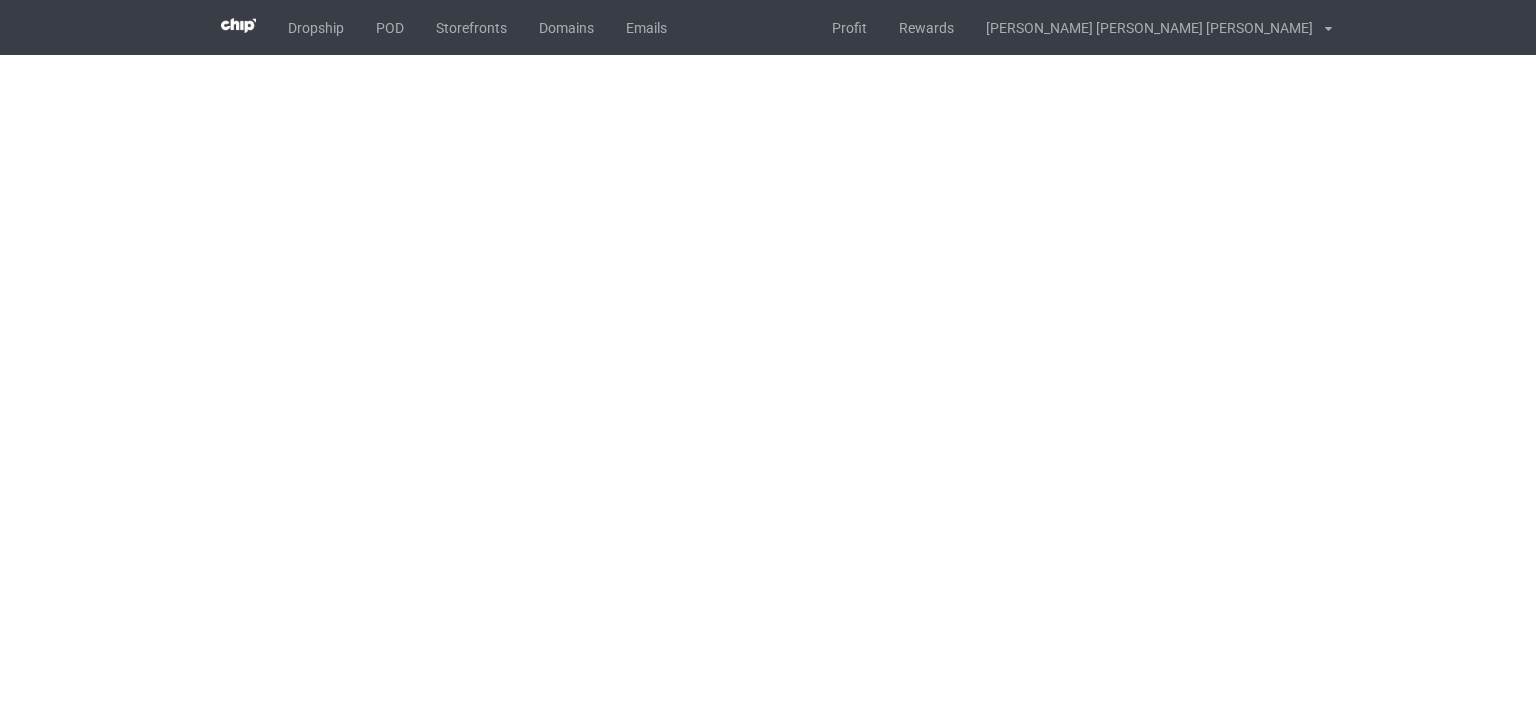 scroll, scrollTop: 0, scrollLeft: 0, axis: both 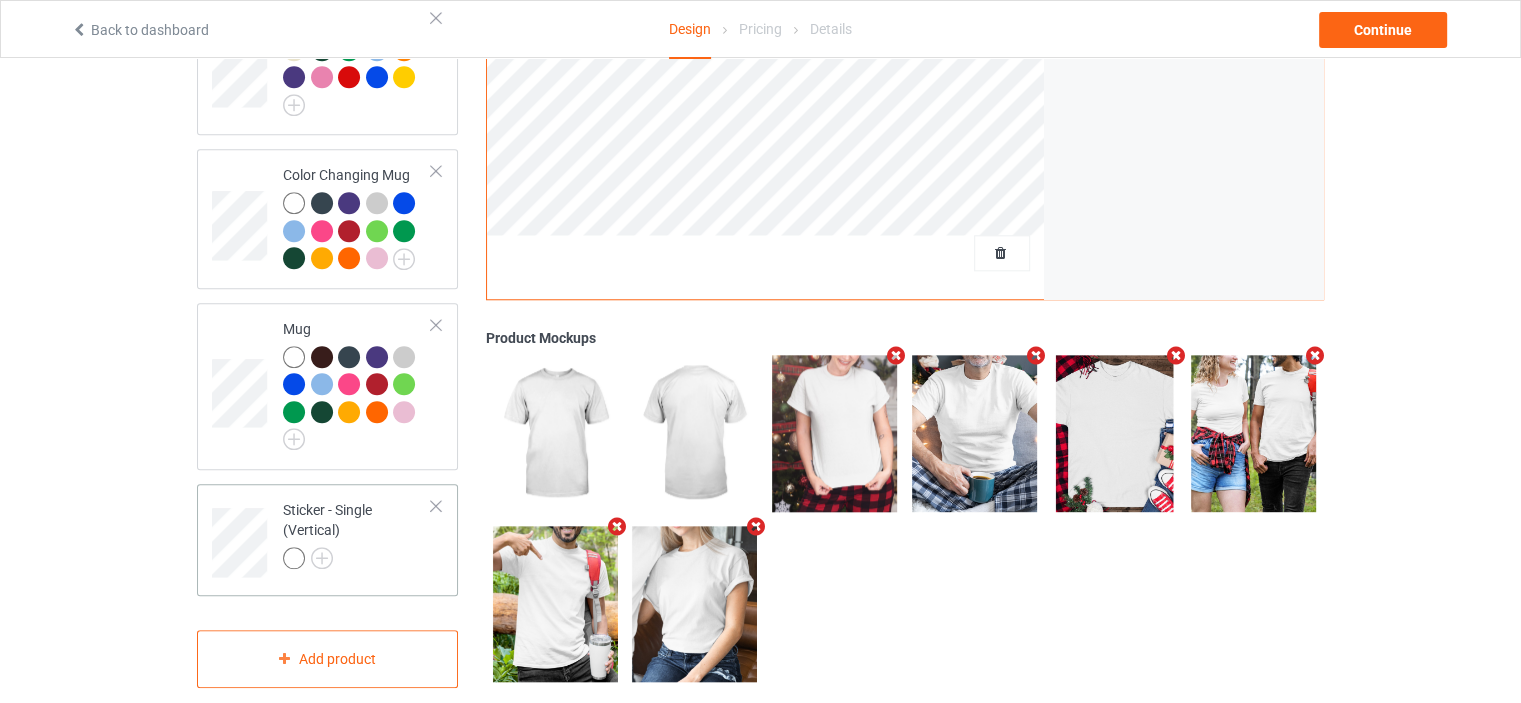 click at bounding box center (436, 506) 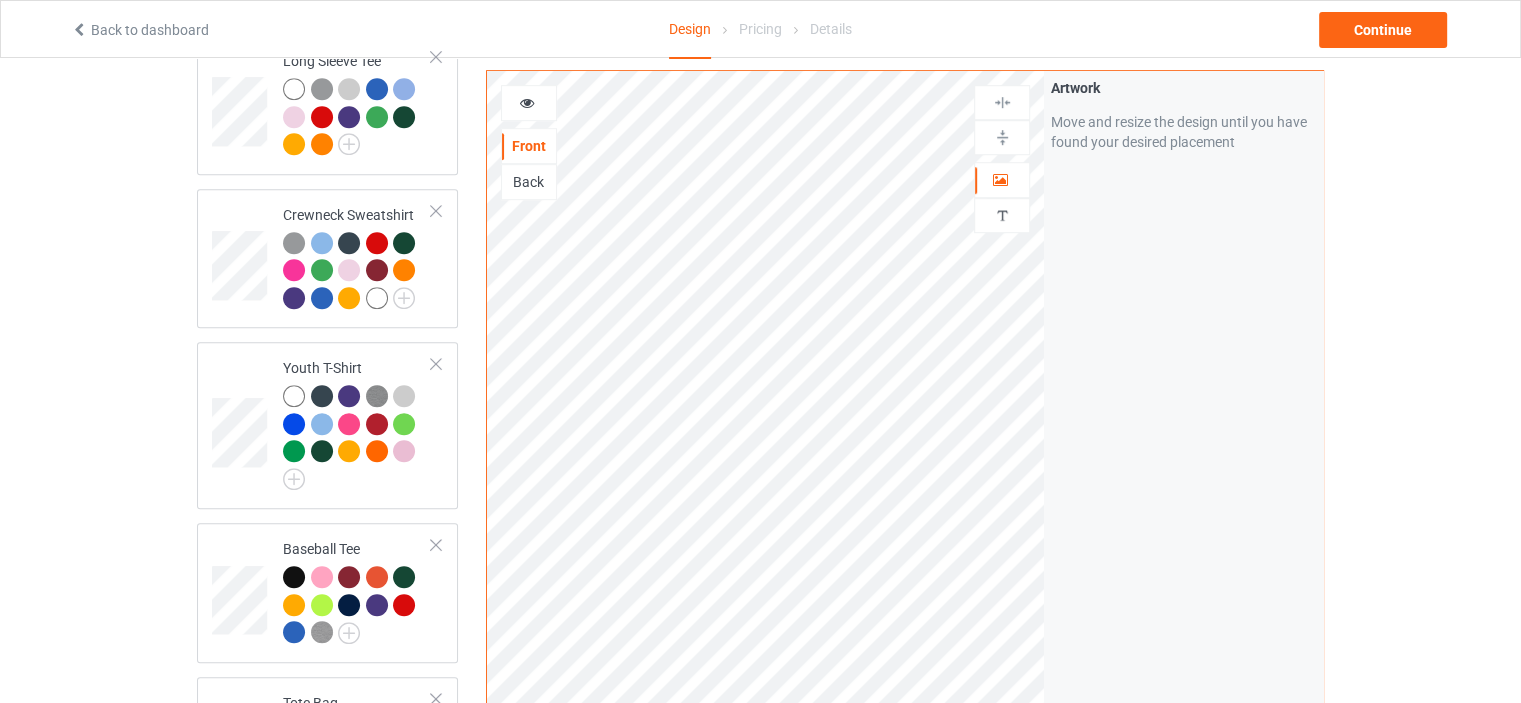 scroll, scrollTop: 1265, scrollLeft: 0, axis: vertical 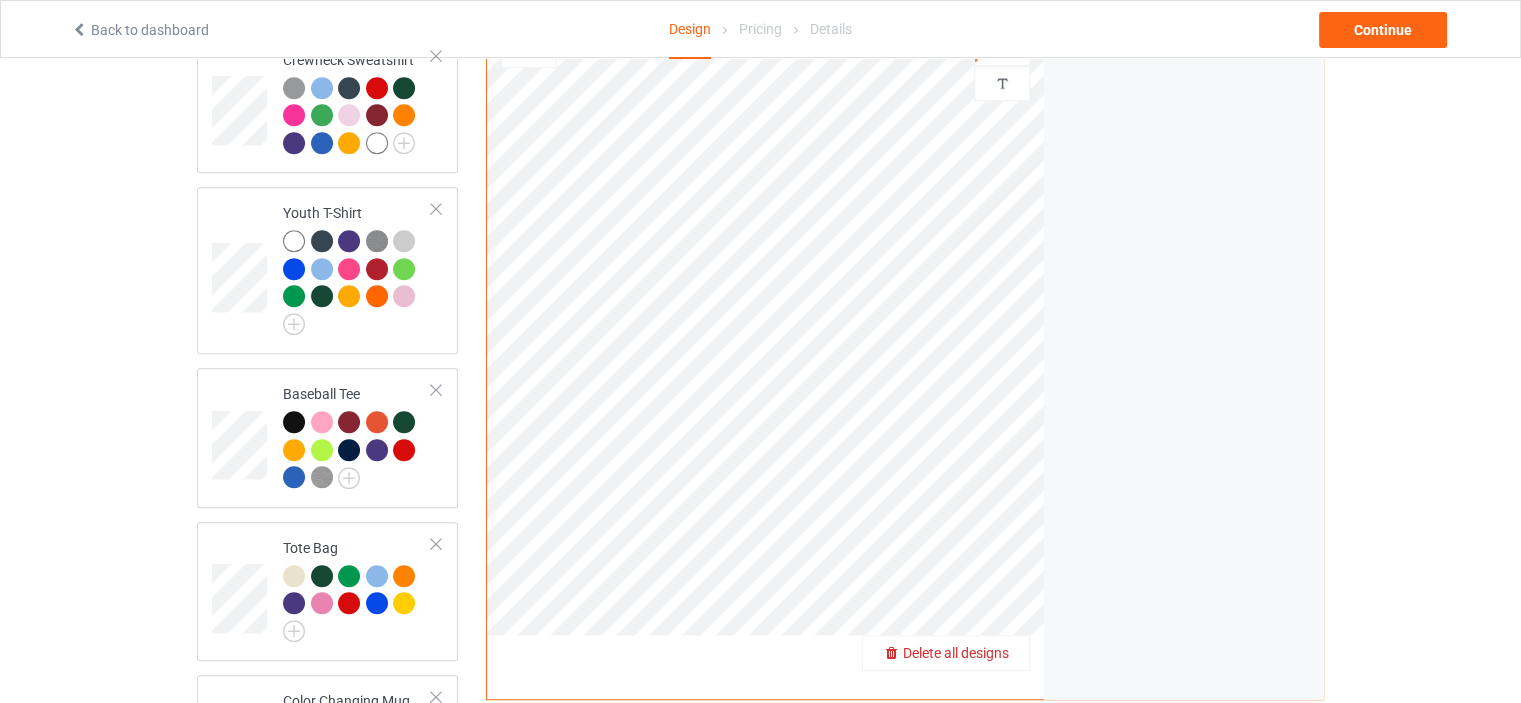 click on "Delete all designs" at bounding box center [956, 653] 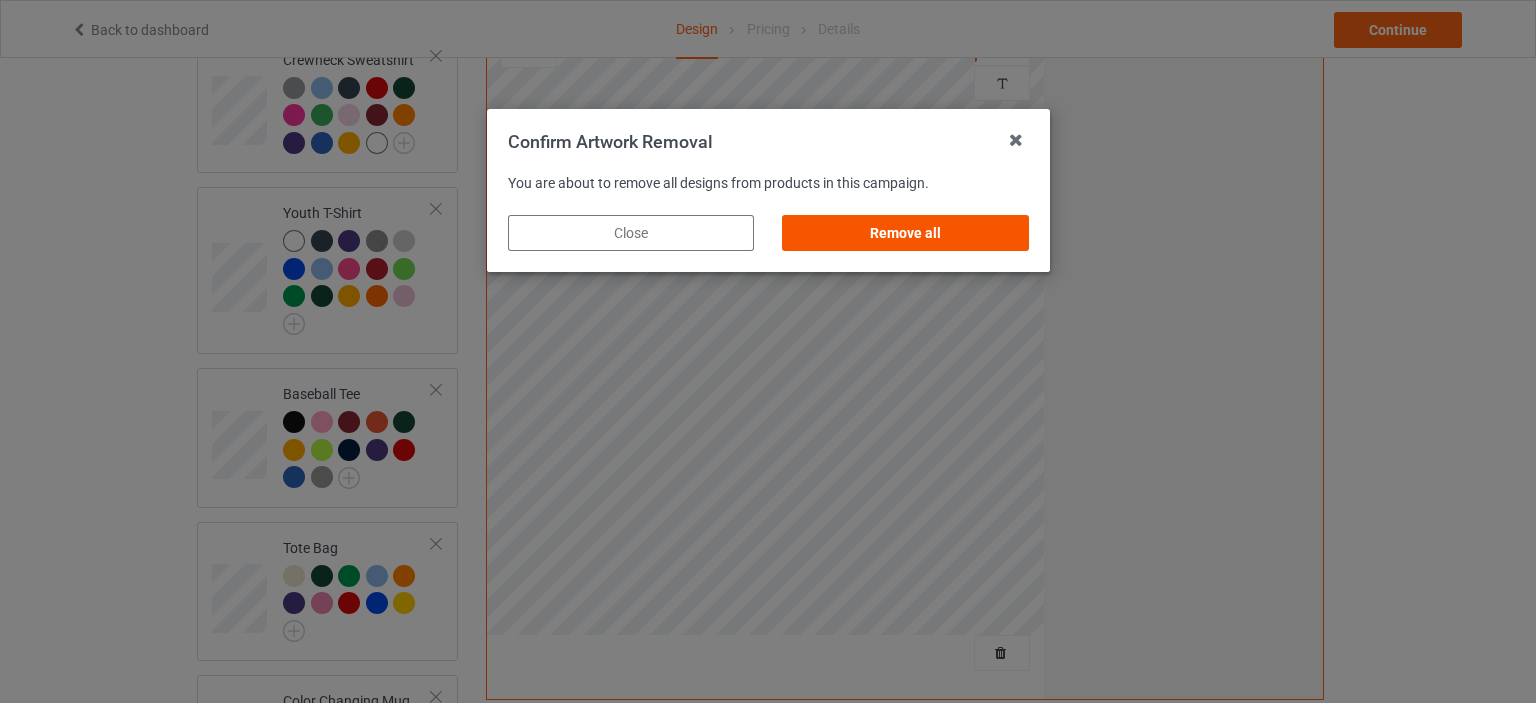 click on "Remove all" at bounding box center [905, 233] 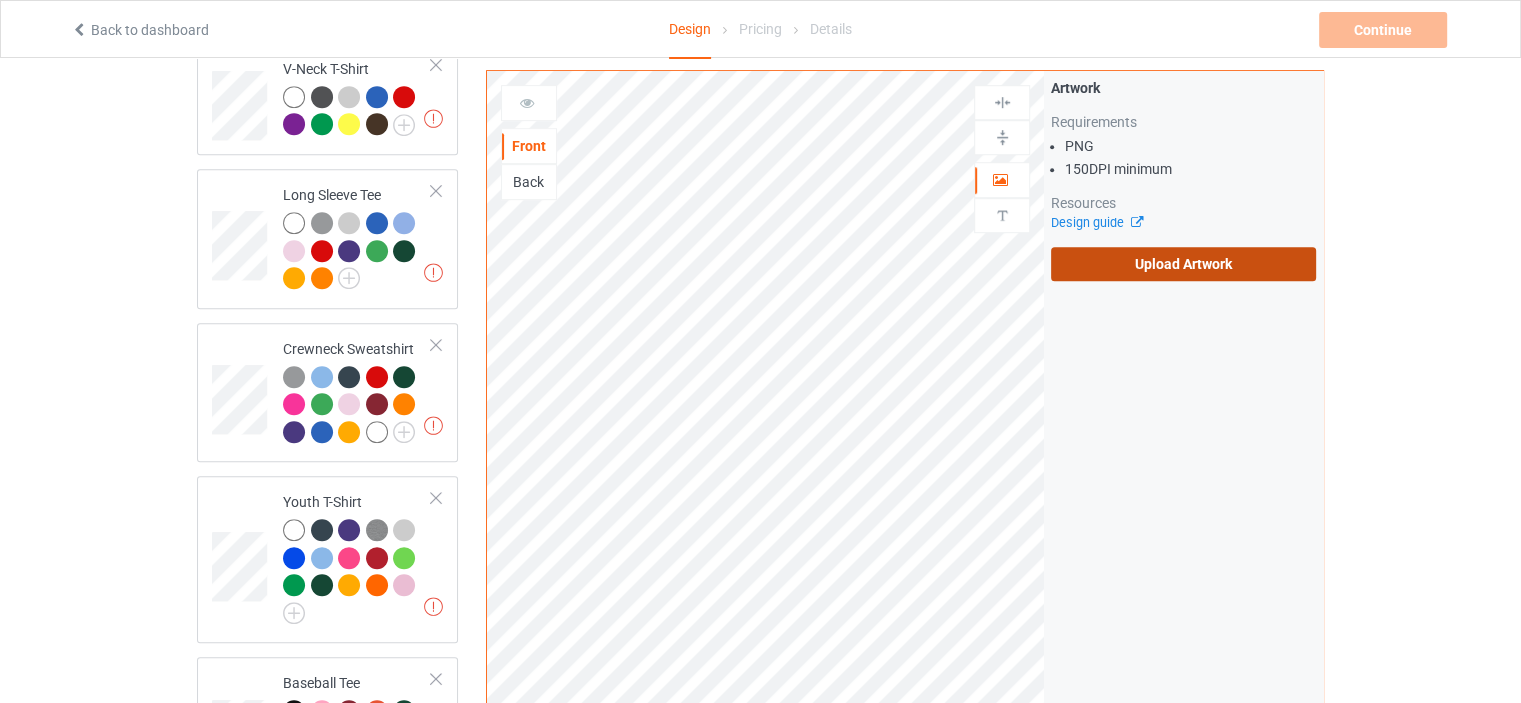 scroll, scrollTop: 865, scrollLeft: 0, axis: vertical 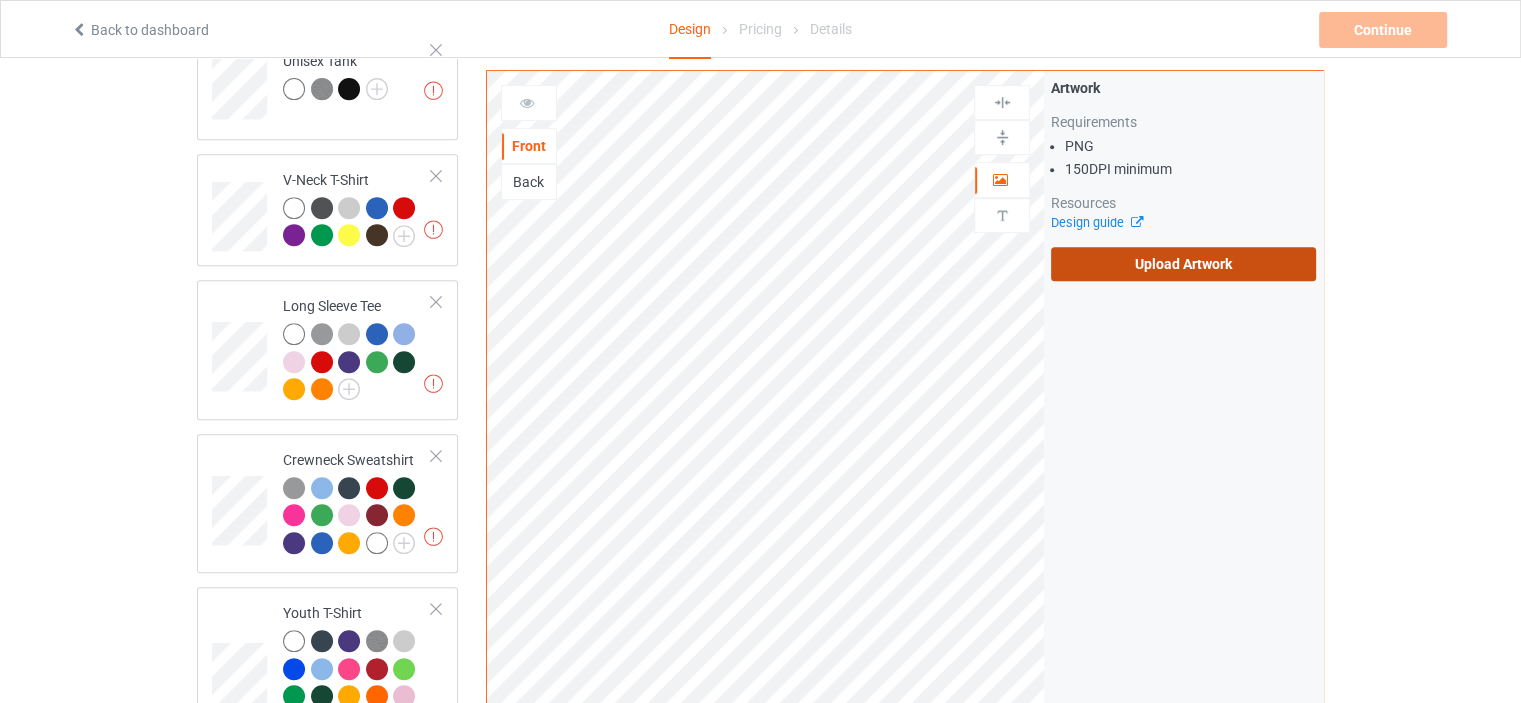 click on "Upload Artwork" at bounding box center (1183, 264) 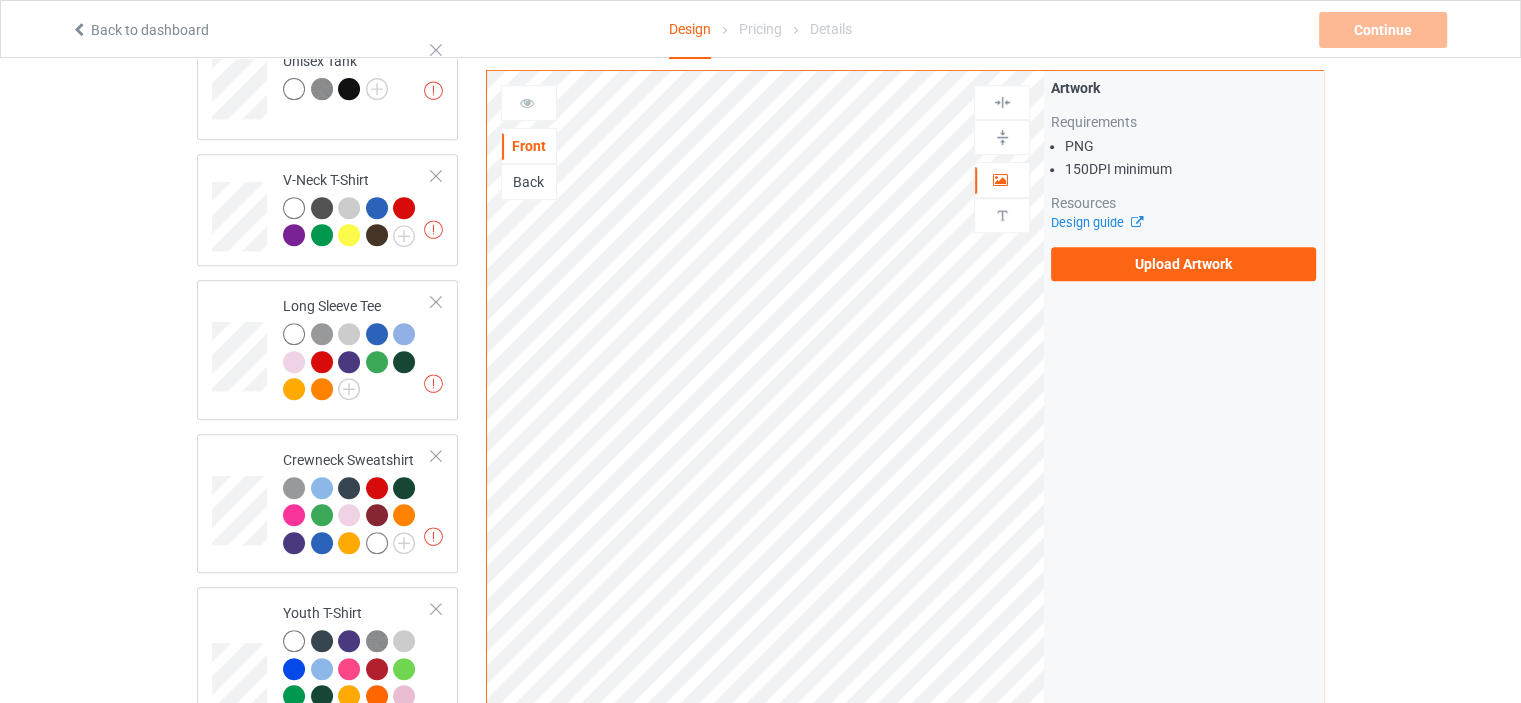 scroll, scrollTop: 365, scrollLeft: 0, axis: vertical 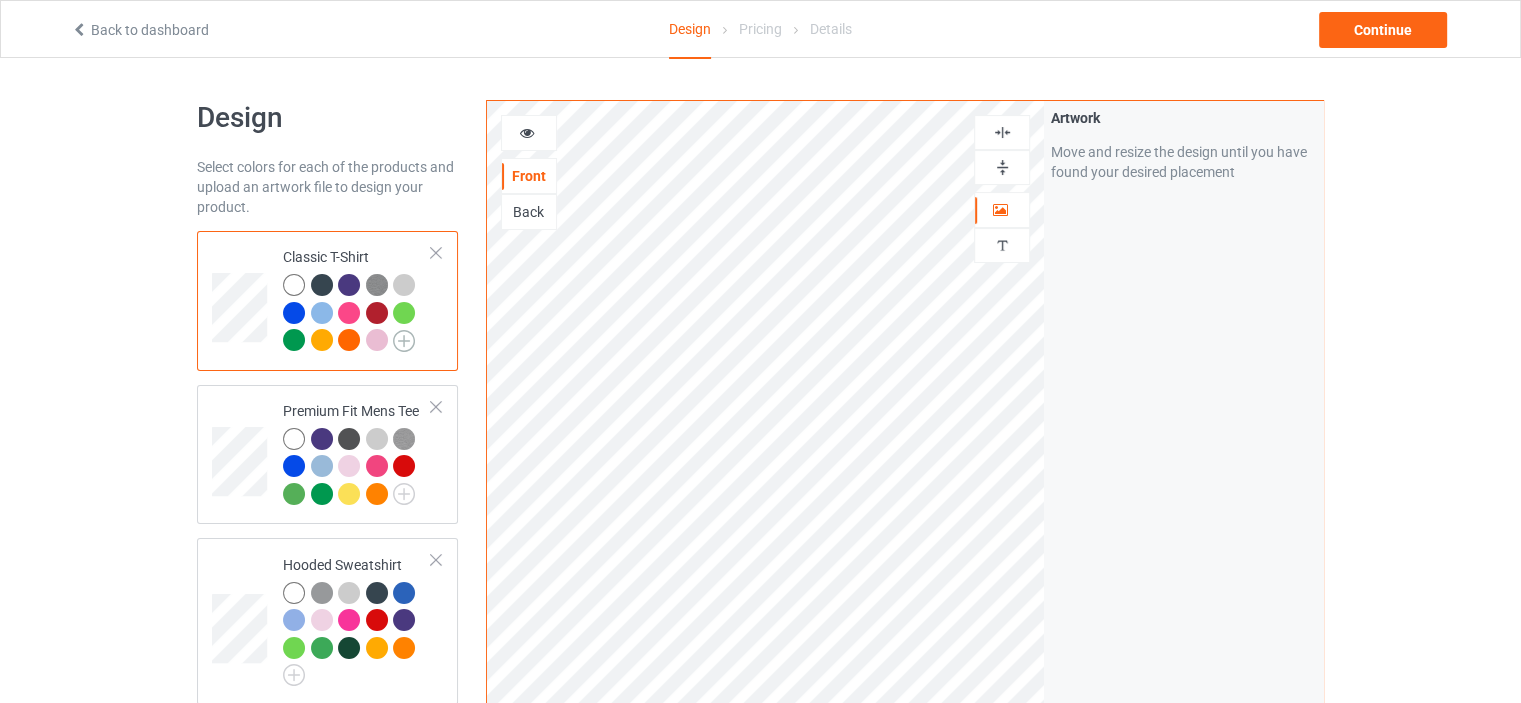 click at bounding box center (404, 341) 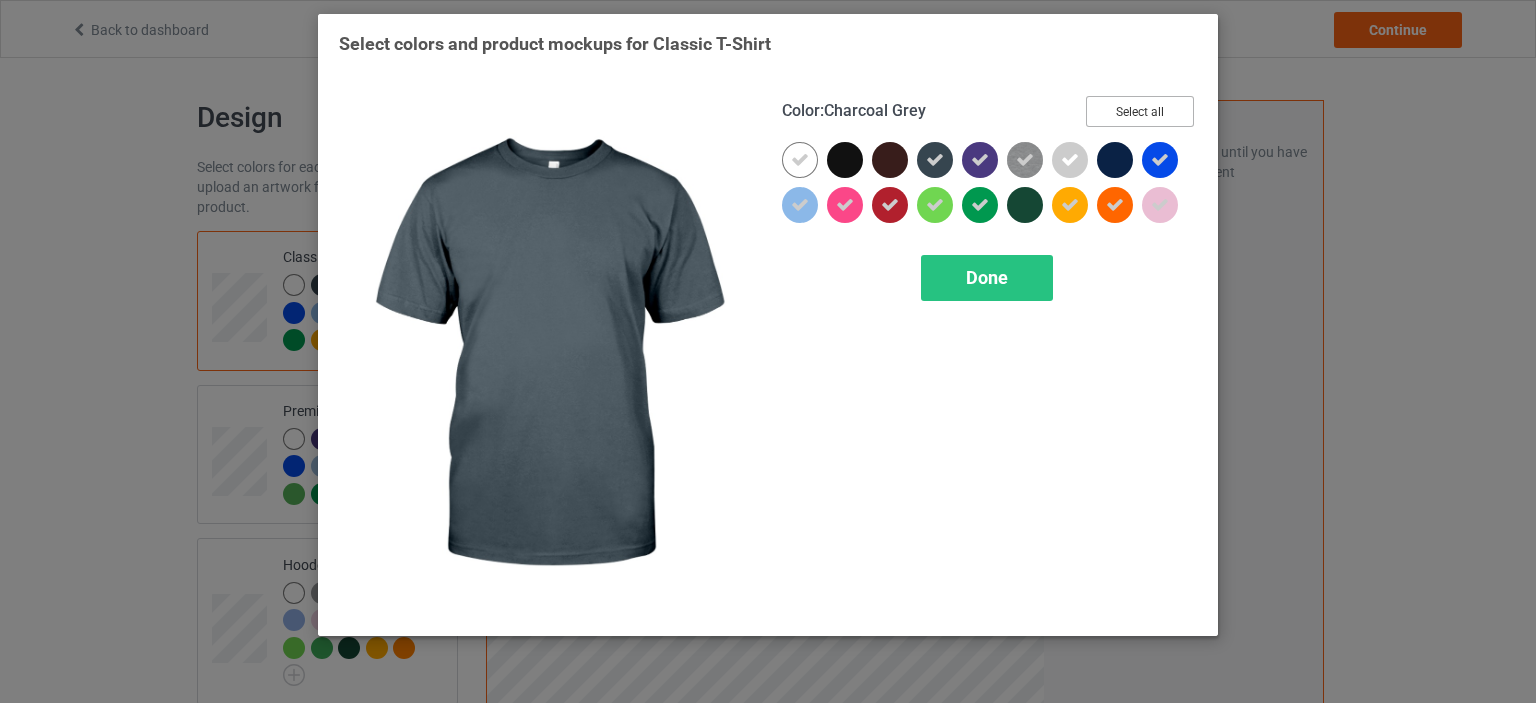 click on "Select all" at bounding box center [1140, 111] 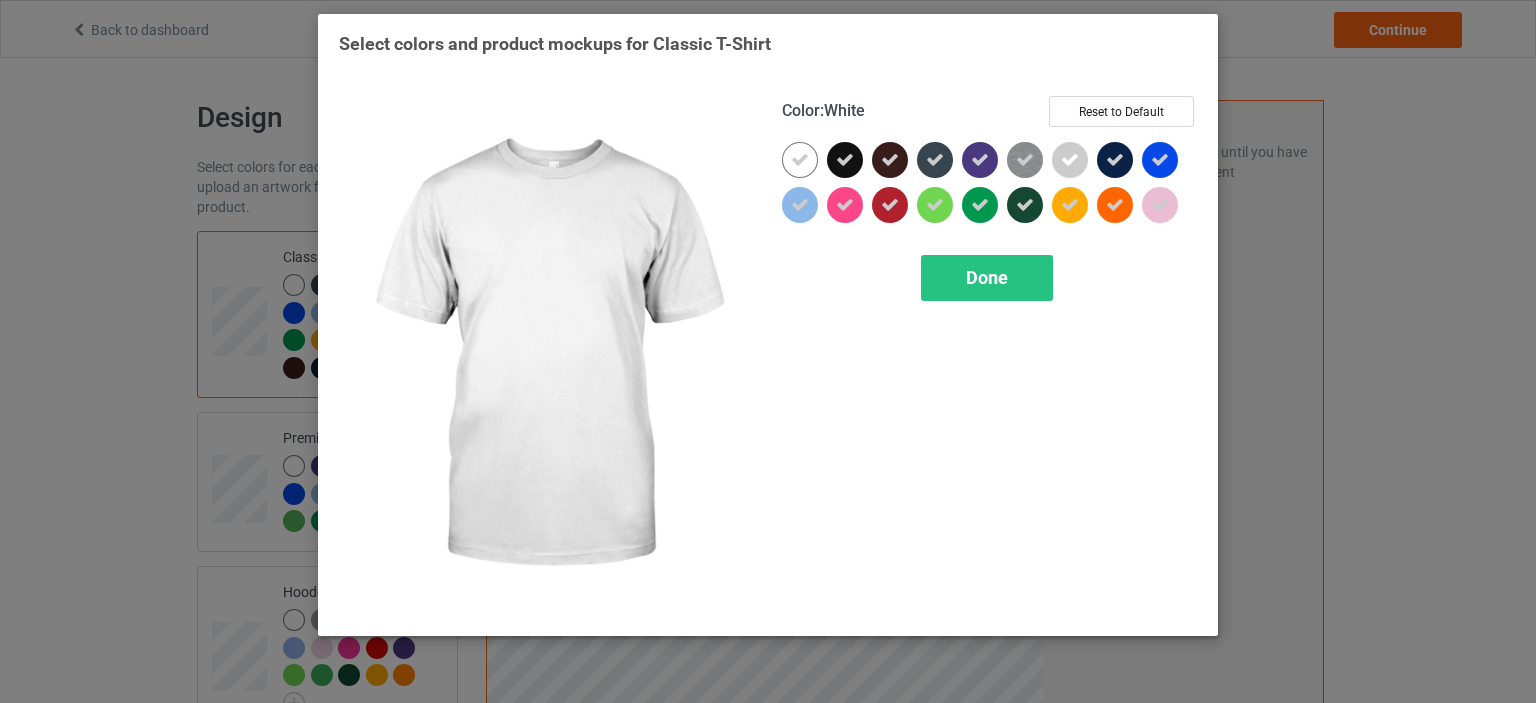 click at bounding box center (800, 160) 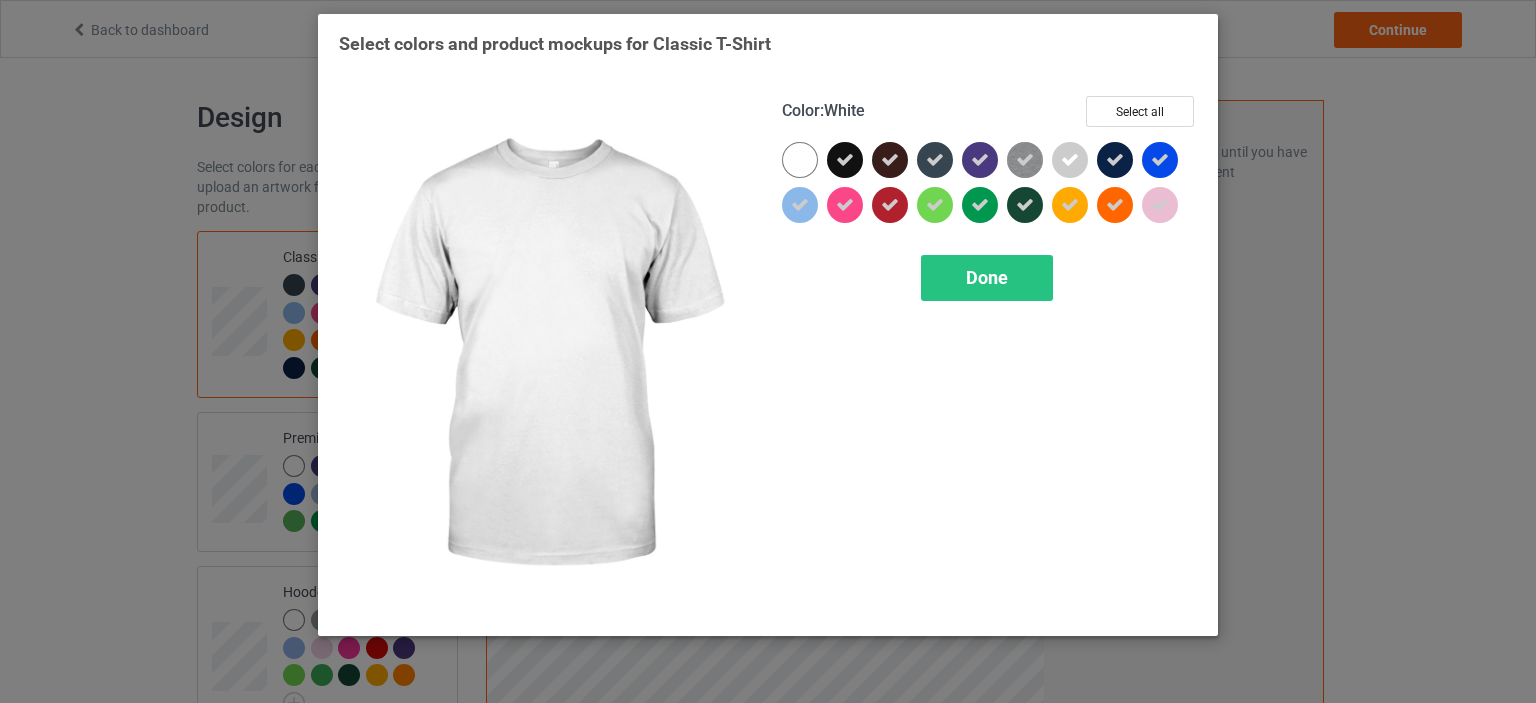 click at bounding box center [800, 160] 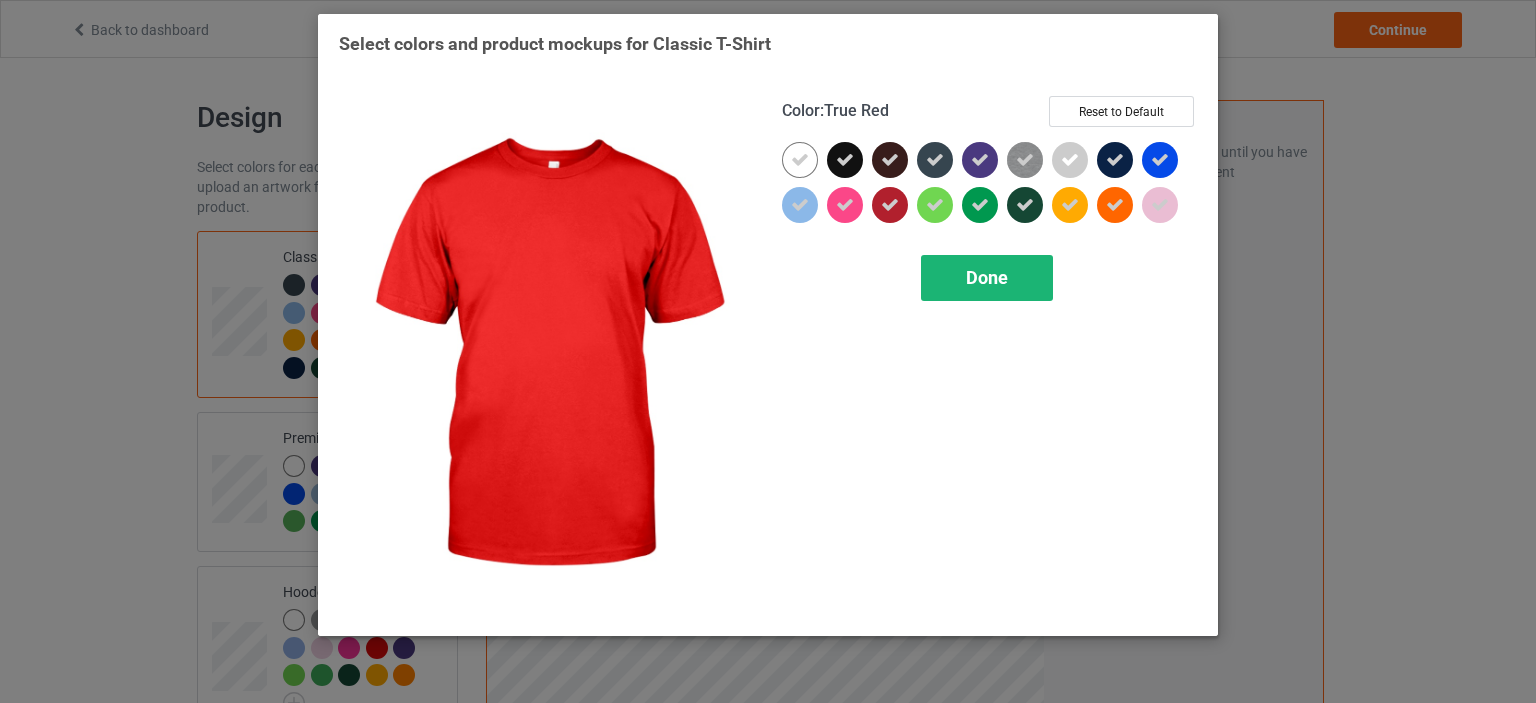 click on "Done" at bounding box center (987, 277) 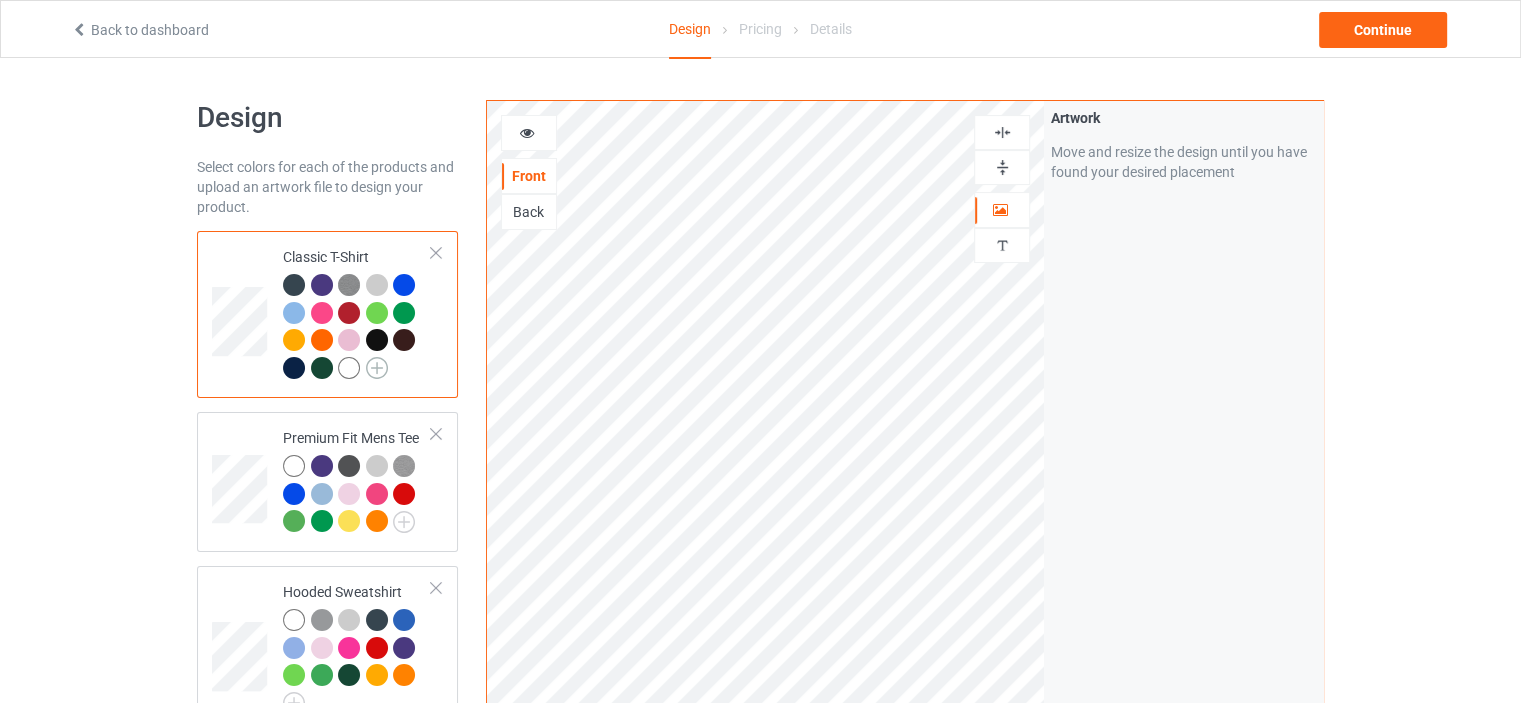 click at bounding box center (377, 368) 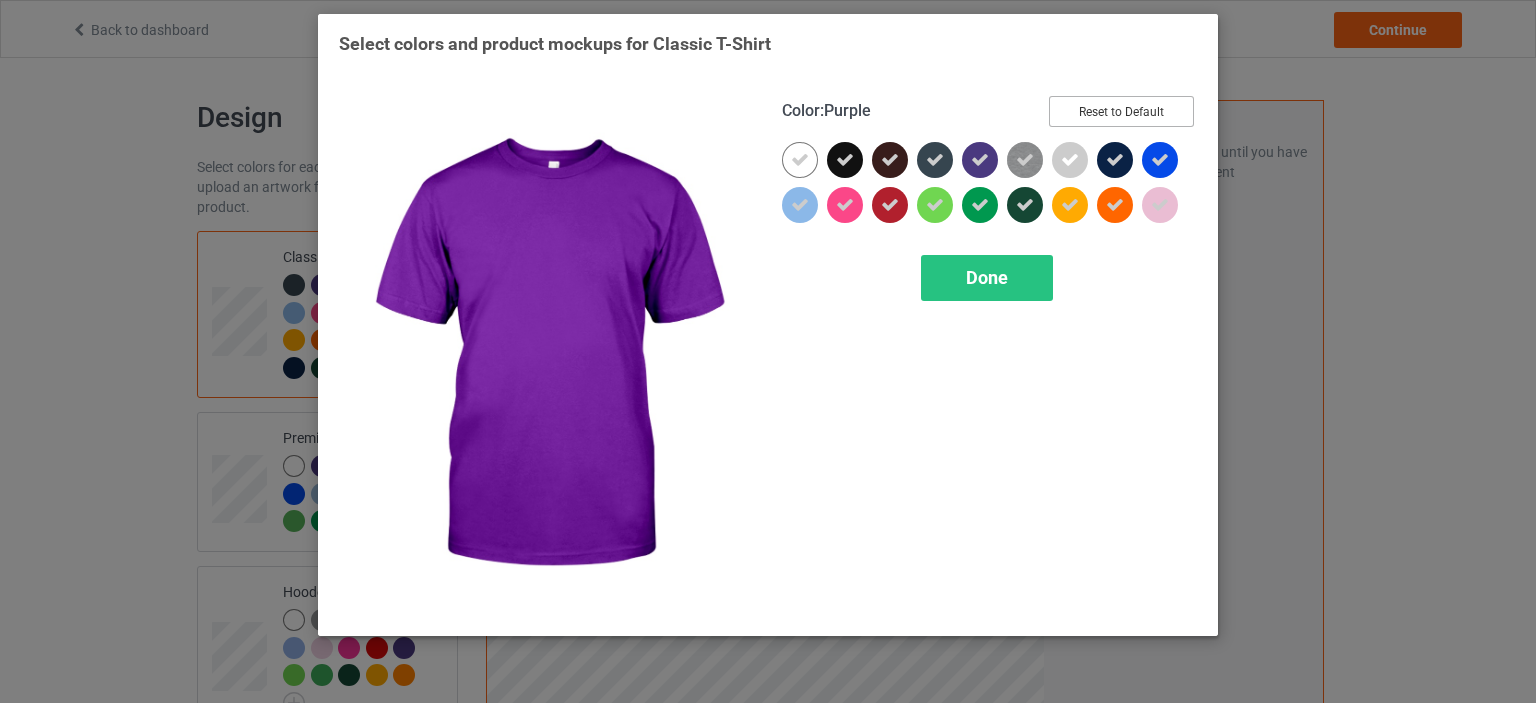 click on "Reset to Default" at bounding box center [1121, 111] 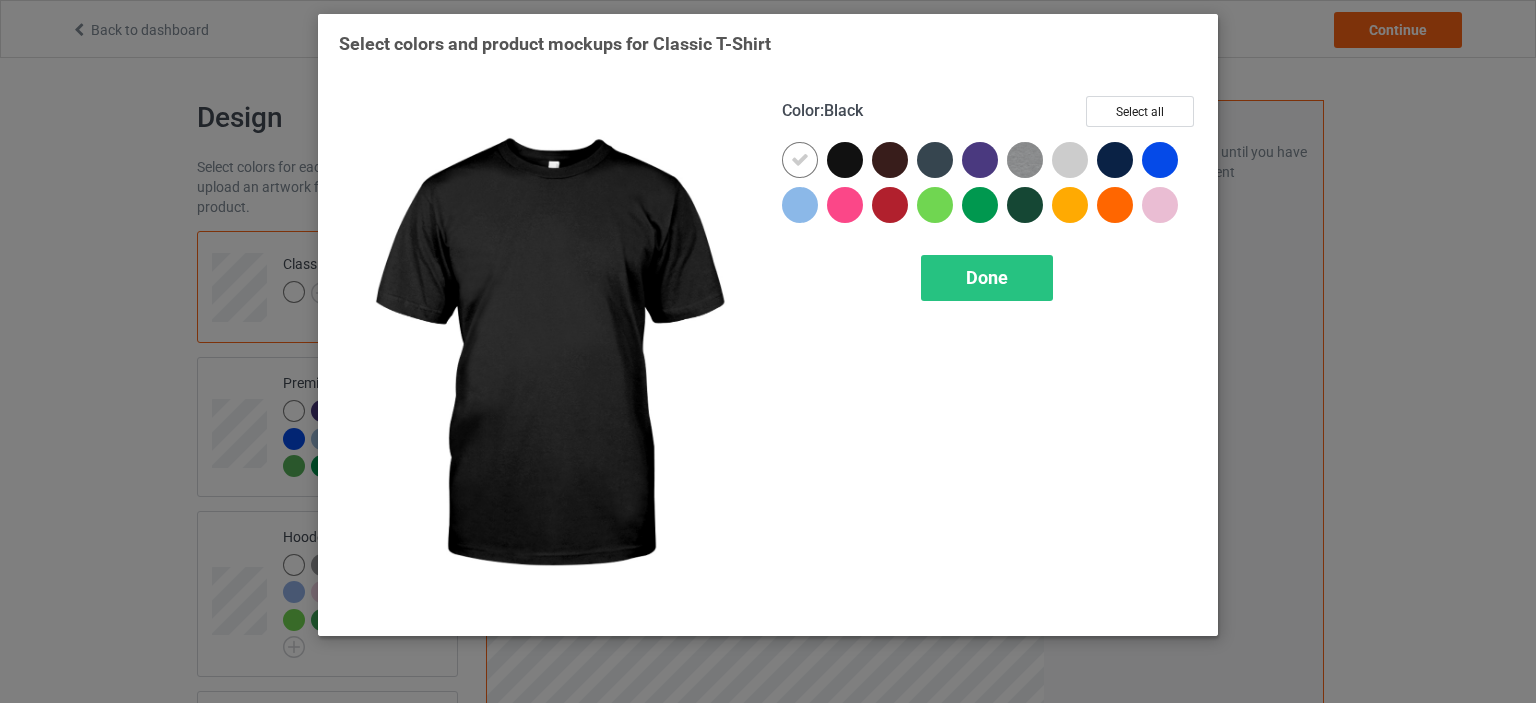 click at bounding box center [845, 160] 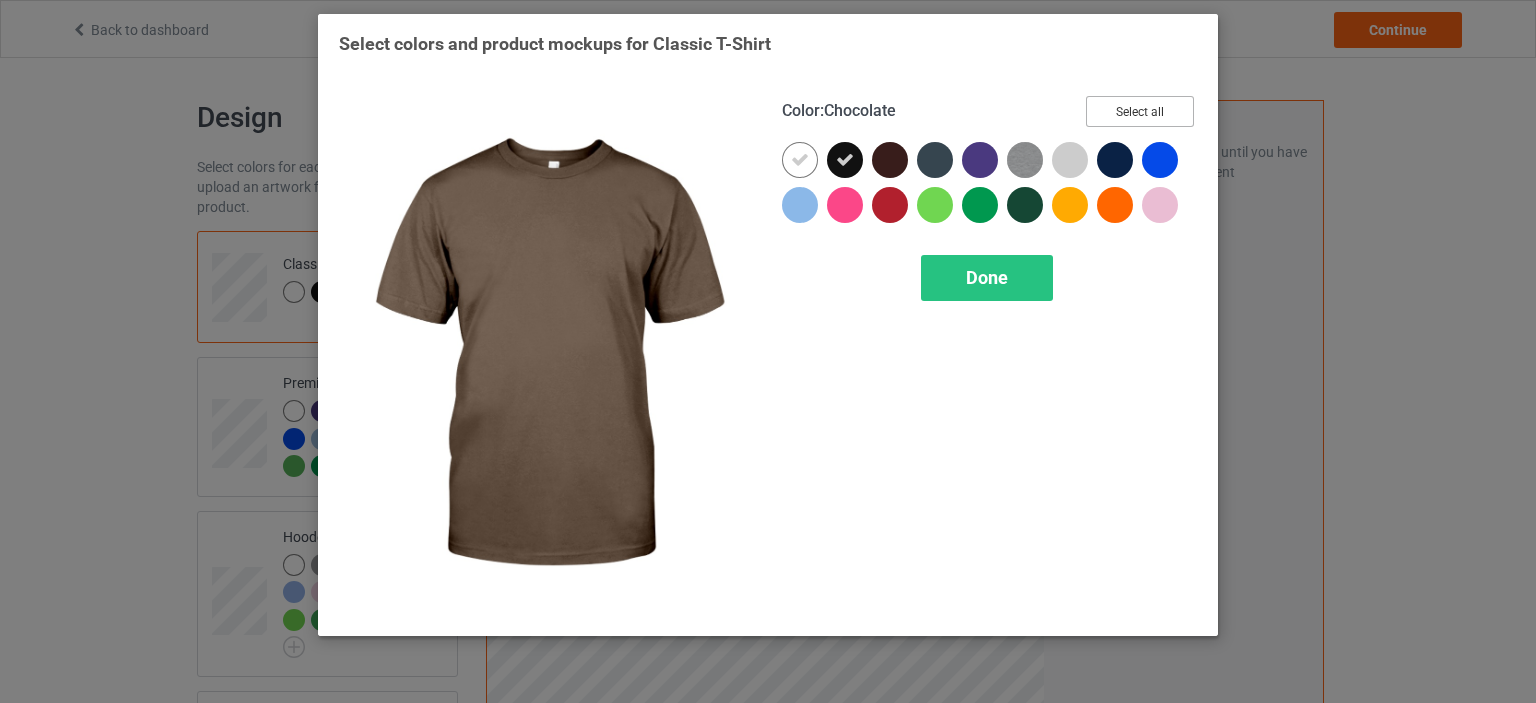 click on "Select all" at bounding box center [1140, 111] 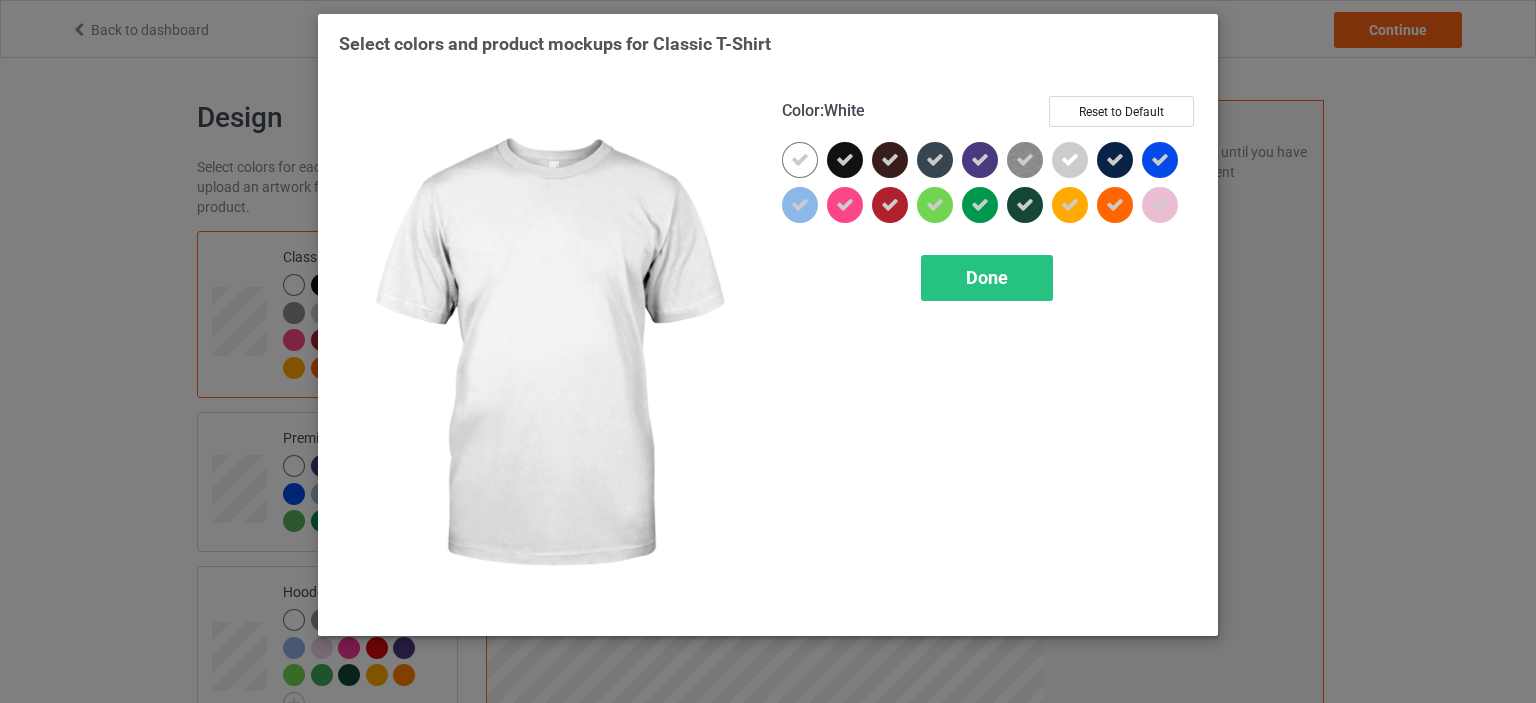 click at bounding box center [800, 160] 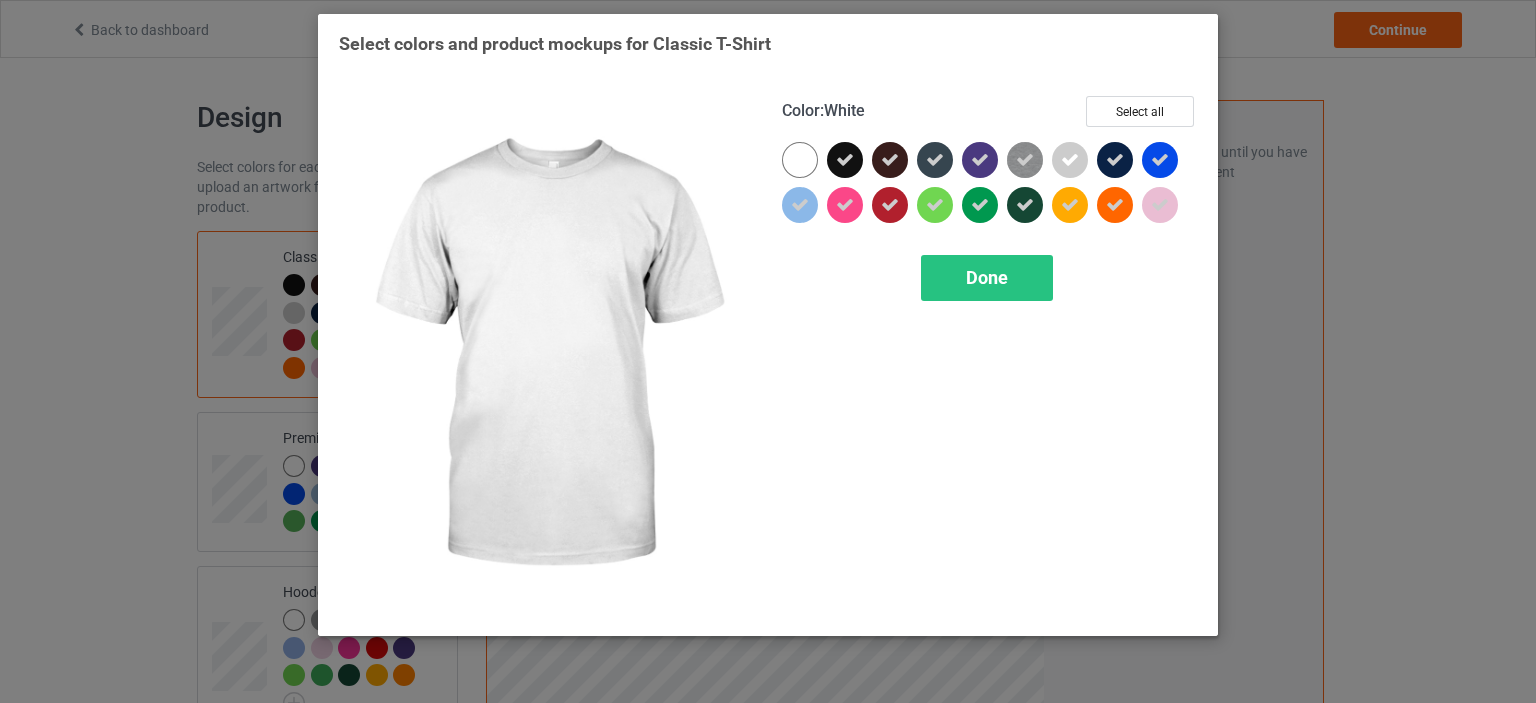 click at bounding box center [800, 160] 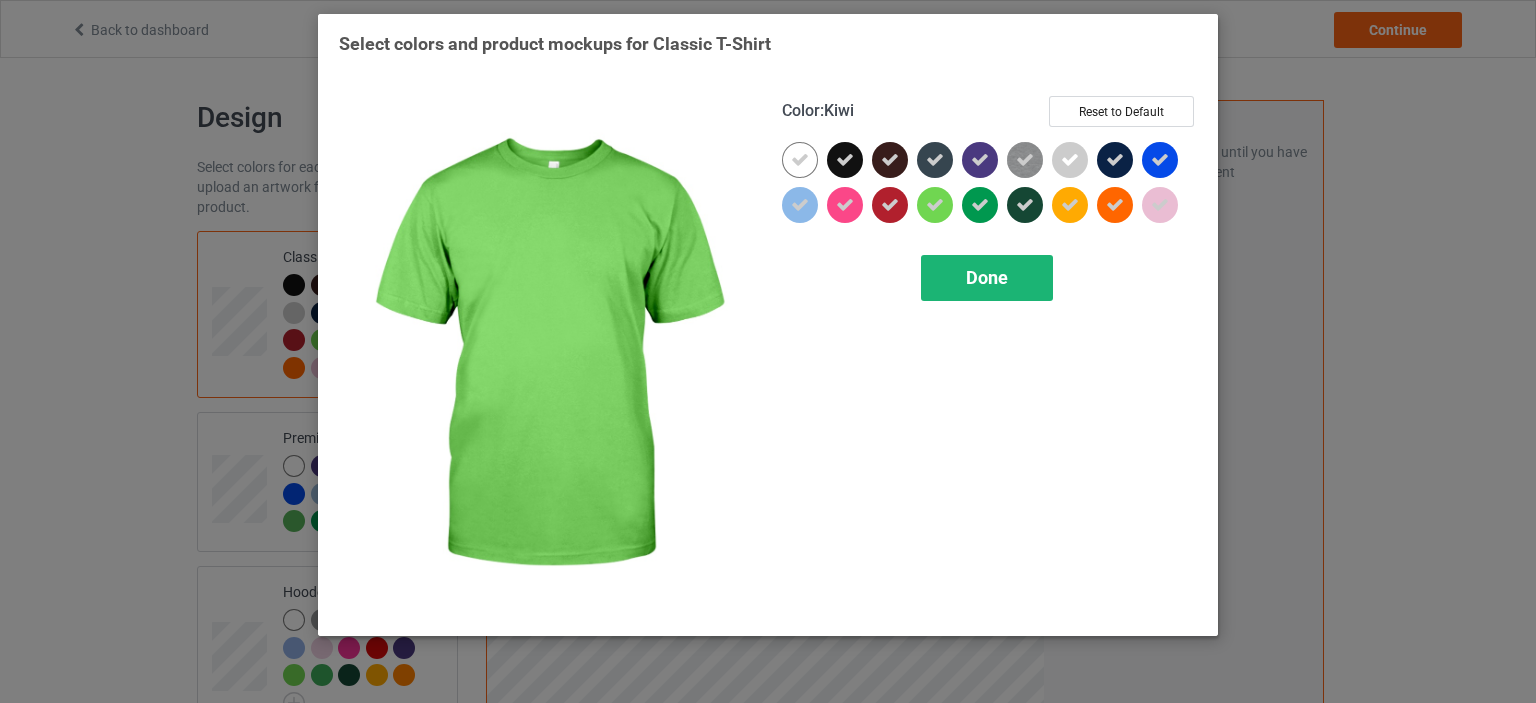 click on "Done" at bounding box center (987, 277) 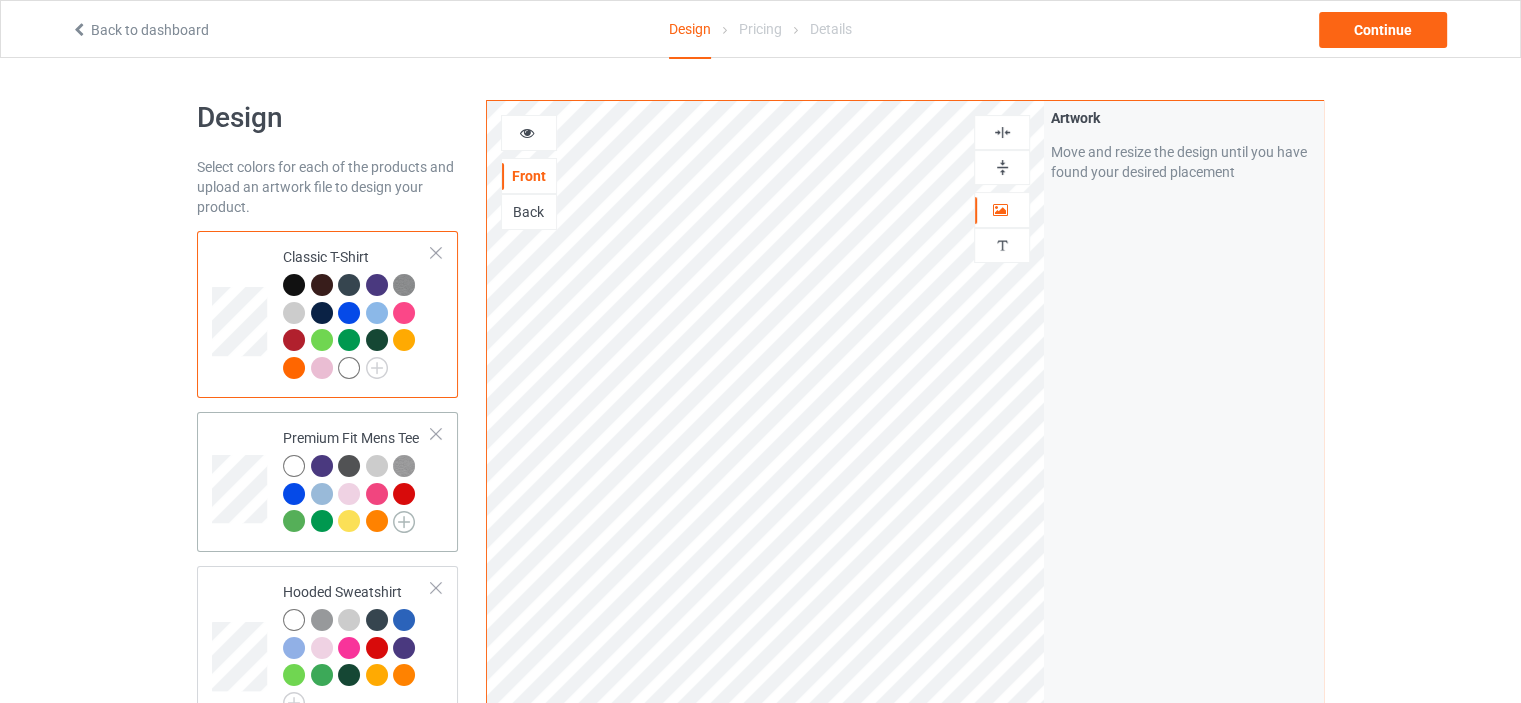 click at bounding box center (404, 522) 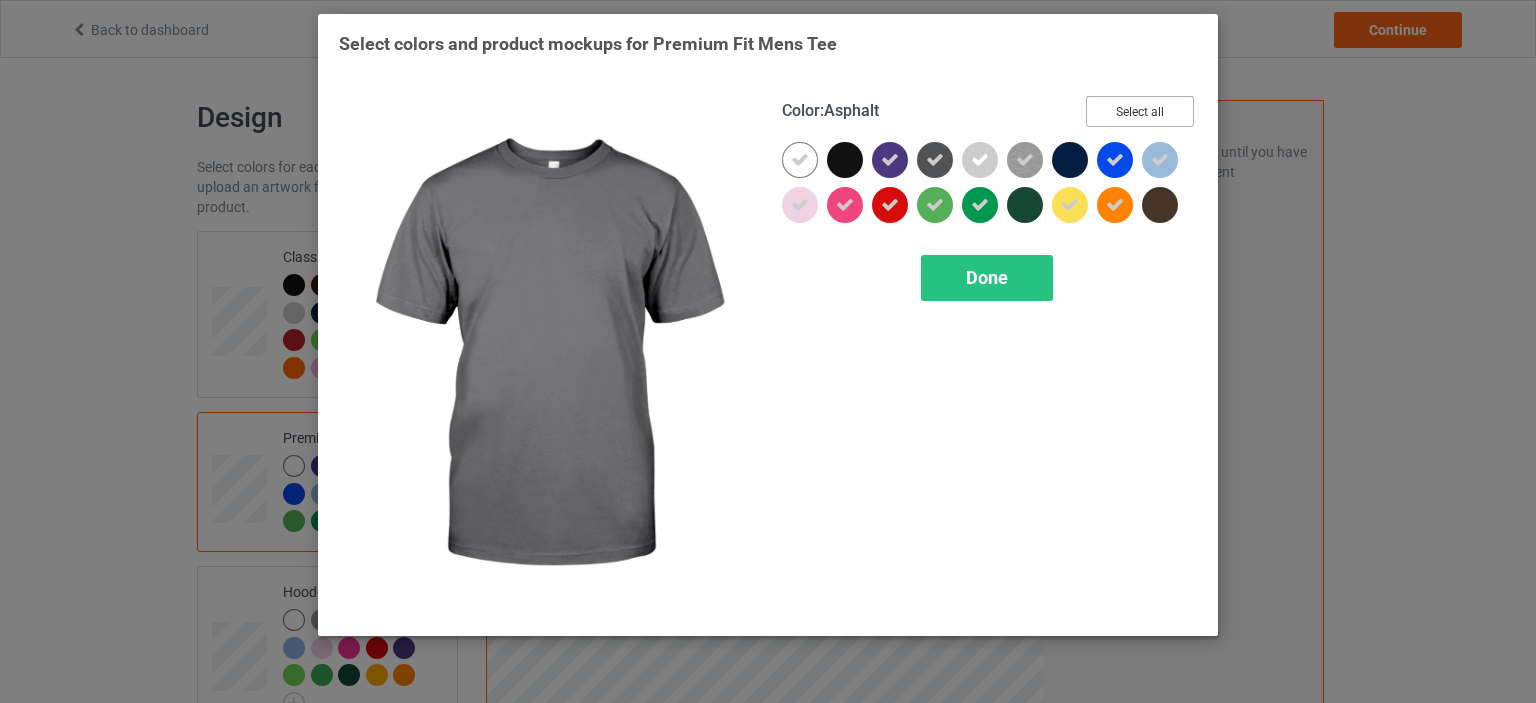 click on "Select all" at bounding box center (1140, 111) 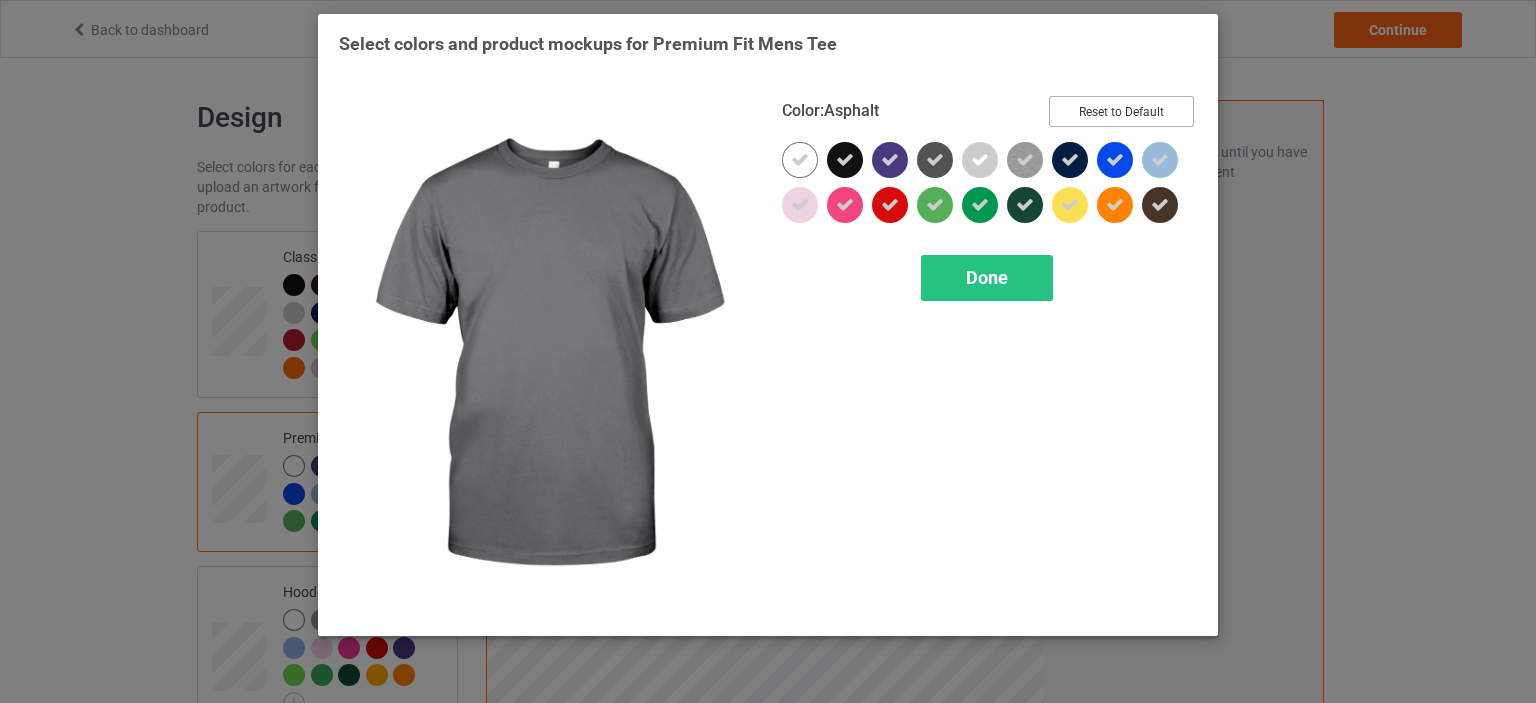 click on "Reset to Default" at bounding box center (1121, 111) 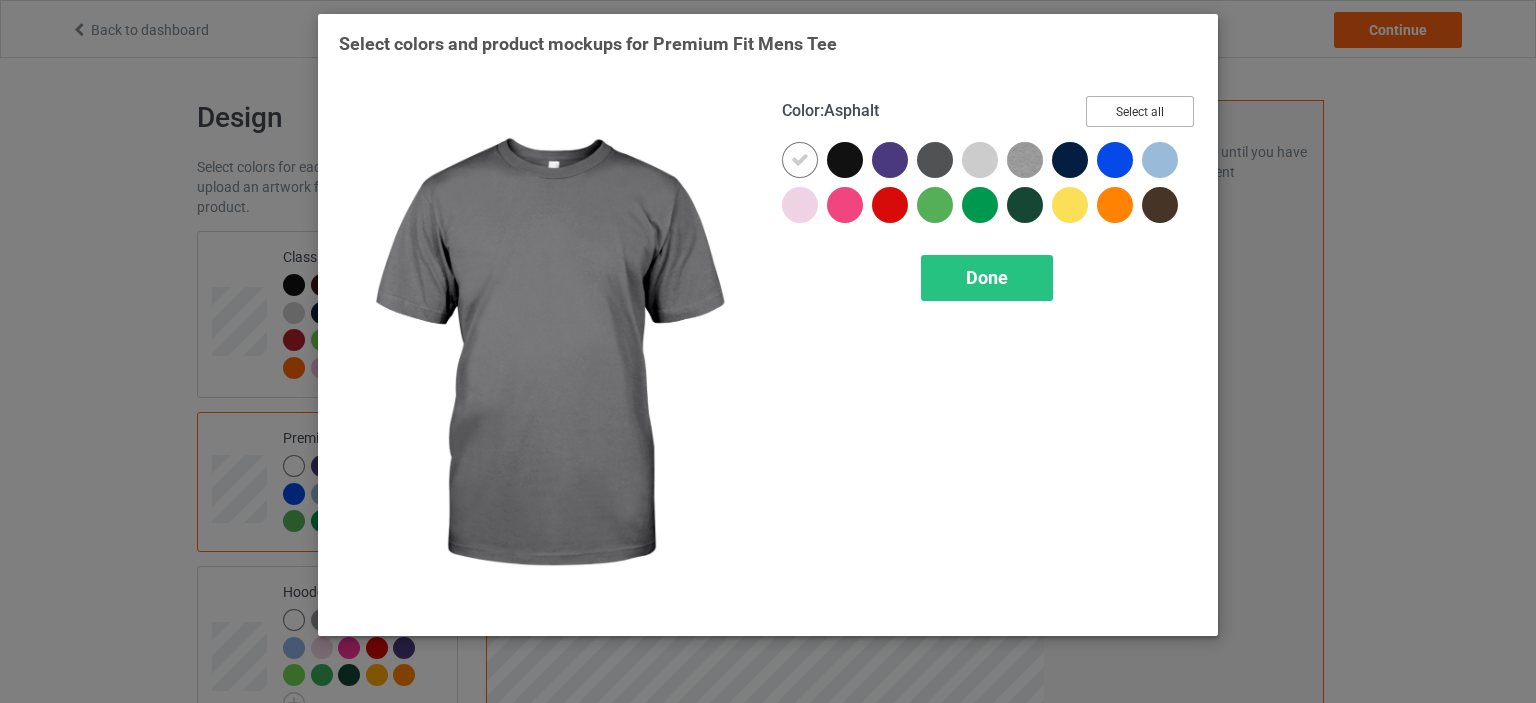 click on "Select all" at bounding box center [1140, 111] 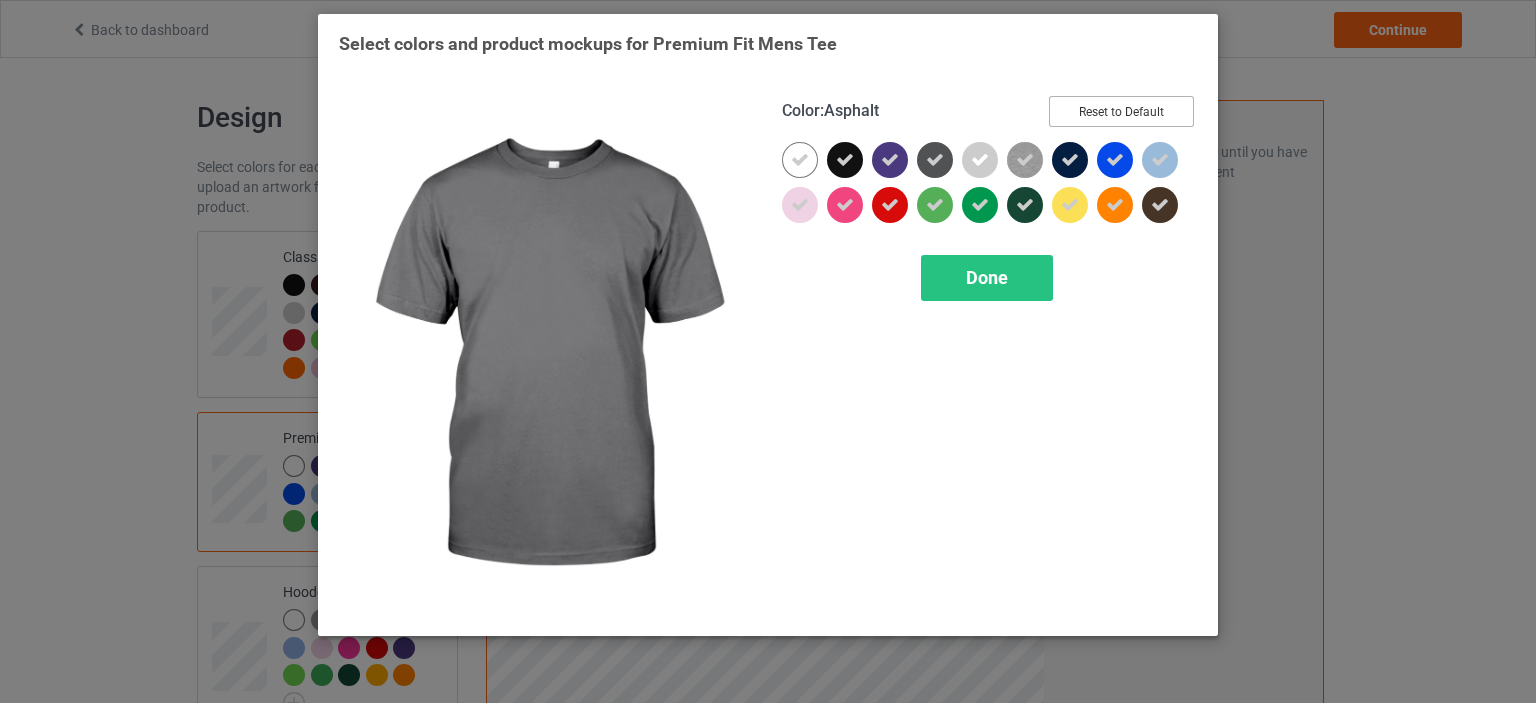 click on "Reset to Default" at bounding box center [1121, 111] 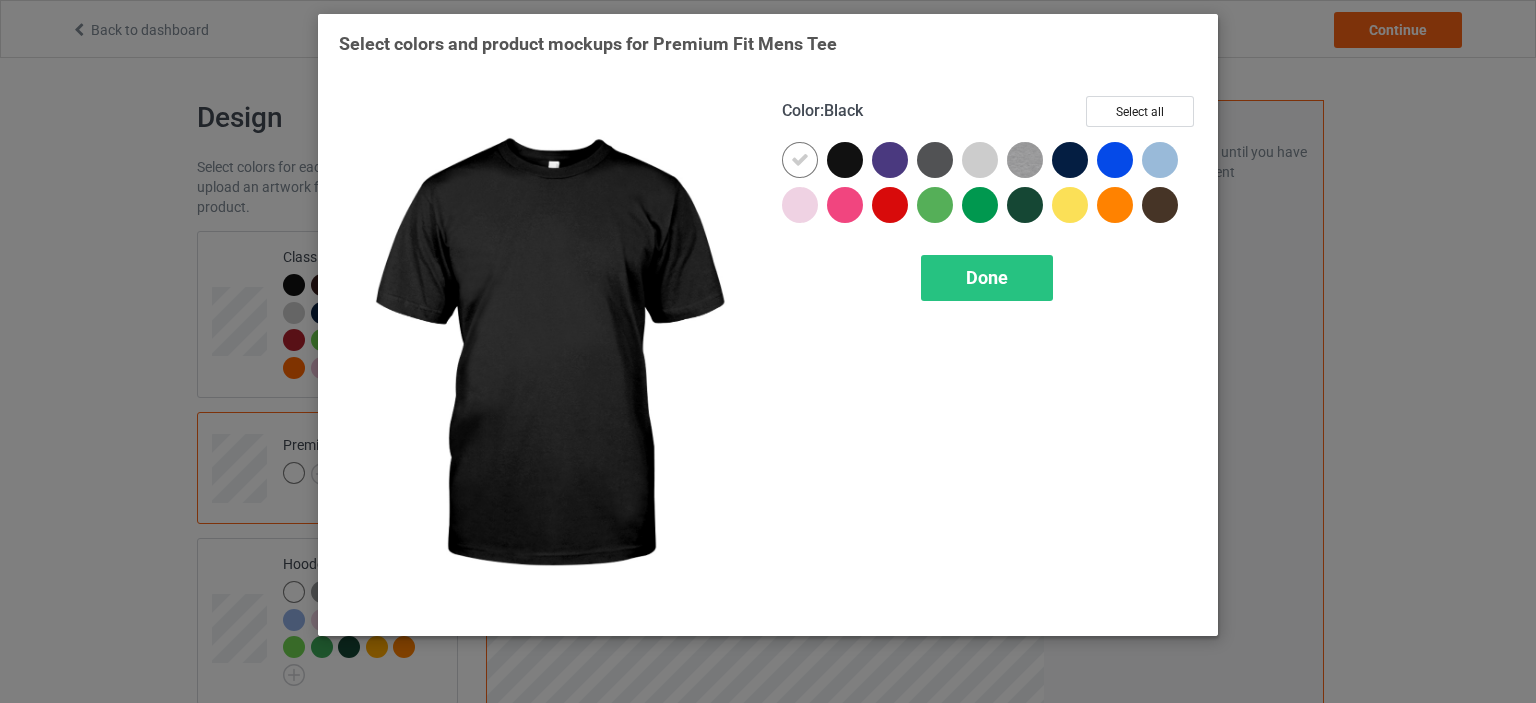 click at bounding box center [845, 160] 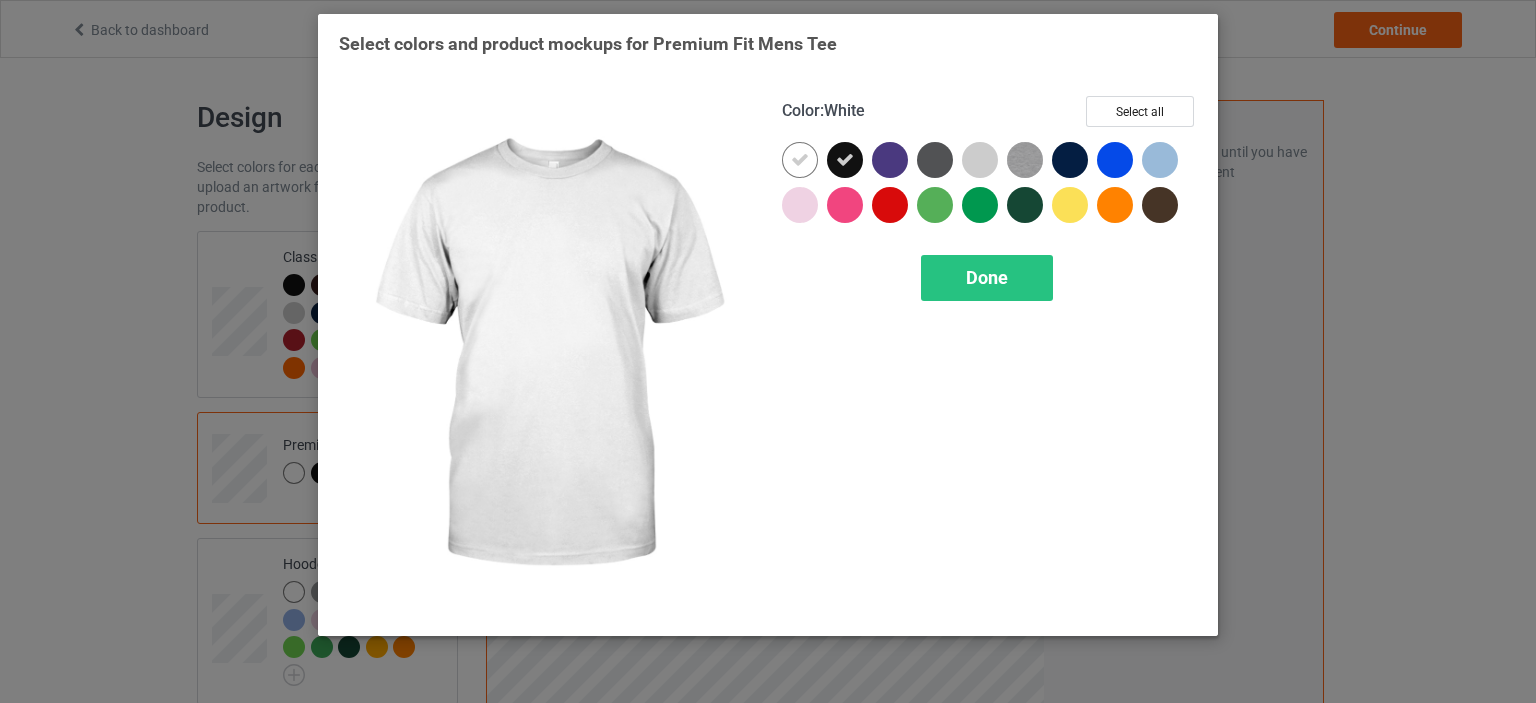 click at bounding box center (800, 160) 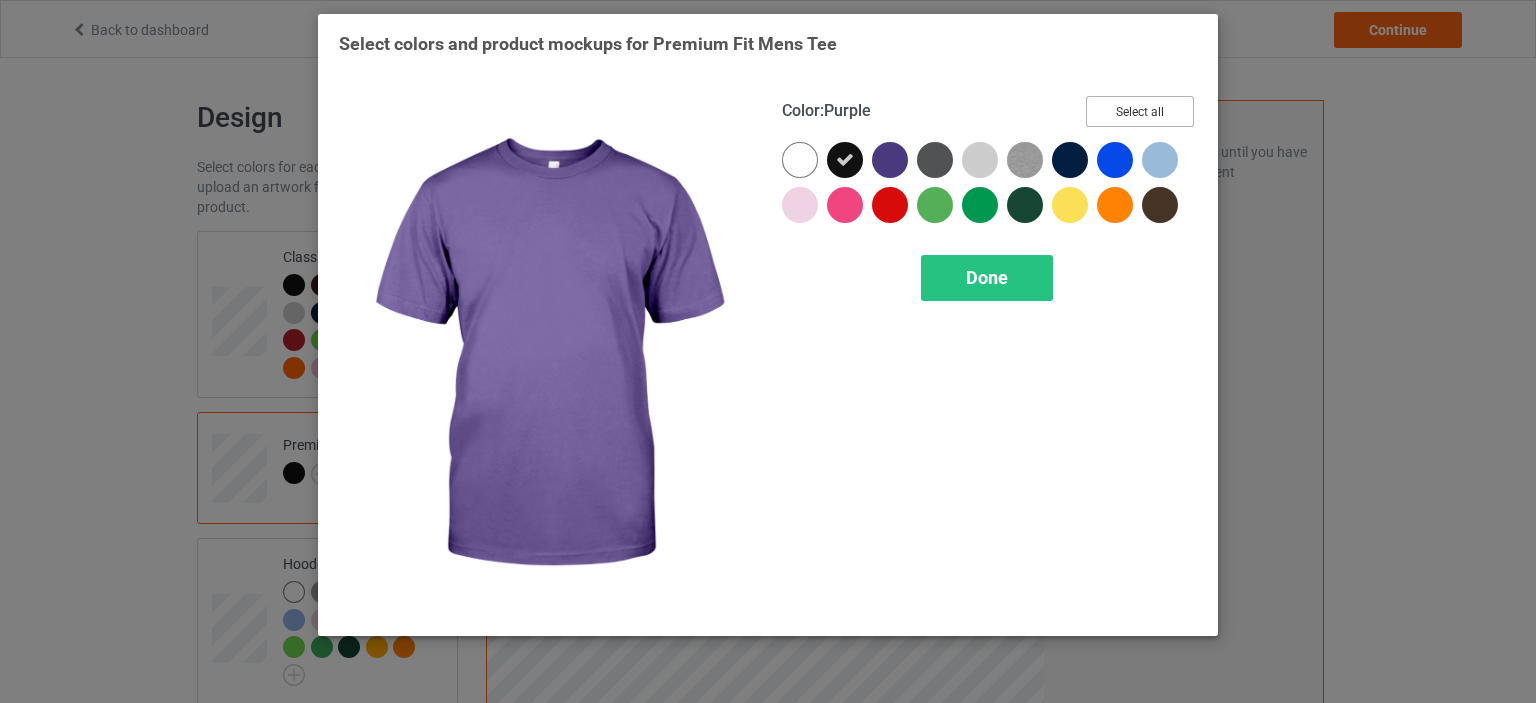 click on "Select all" at bounding box center [1140, 111] 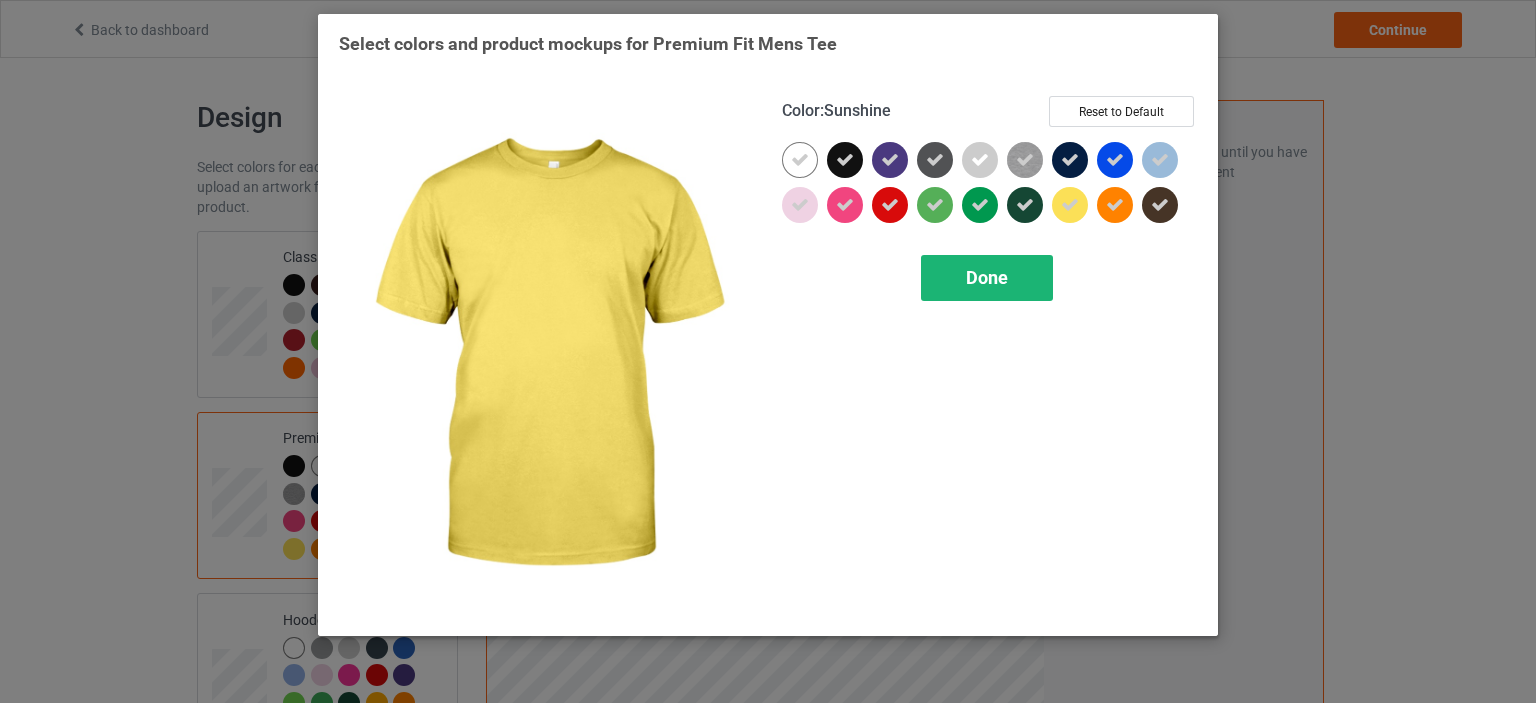 click on "Done" at bounding box center [987, 278] 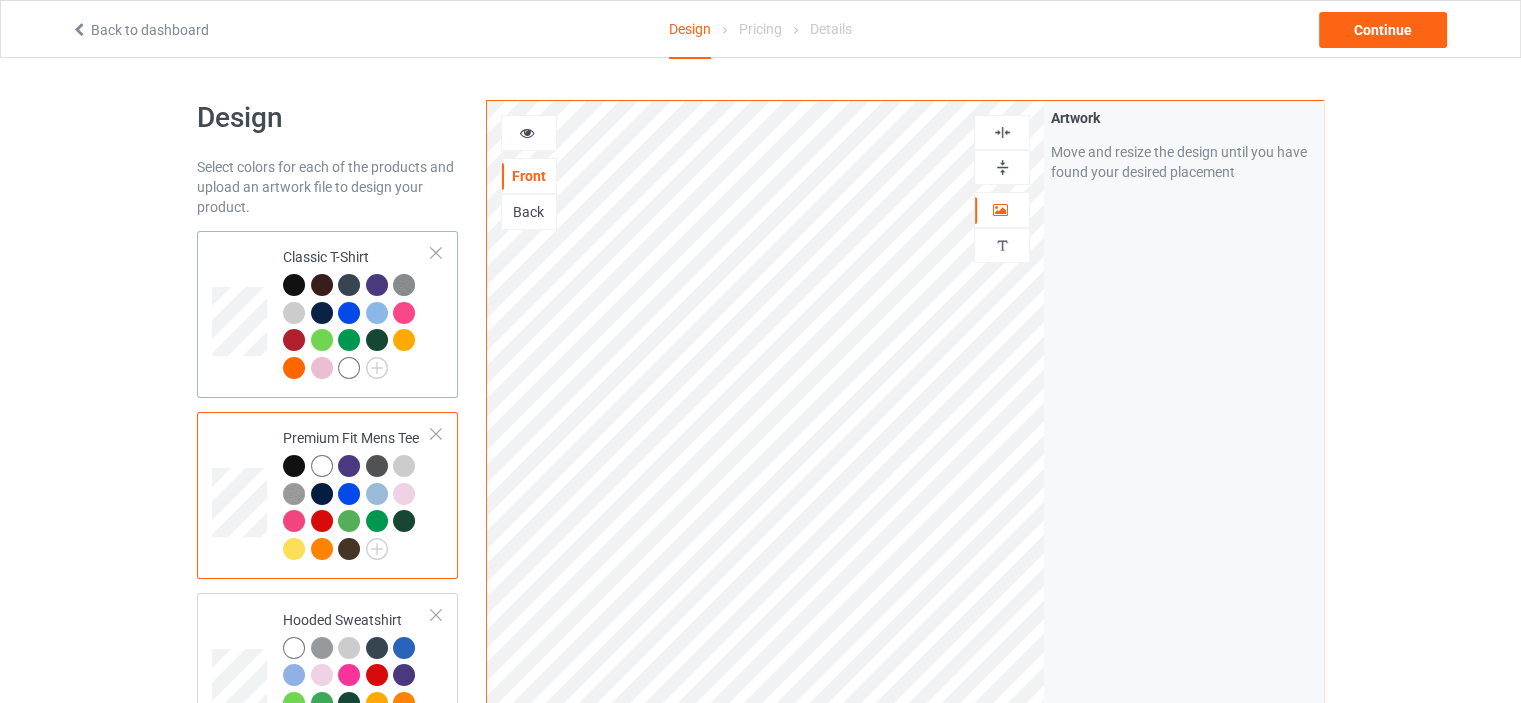 scroll, scrollTop: 200, scrollLeft: 0, axis: vertical 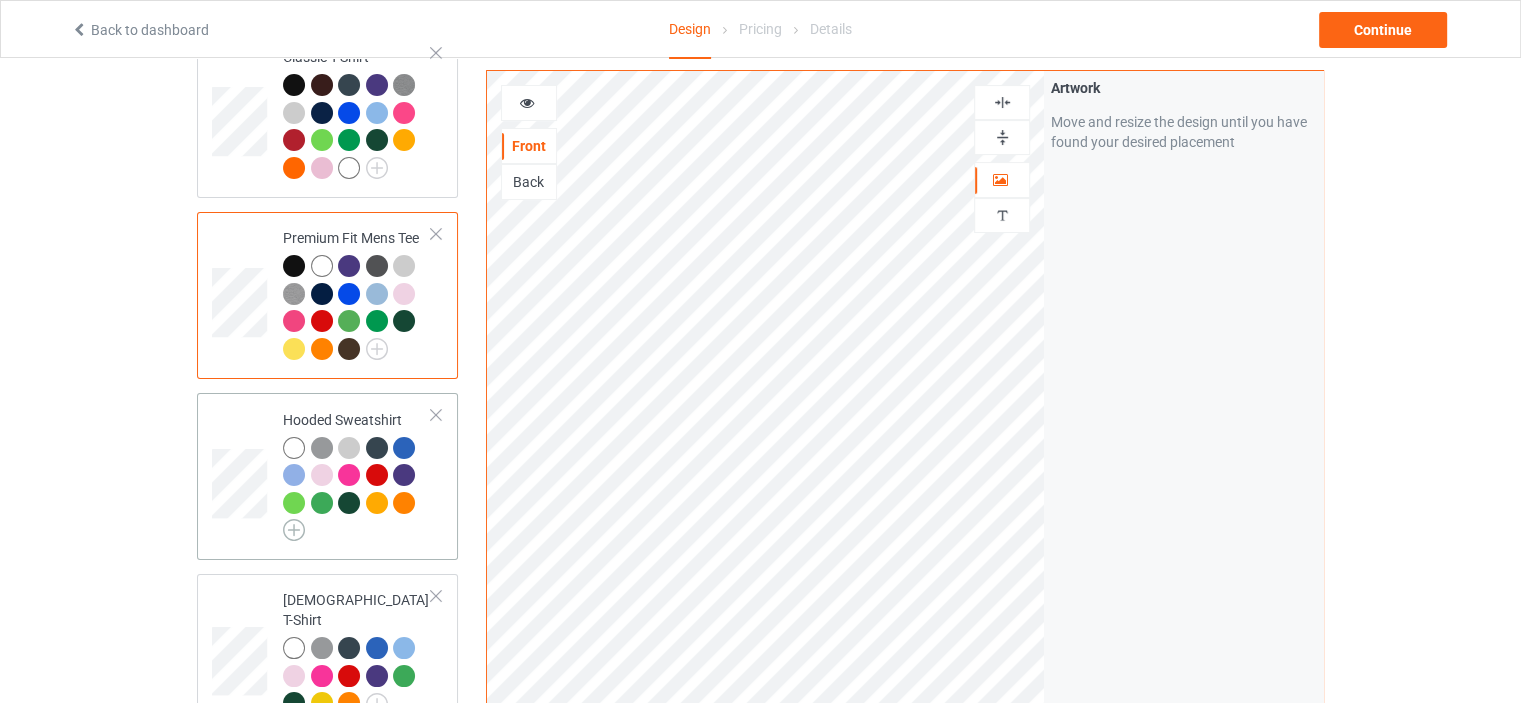 click at bounding box center [294, 530] 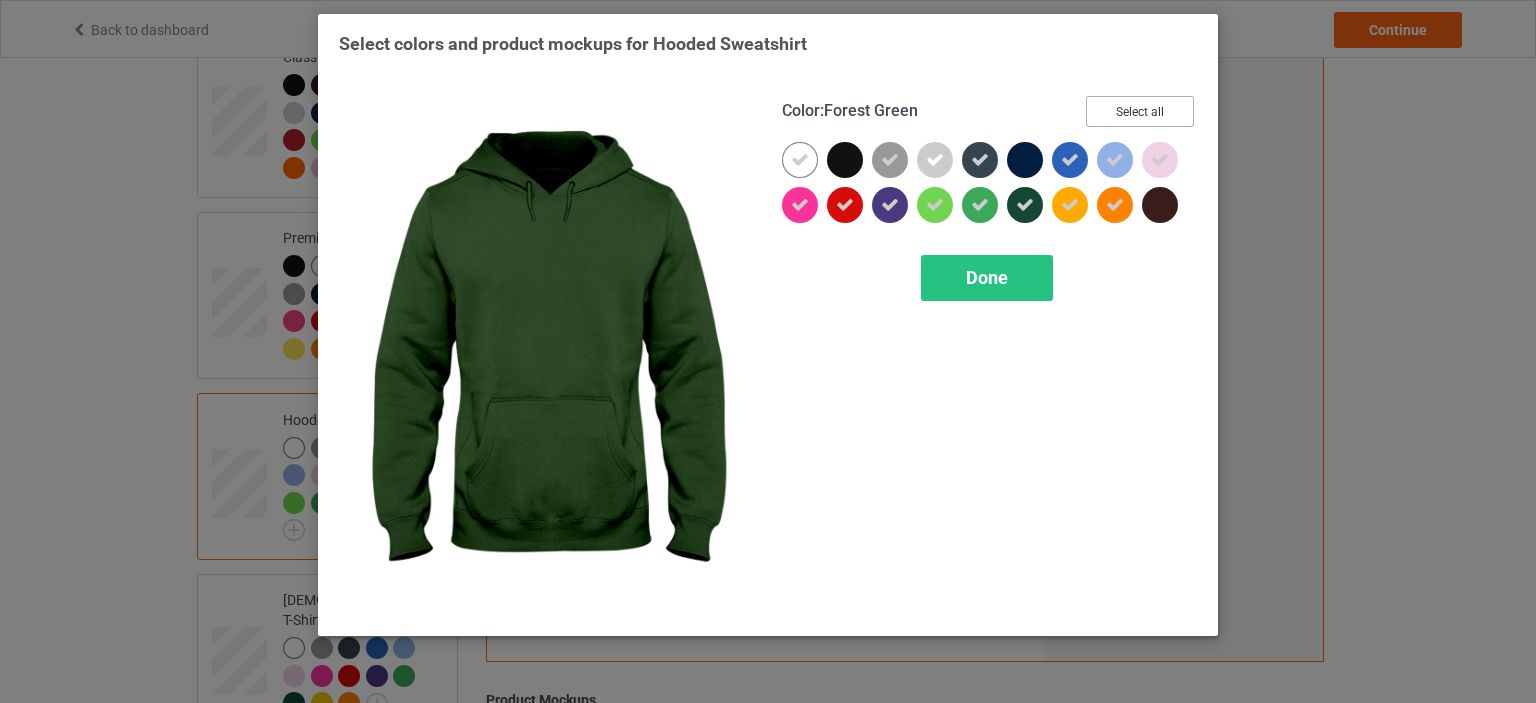 click on "Select all" at bounding box center [1140, 111] 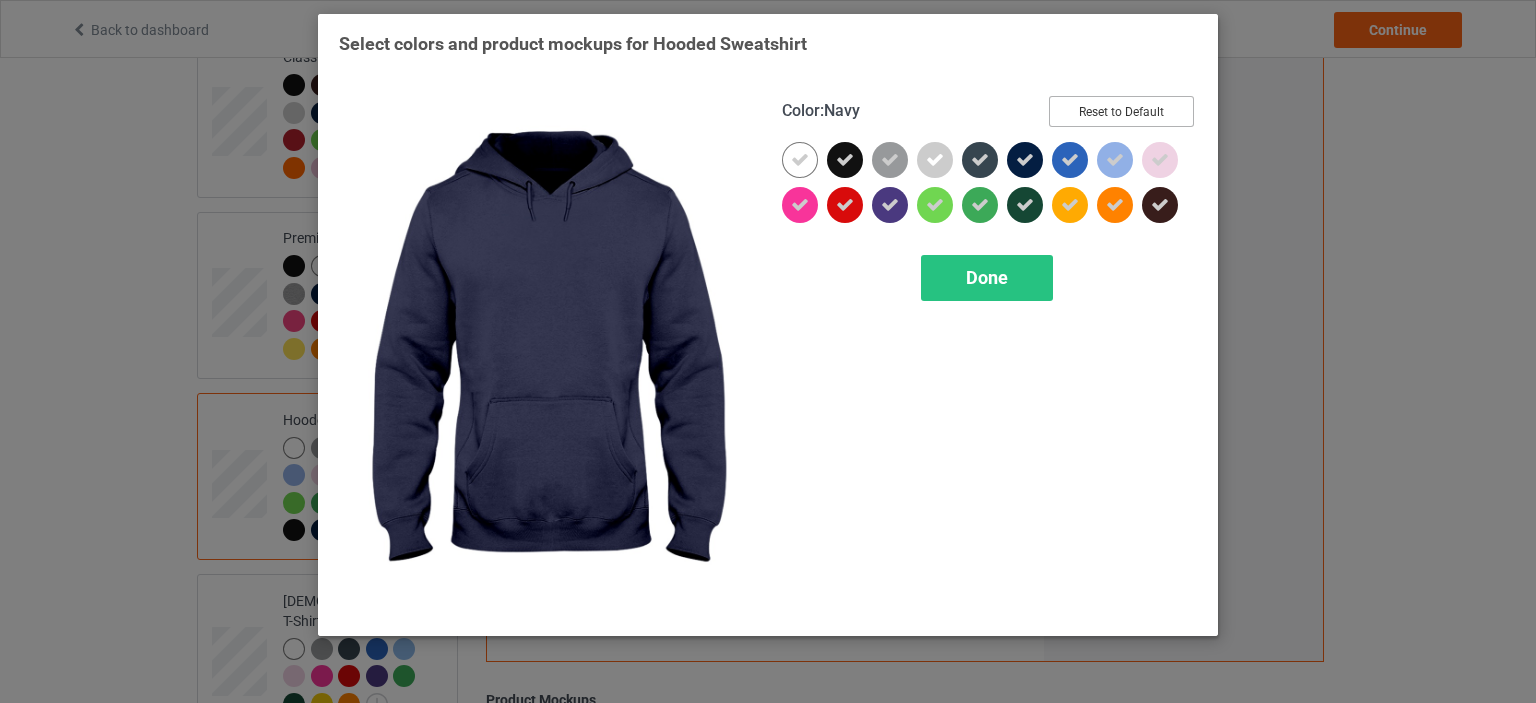 click on "Reset to Default" at bounding box center [1121, 111] 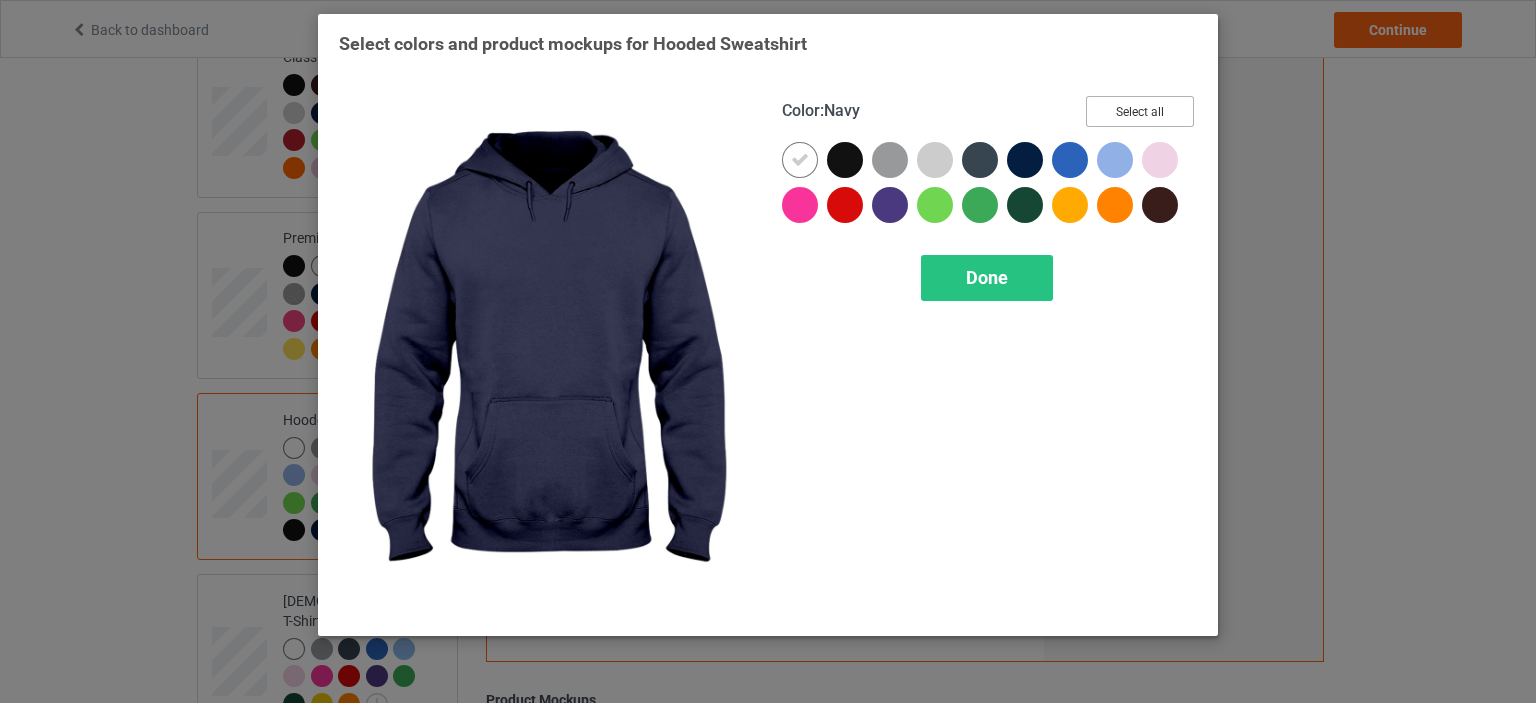 click on "Select all" at bounding box center (1140, 111) 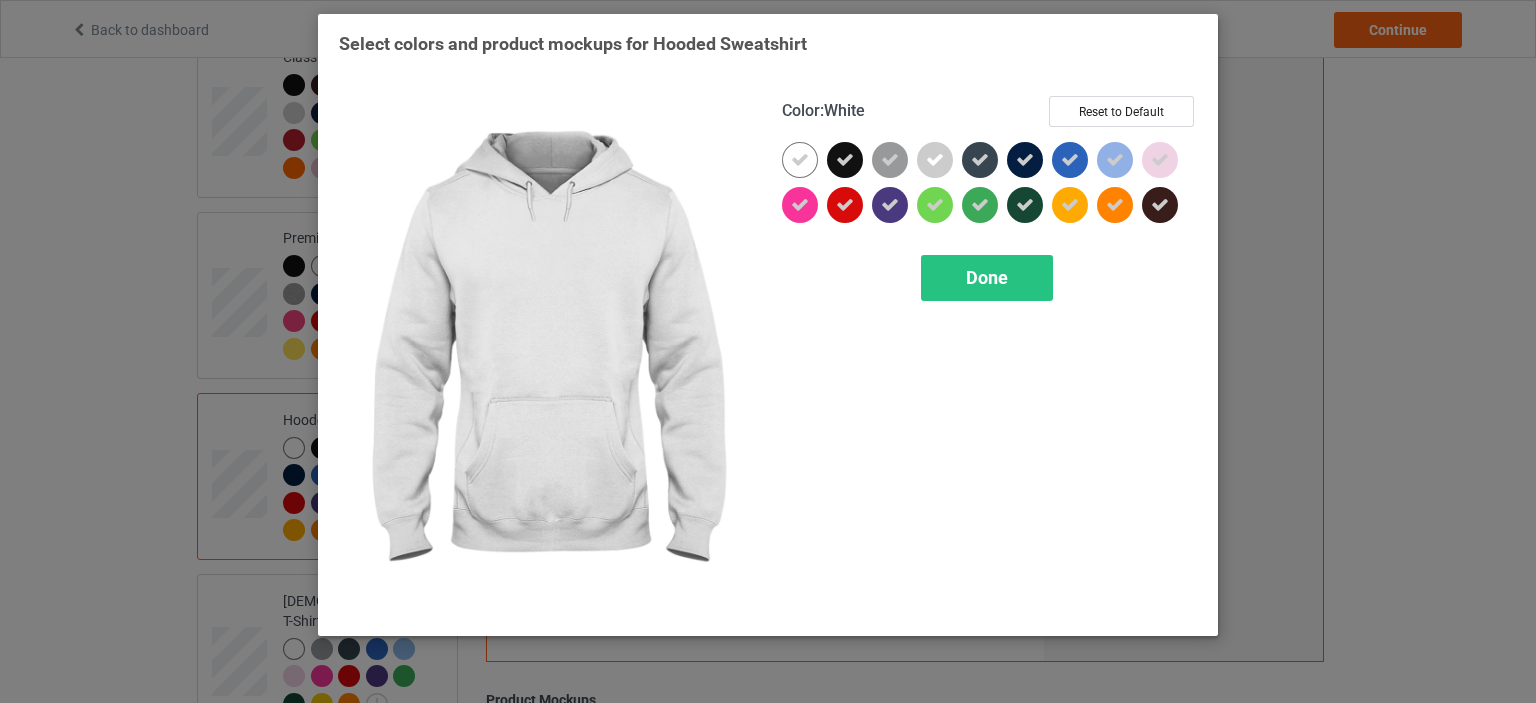 click at bounding box center (800, 160) 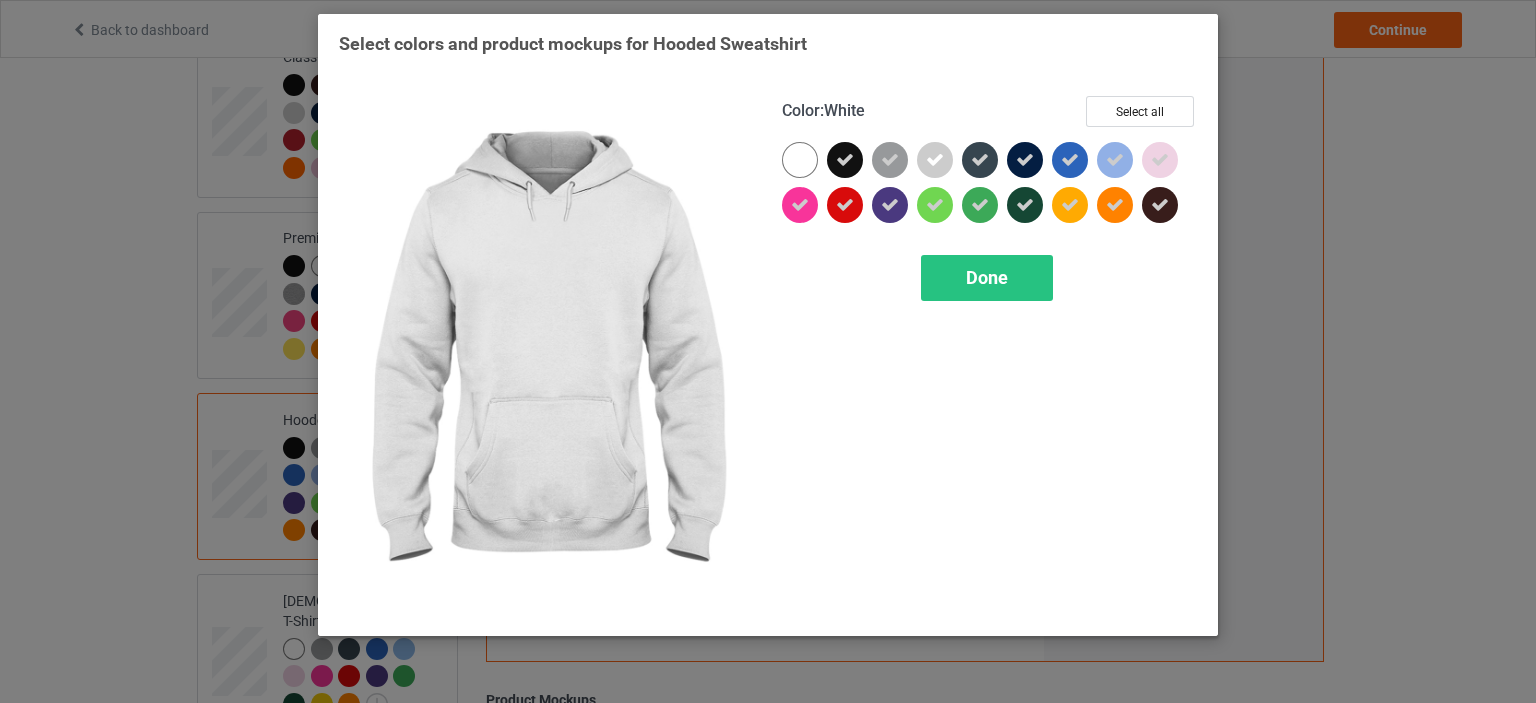 click at bounding box center [800, 160] 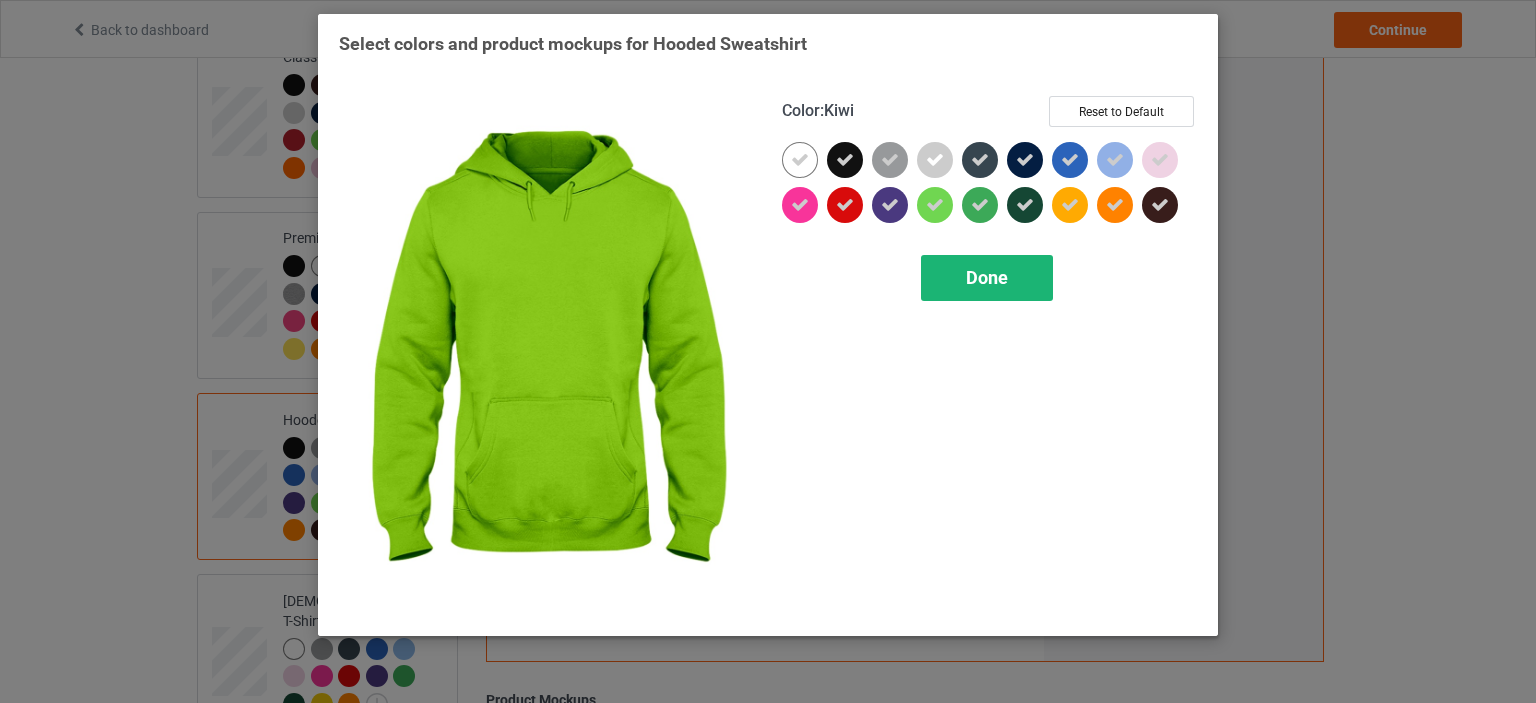click on "Done" at bounding box center [987, 278] 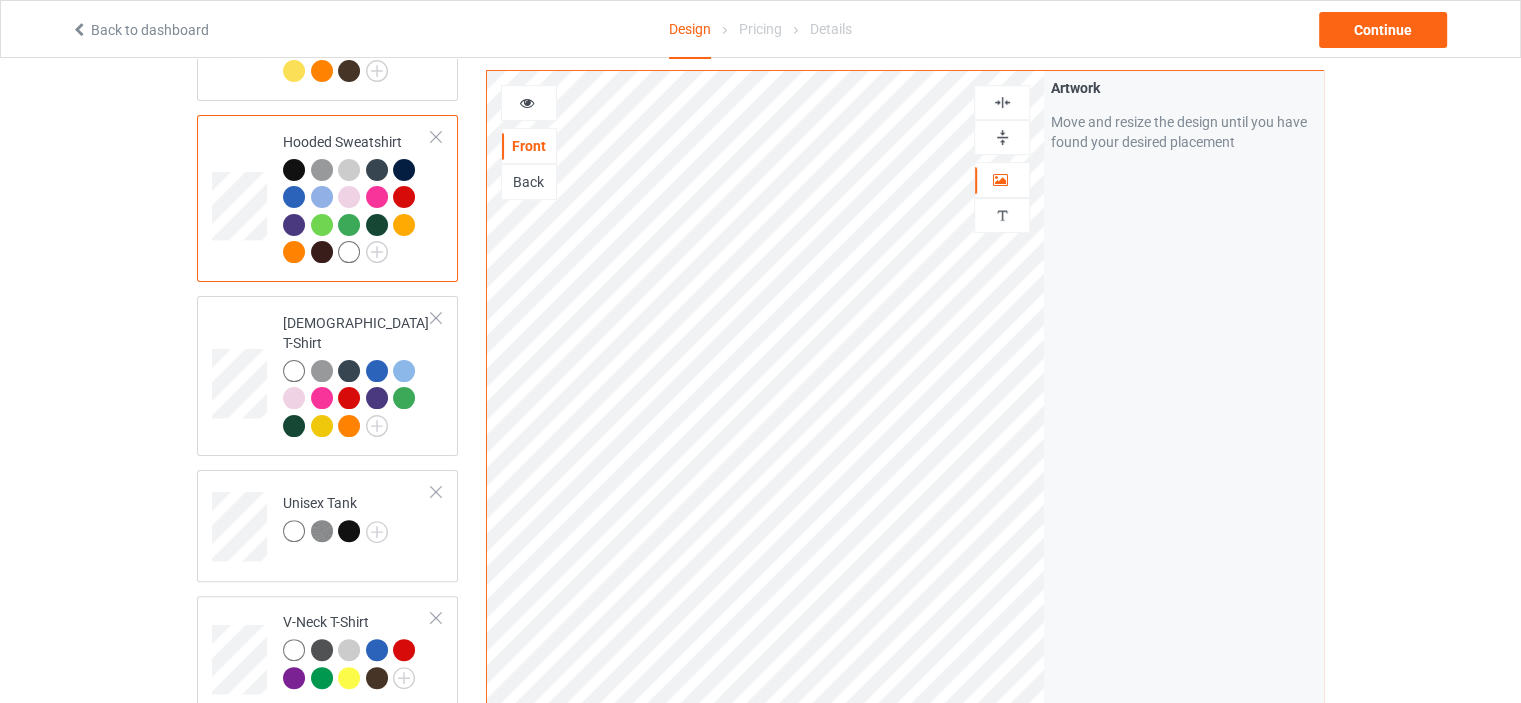 scroll, scrollTop: 500, scrollLeft: 0, axis: vertical 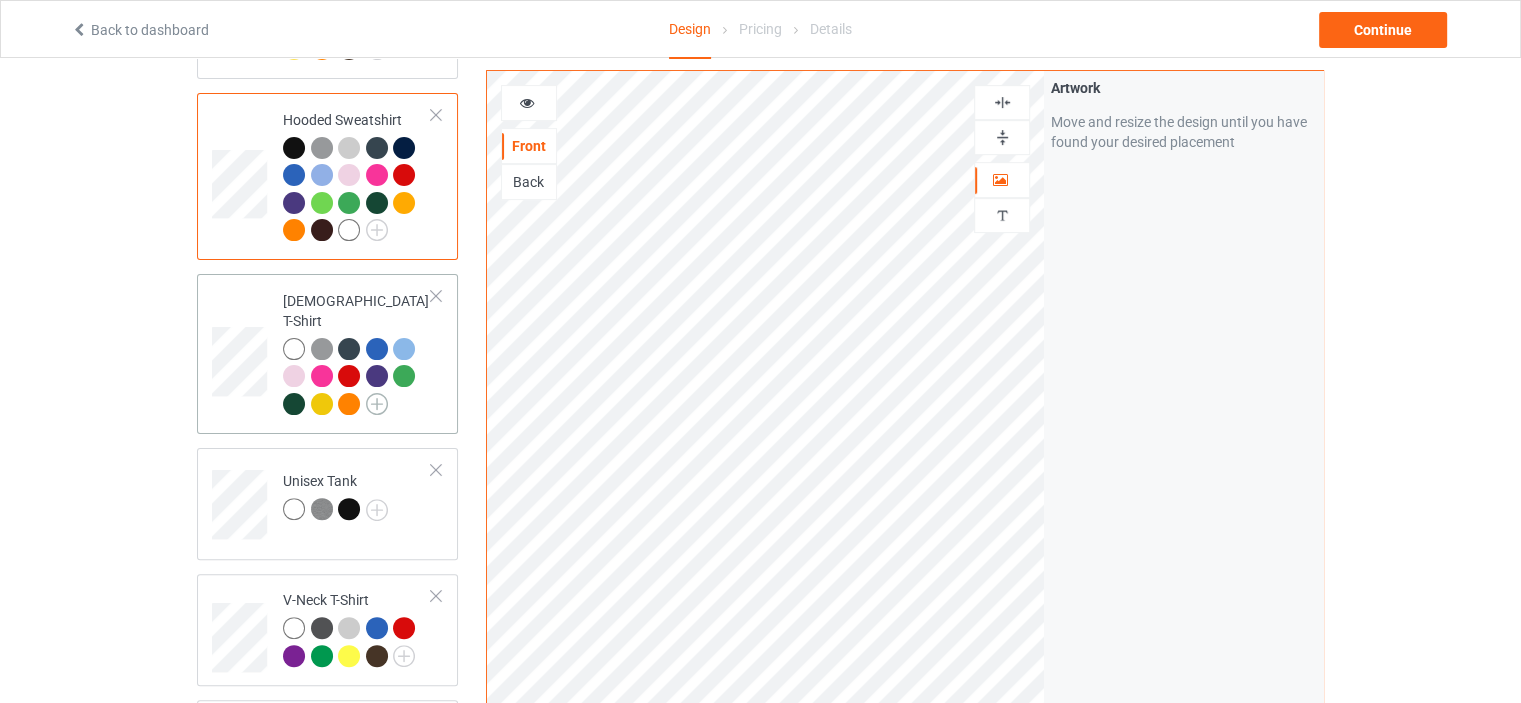 click at bounding box center (377, 404) 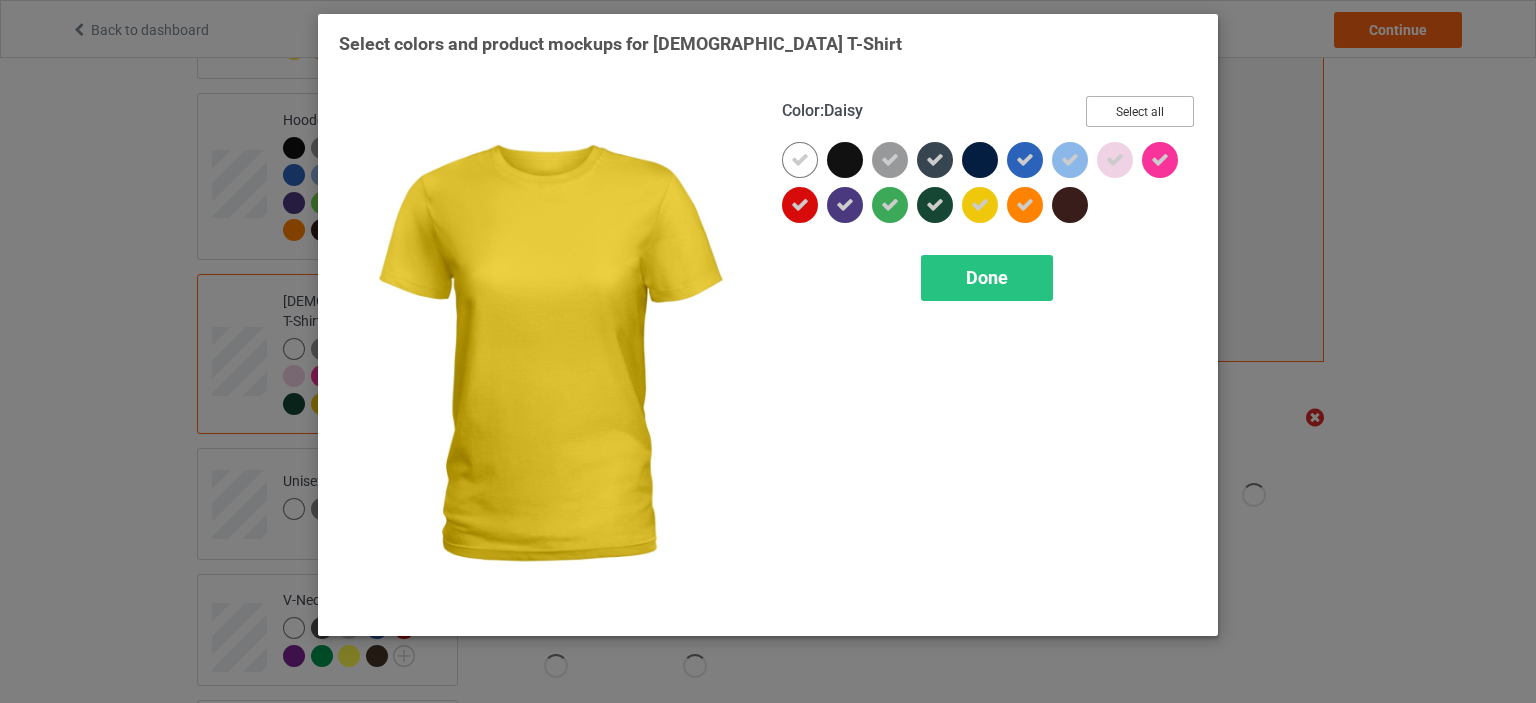 click on "Select all" at bounding box center (1140, 111) 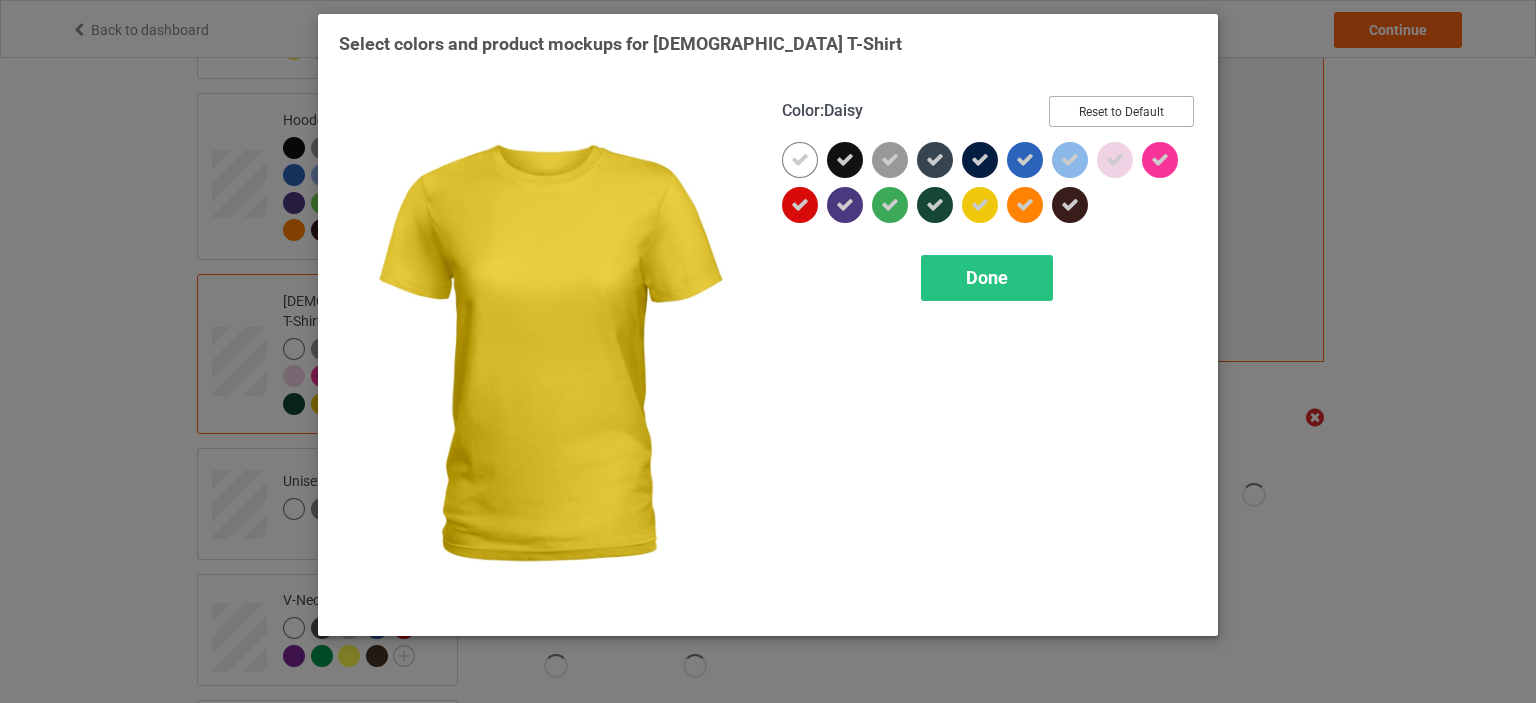click on "Reset to Default" at bounding box center [1121, 111] 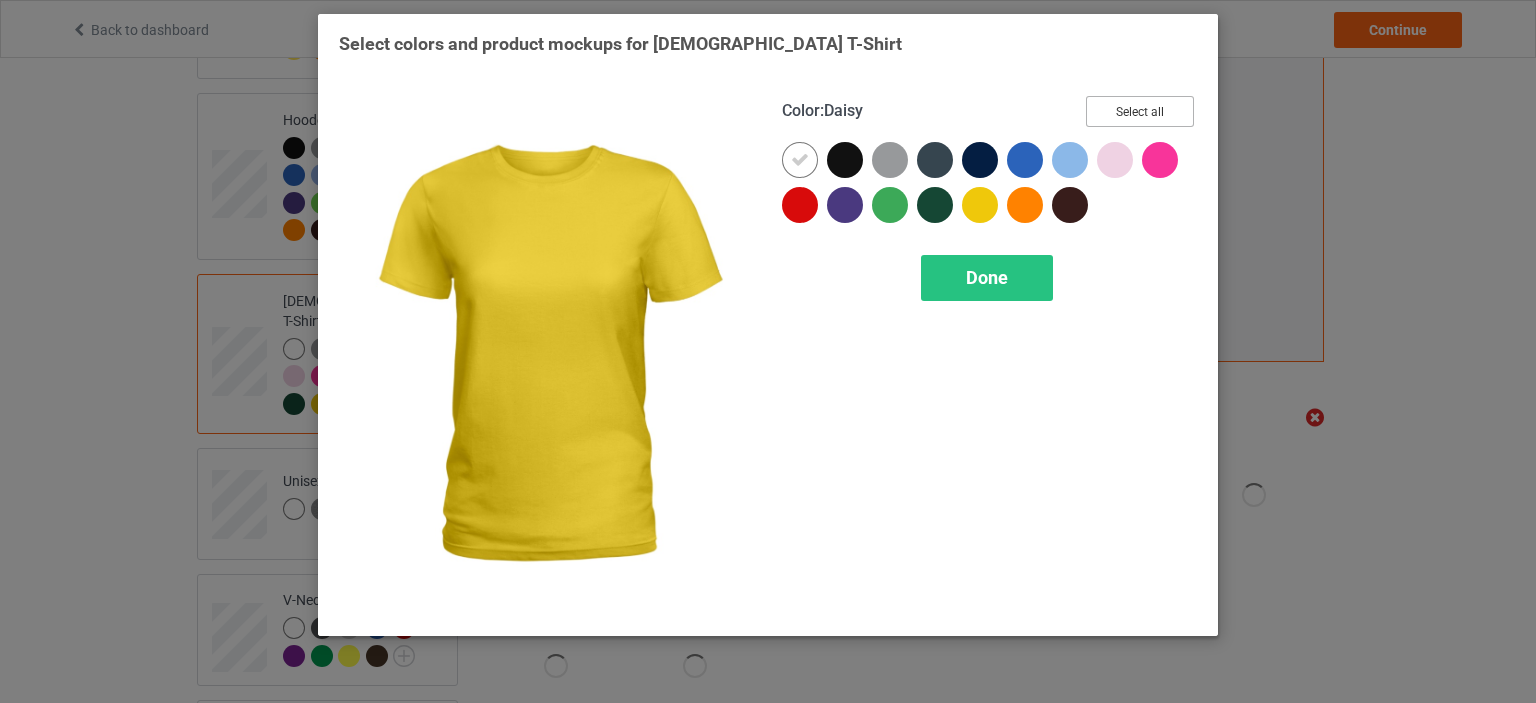 click on "Select all" at bounding box center [1140, 111] 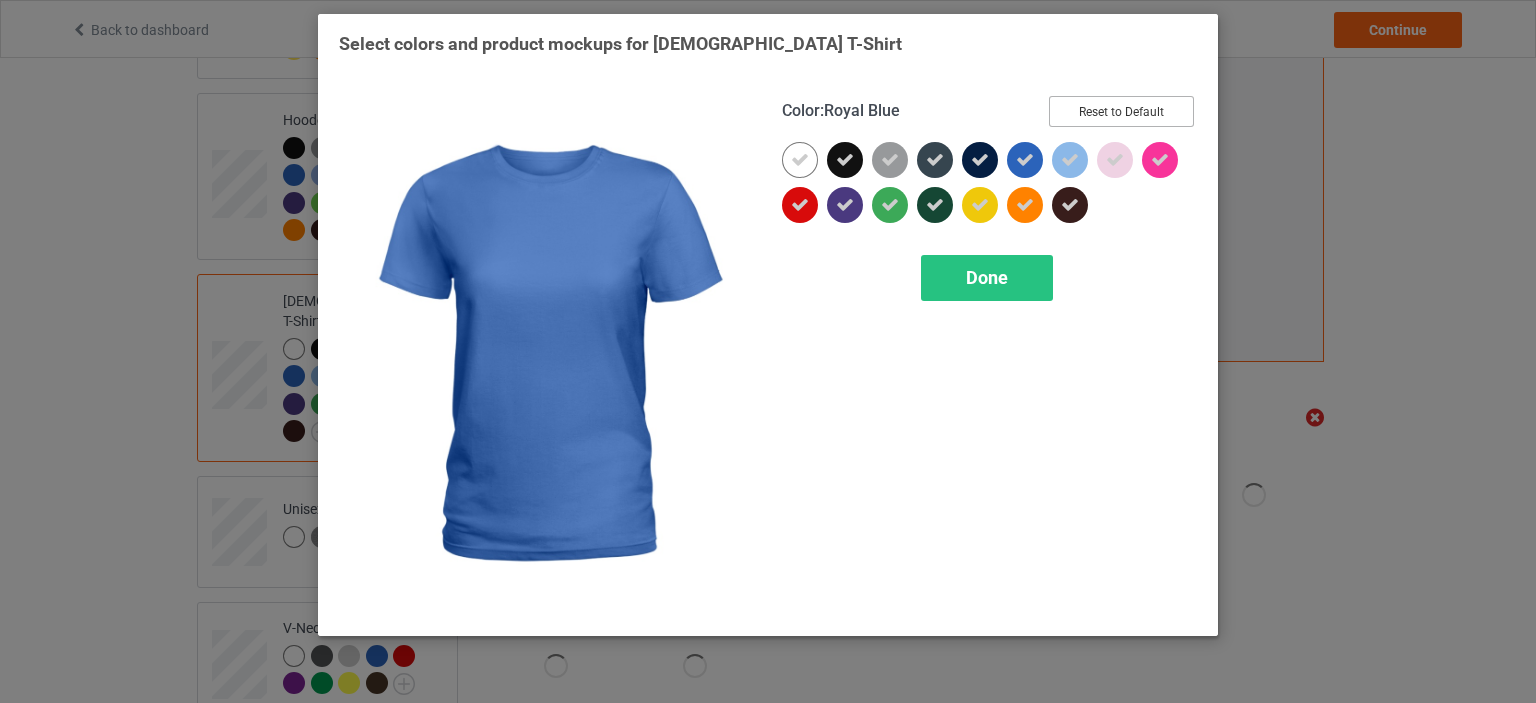 click on "Reset to Default" at bounding box center [1121, 111] 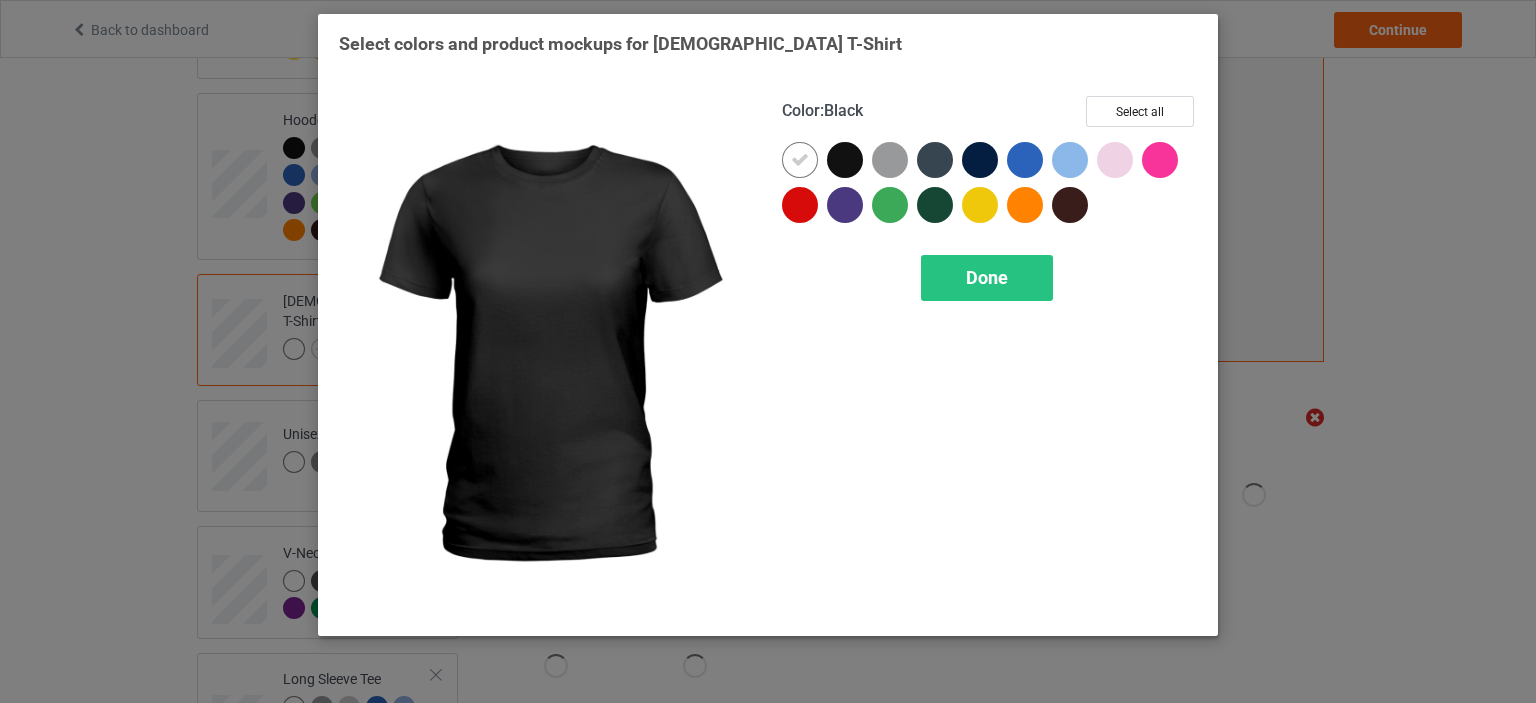 click at bounding box center (845, 160) 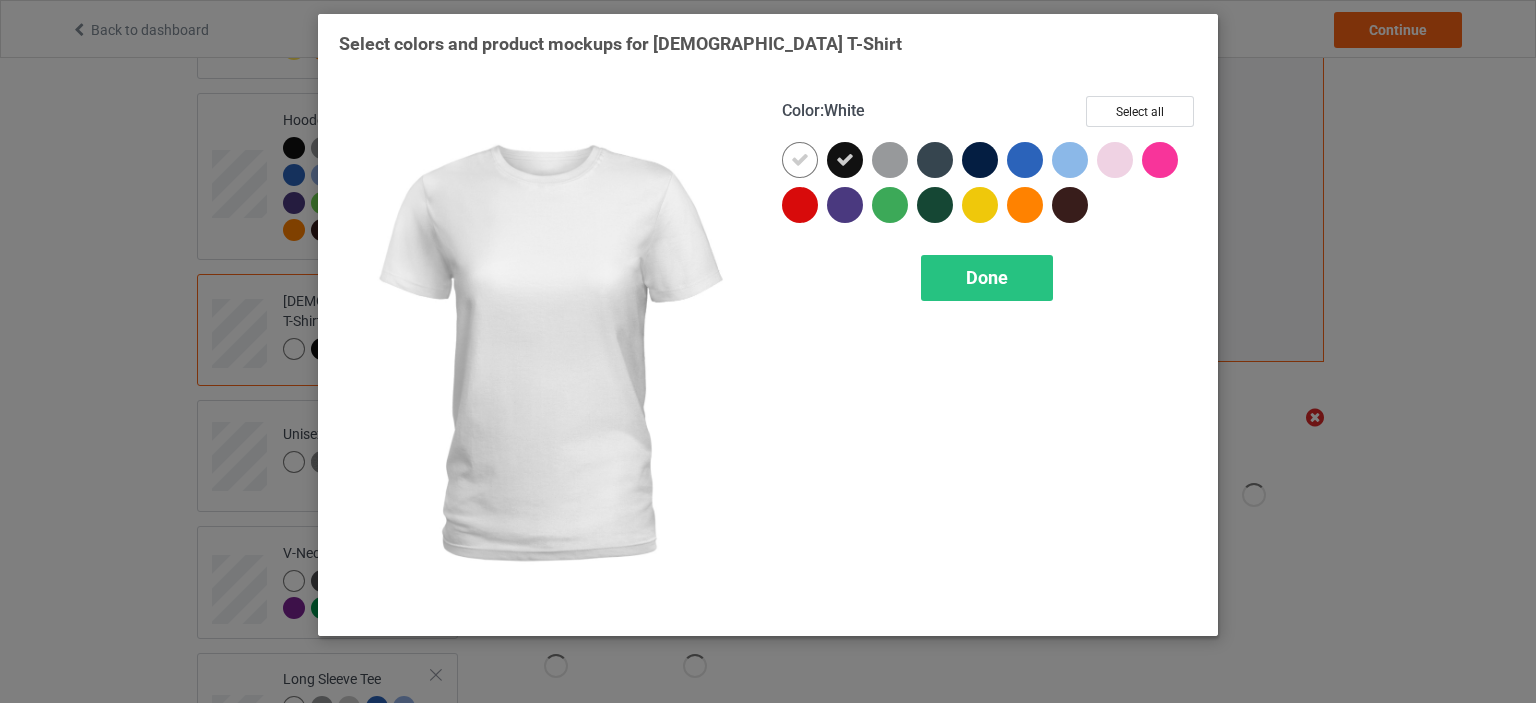 click at bounding box center (800, 160) 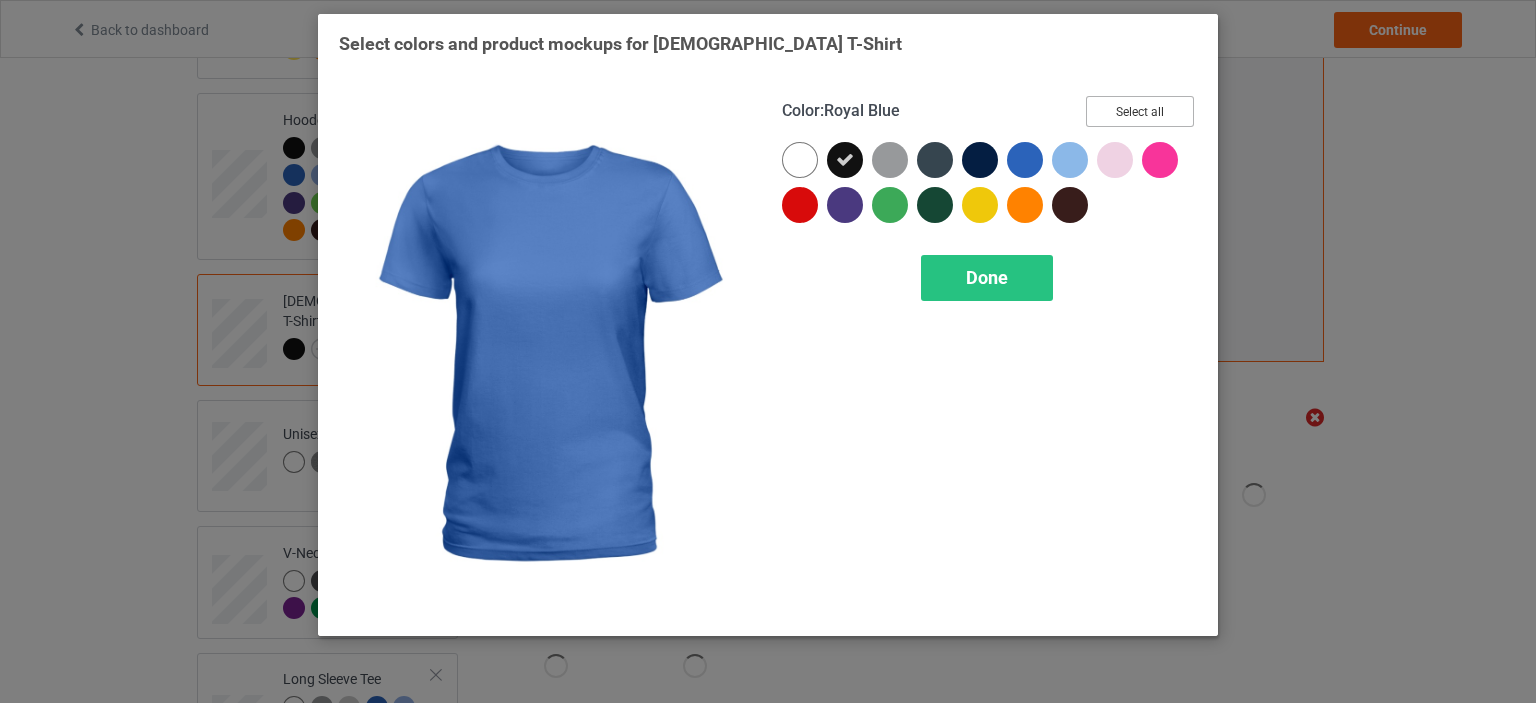 click on "Select all" at bounding box center [1140, 111] 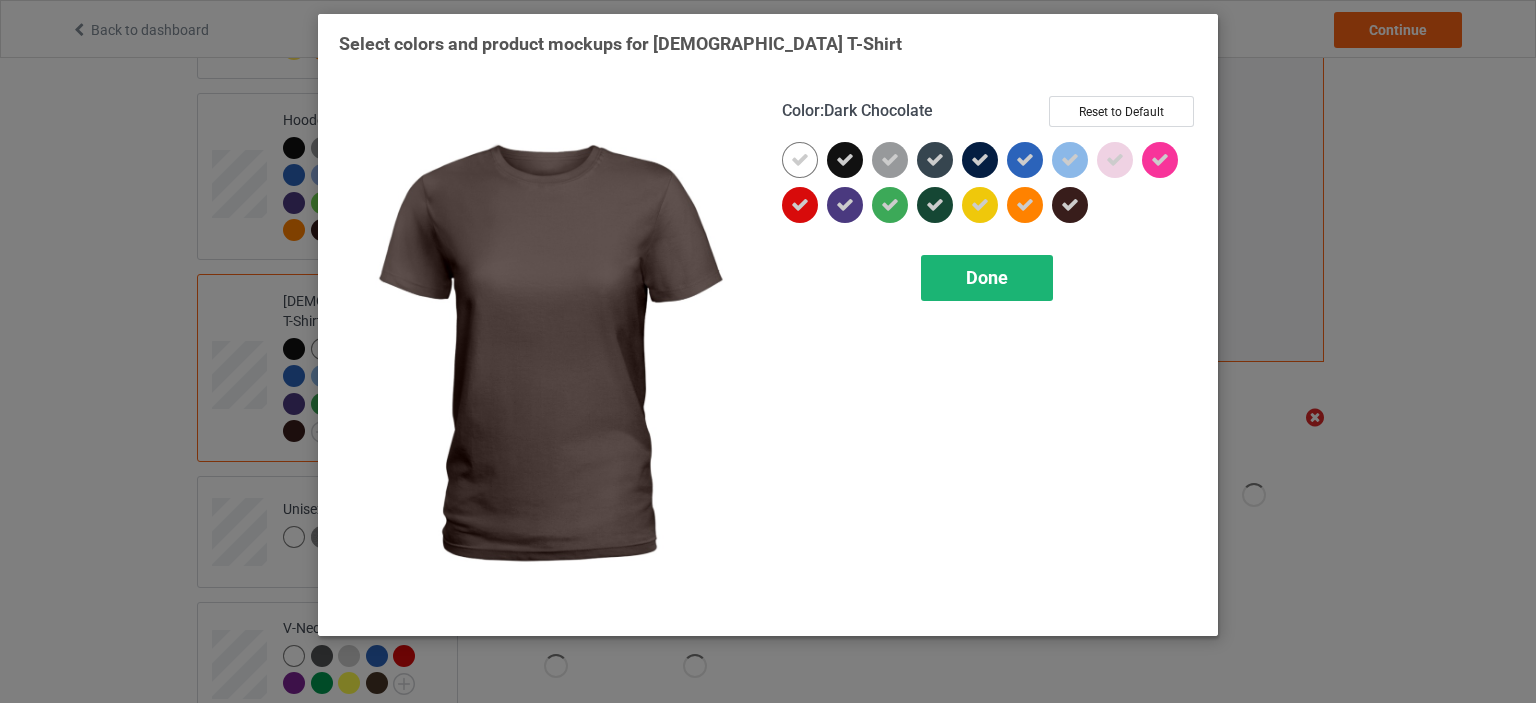 click on "Done" at bounding box center (987, 277) 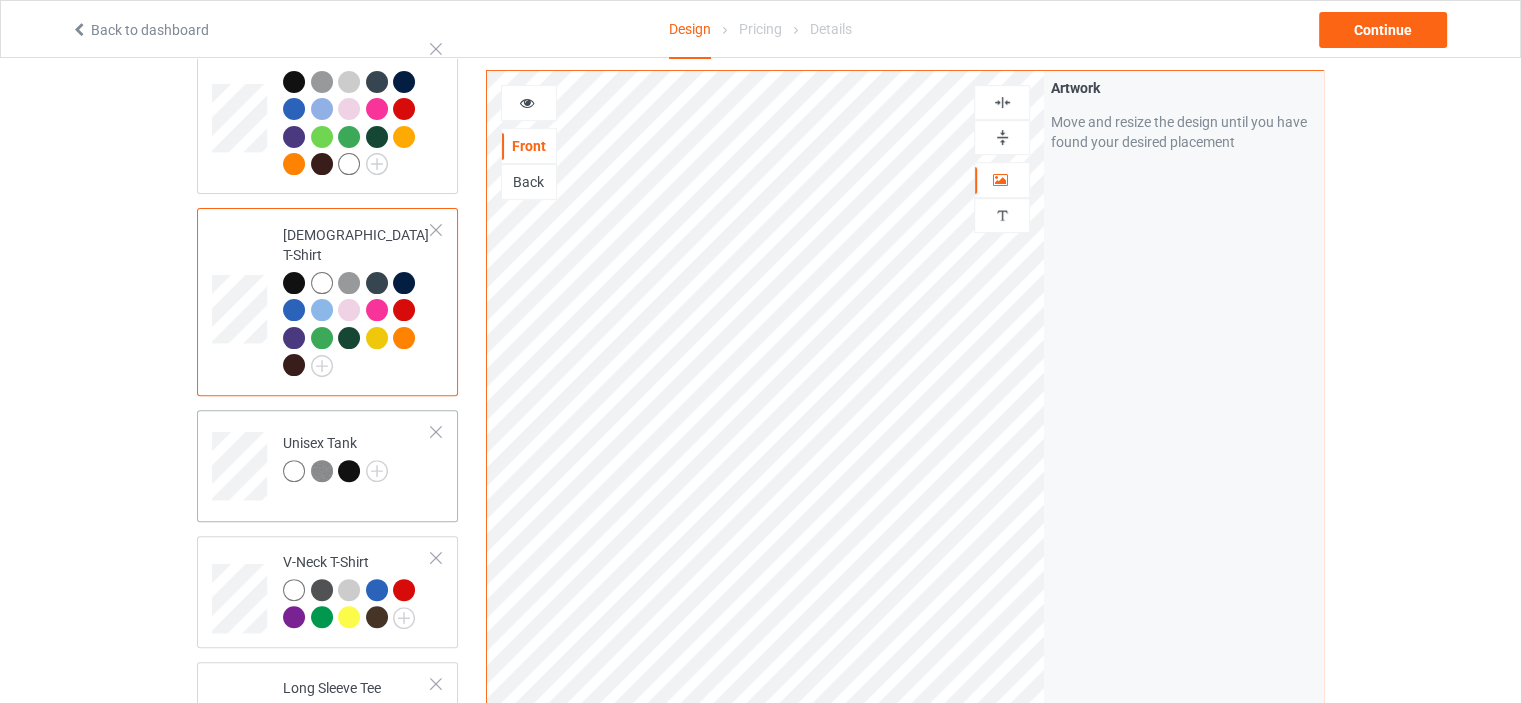 scroll, scrollTop: 600, scrollLeft: 0, axis: vertical 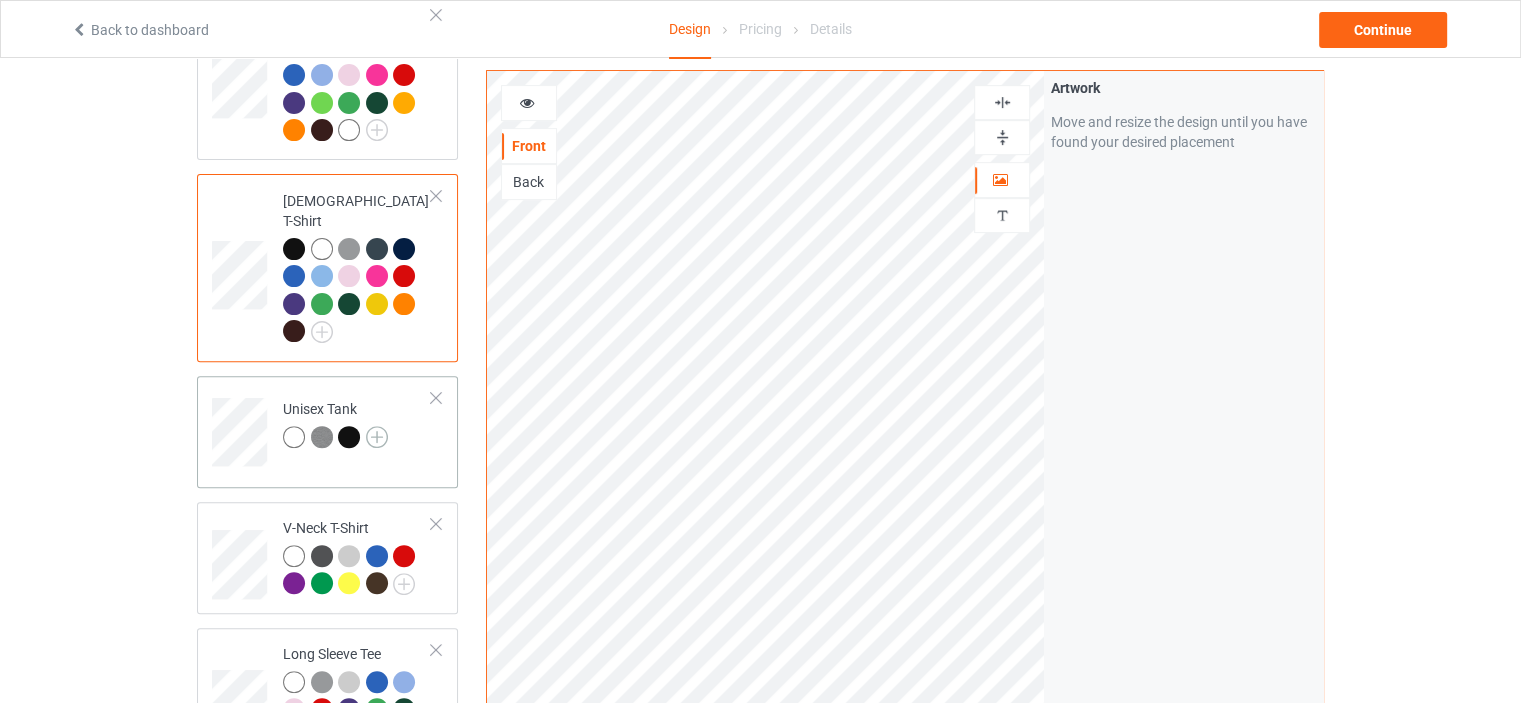 click at bounding box center [377, 437] 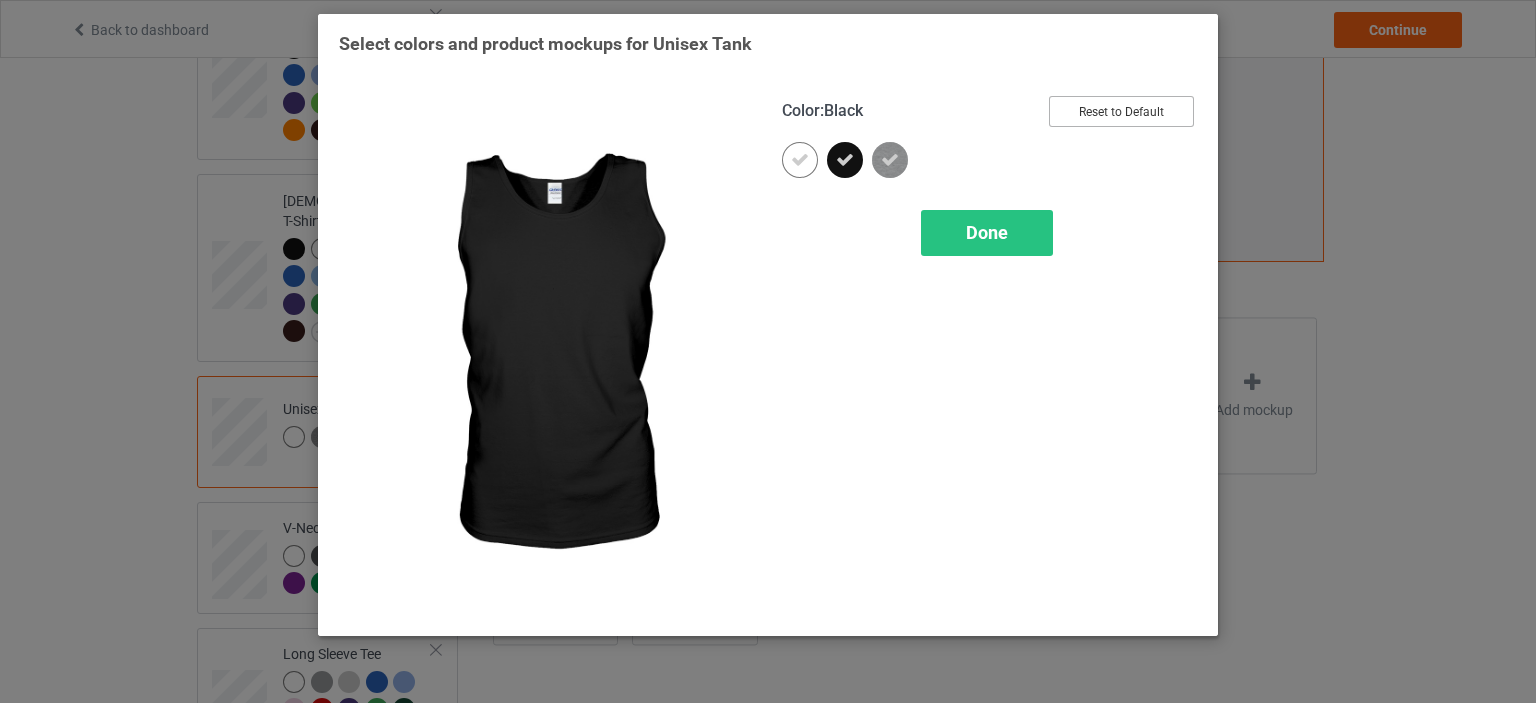 click on "Reset to Default" at bounding box center [1121, 111] 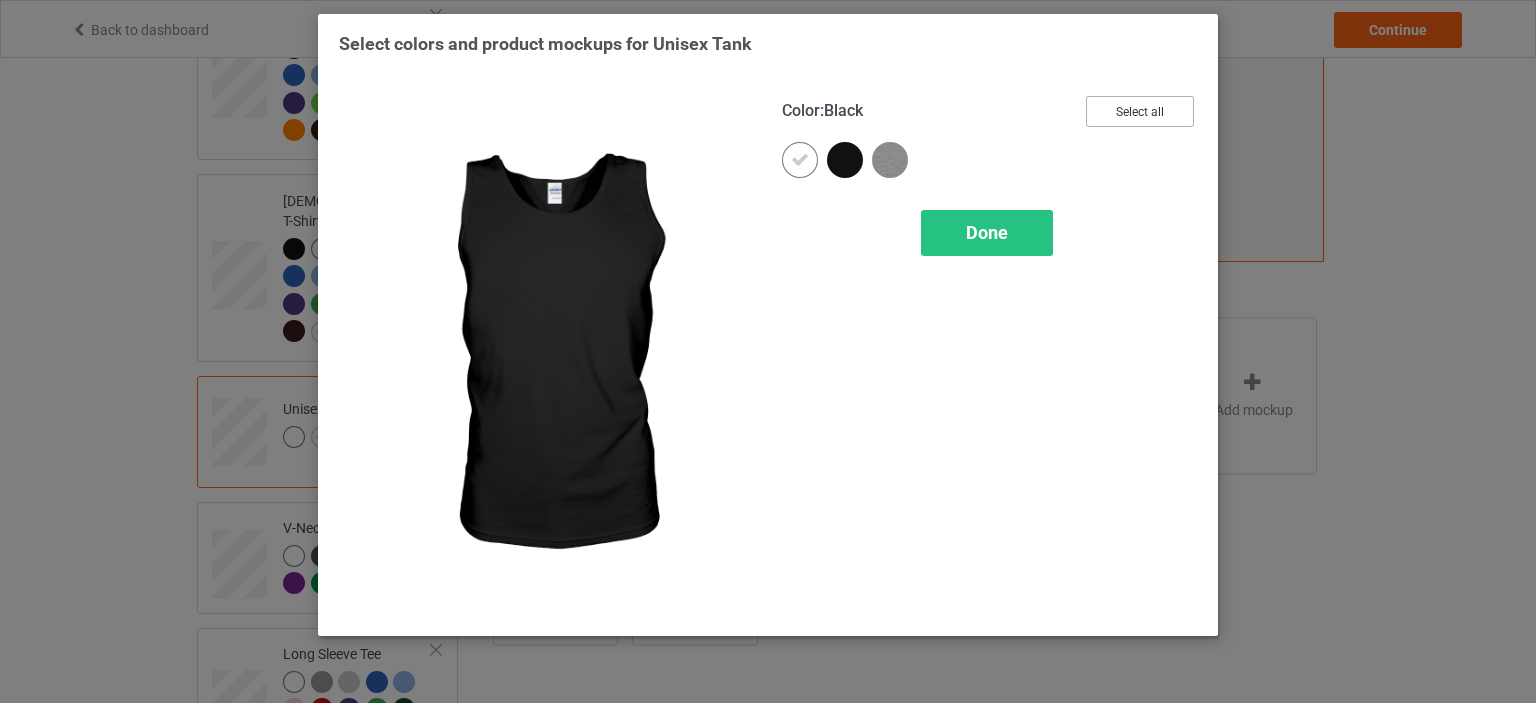 click on "Color :  Black Select all" at bounding box center [989, 119] 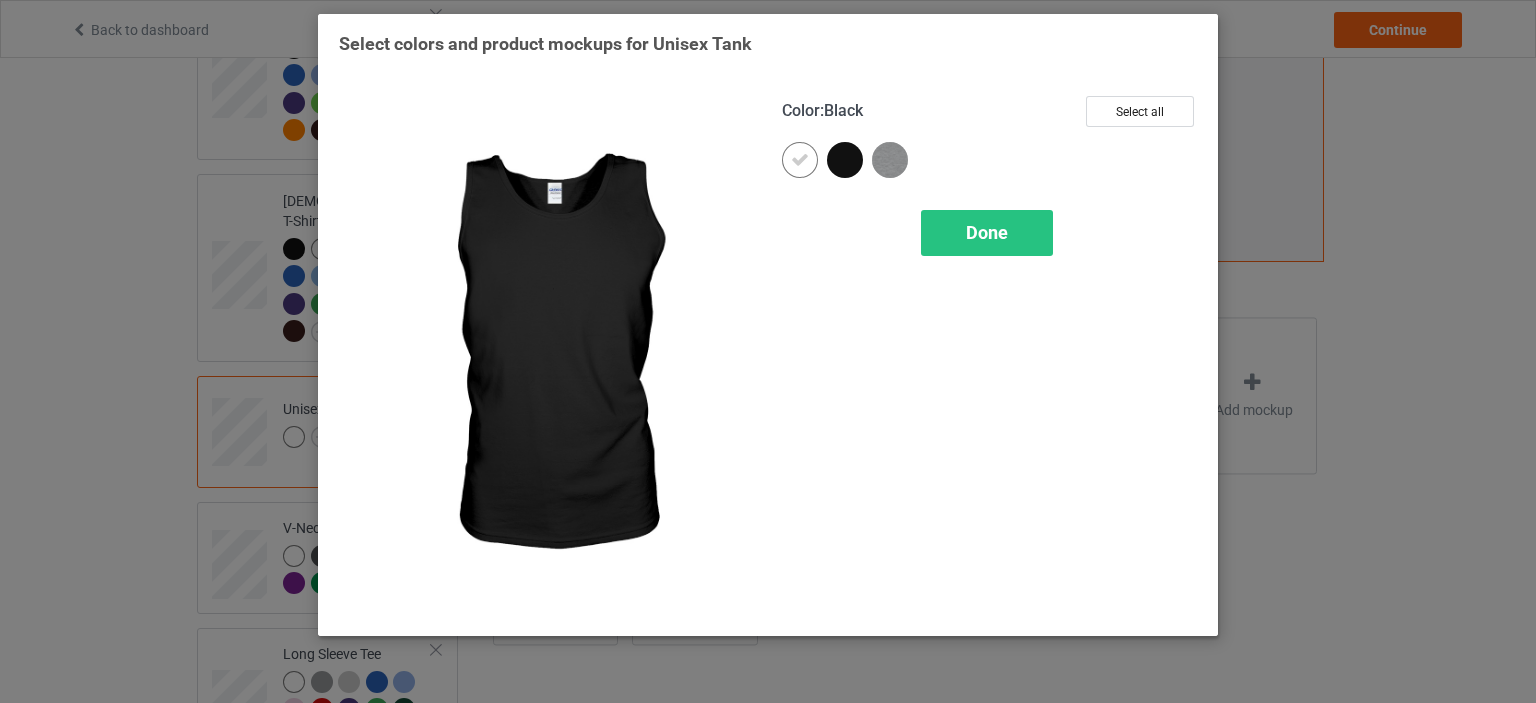 click at bounding box center (845, 160) 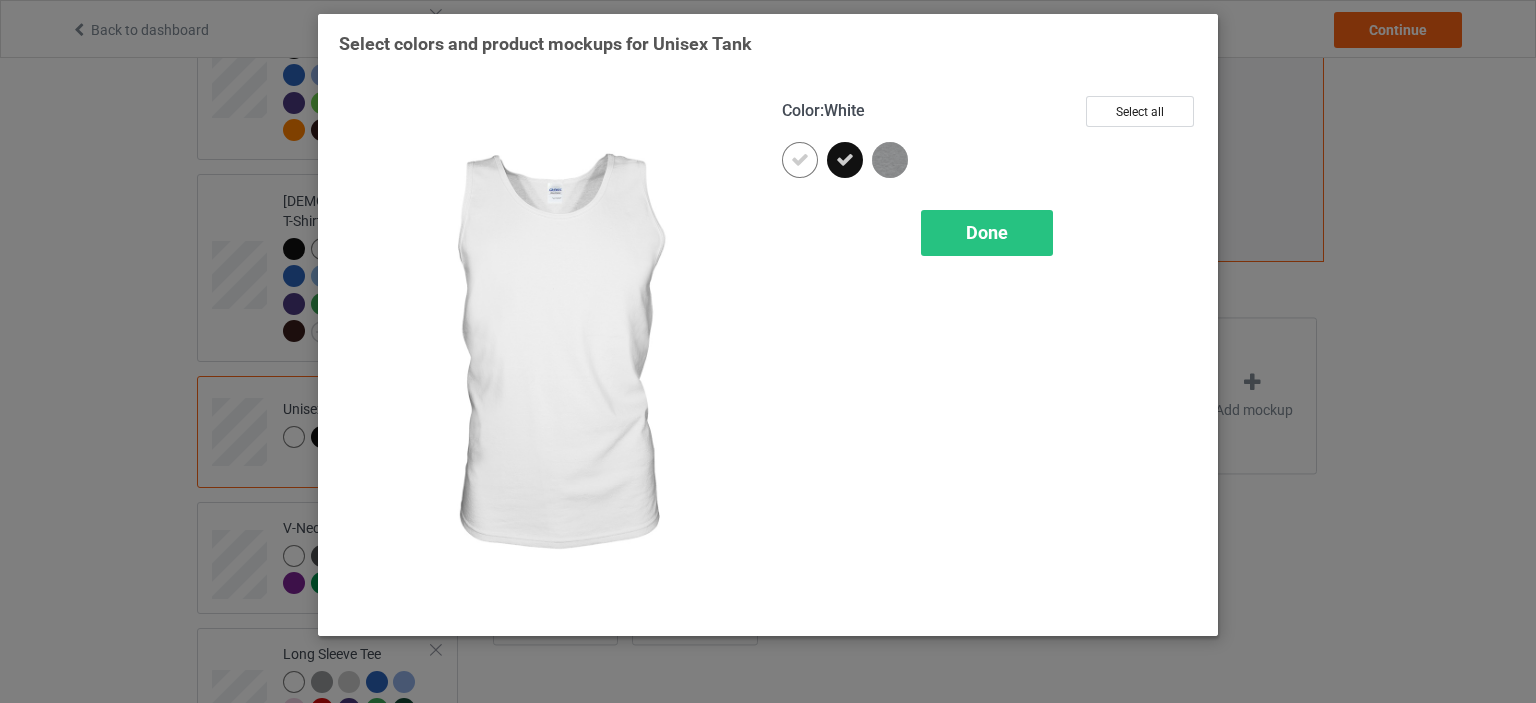 click at bounding box center (800, 160) 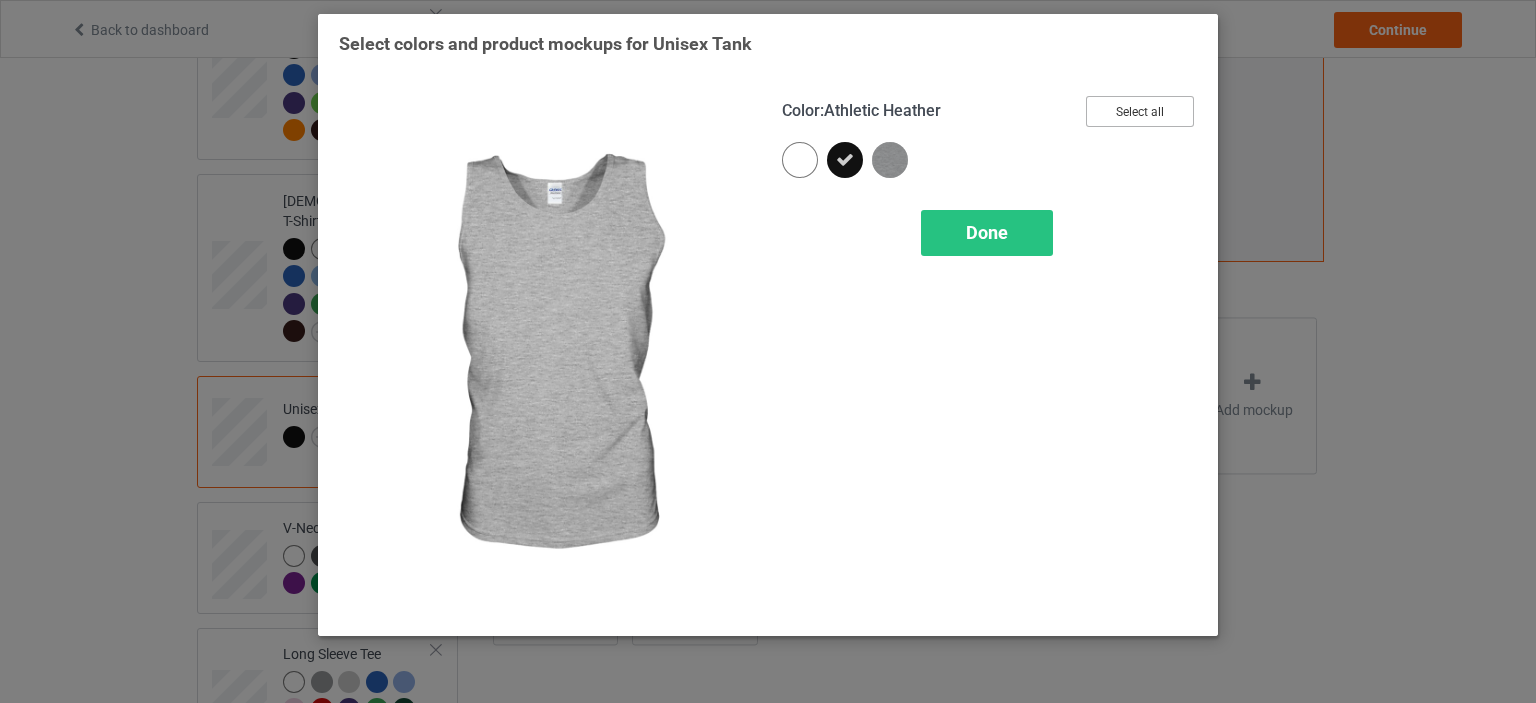 click on "Select all" at bounding box center (1140, 111) 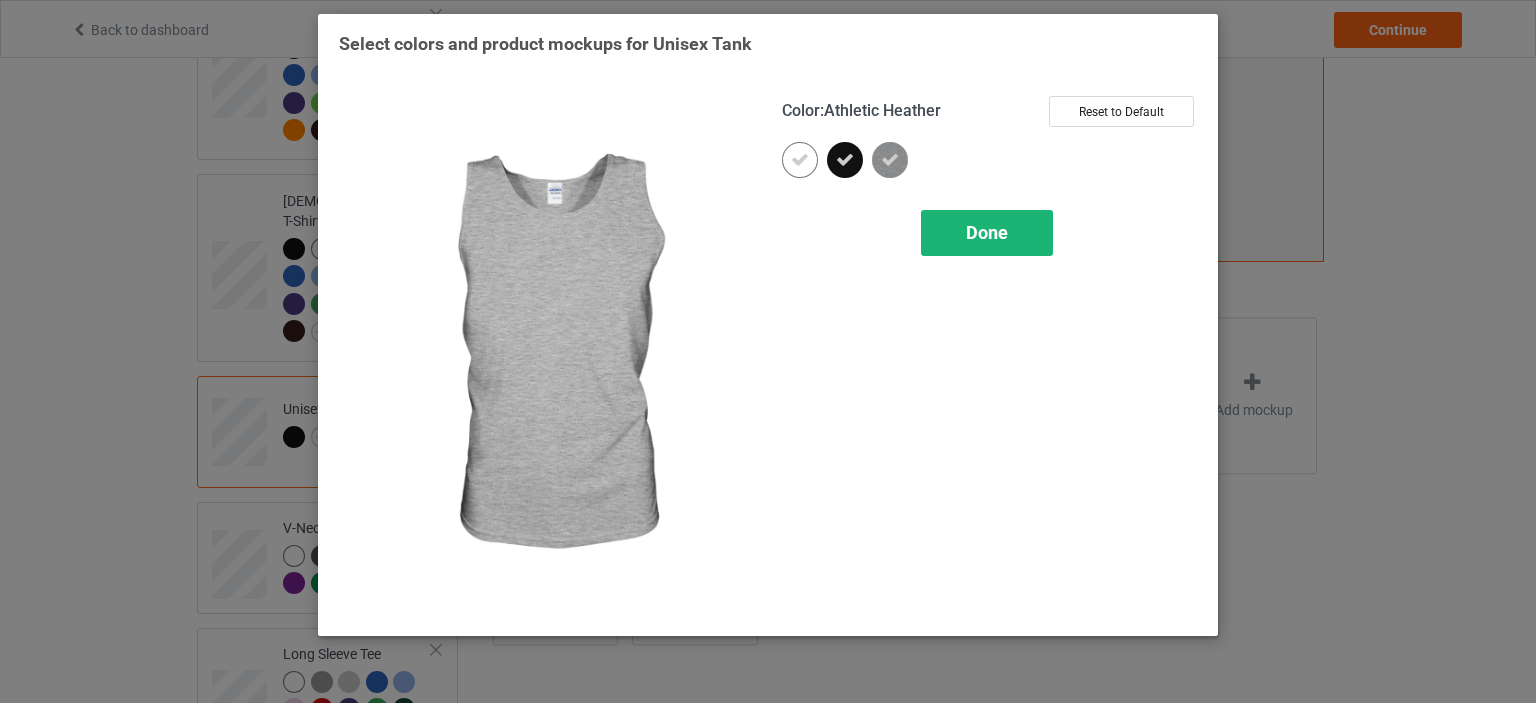 click on "Done" at bounding box center (987, 232) 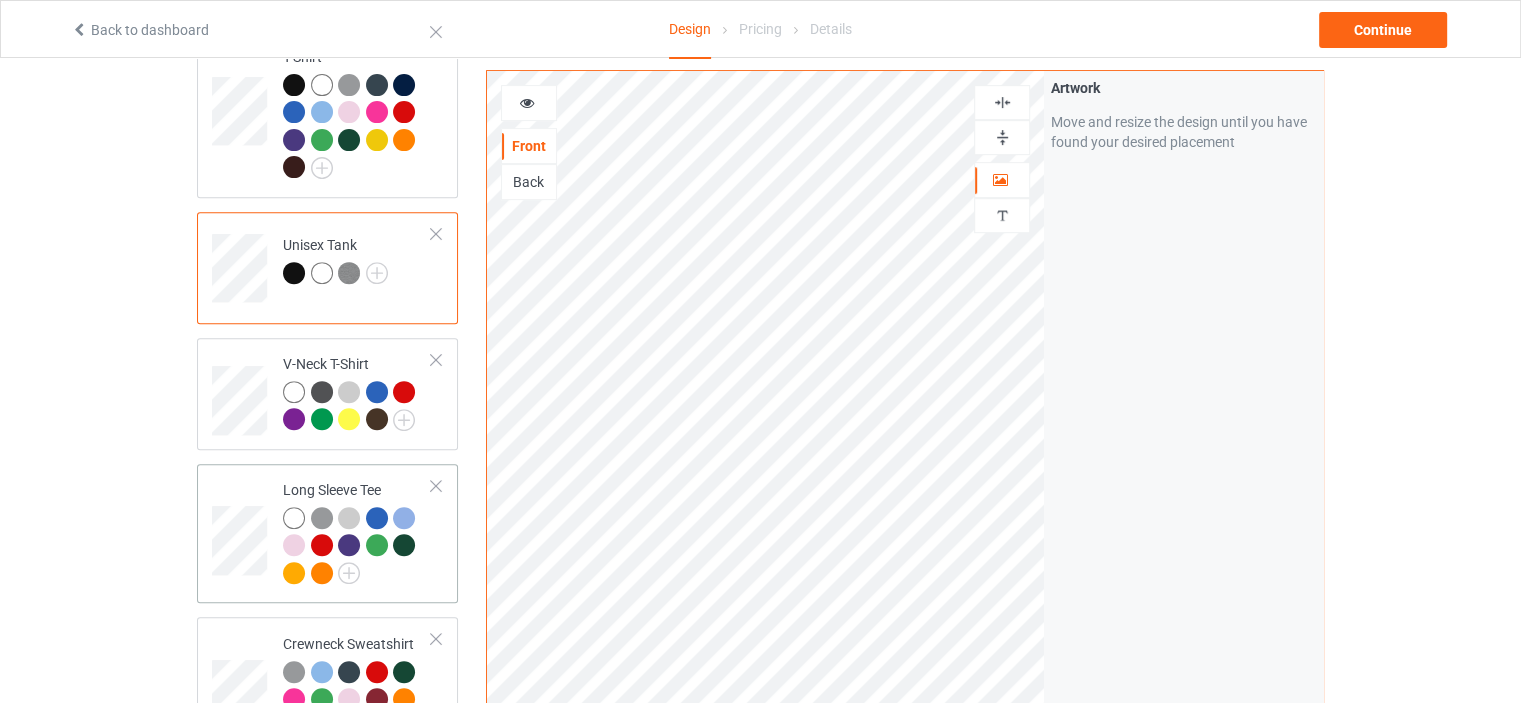 scroll, scrollTop: 800, scrollLeft: 0, axis: vertical 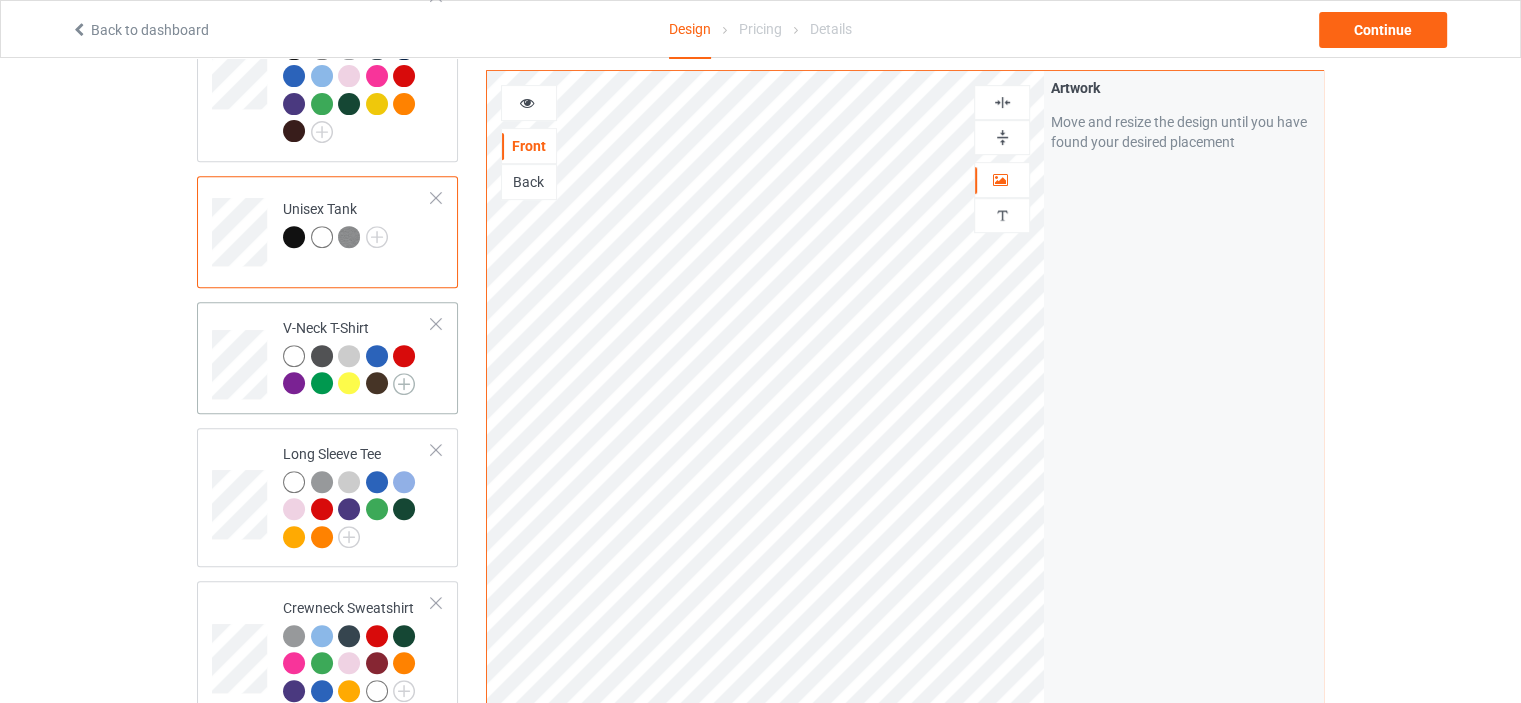 click at bounding box center (404, 384) 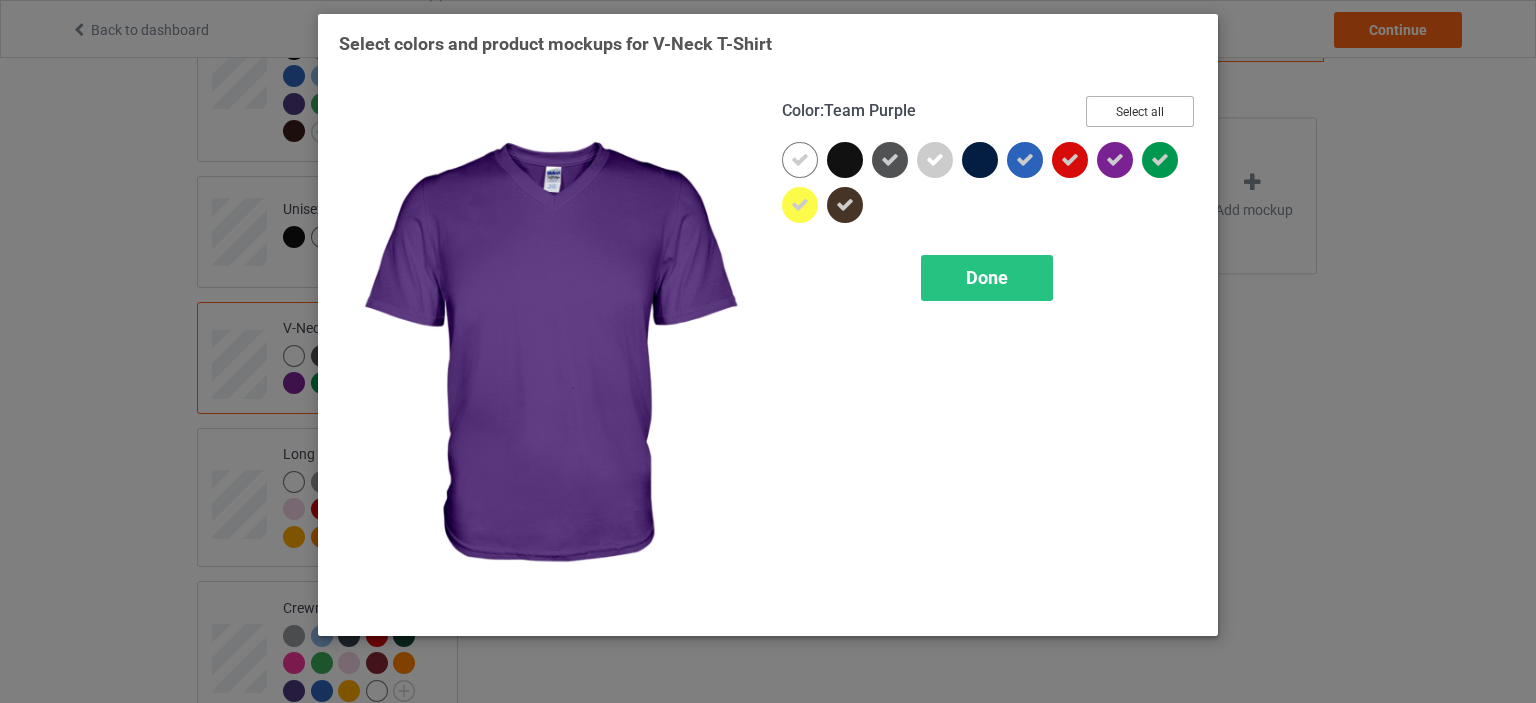 click on "Select all" at bounding box center [1140, 111] 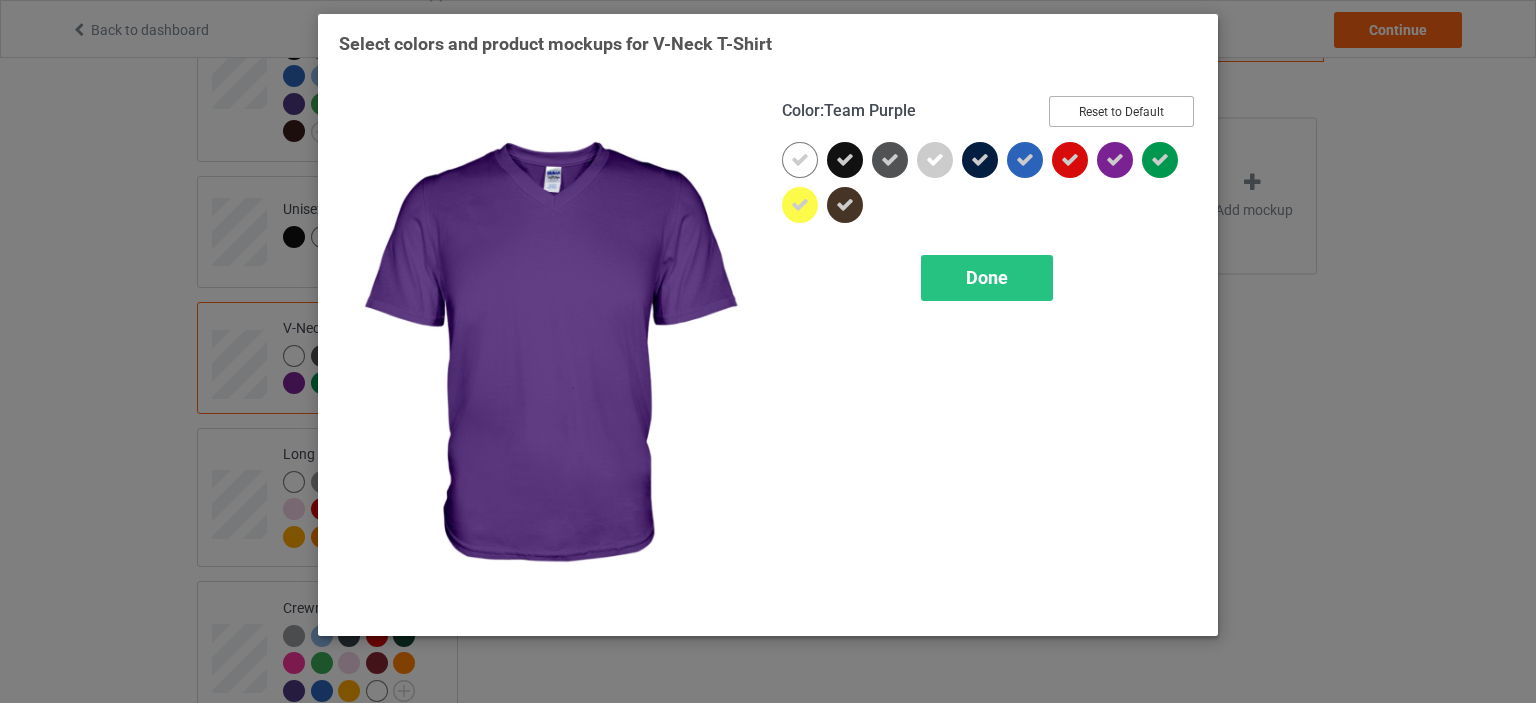 click on "Reset to Default" at bounding box center [1121, 111] 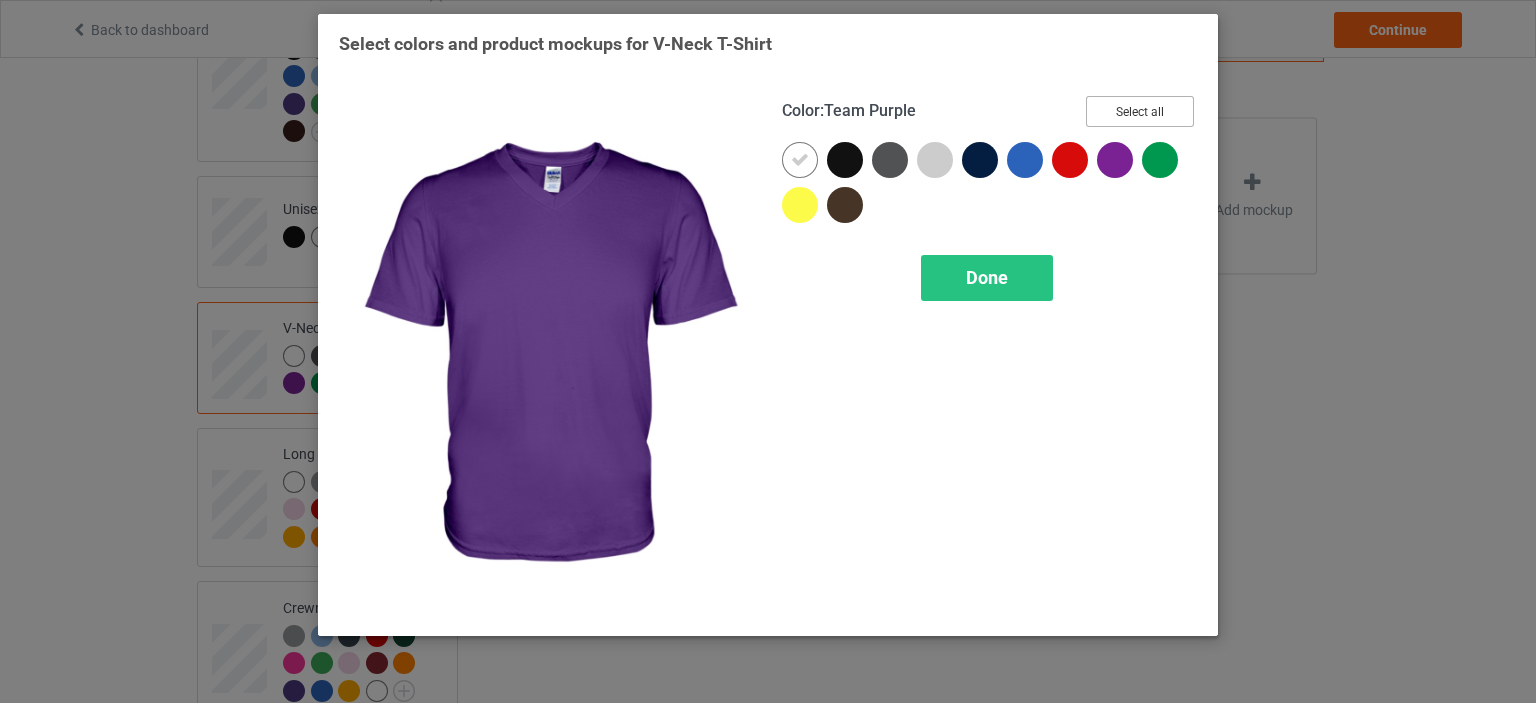 click on "Select all" at bounding box center (1140, 111) 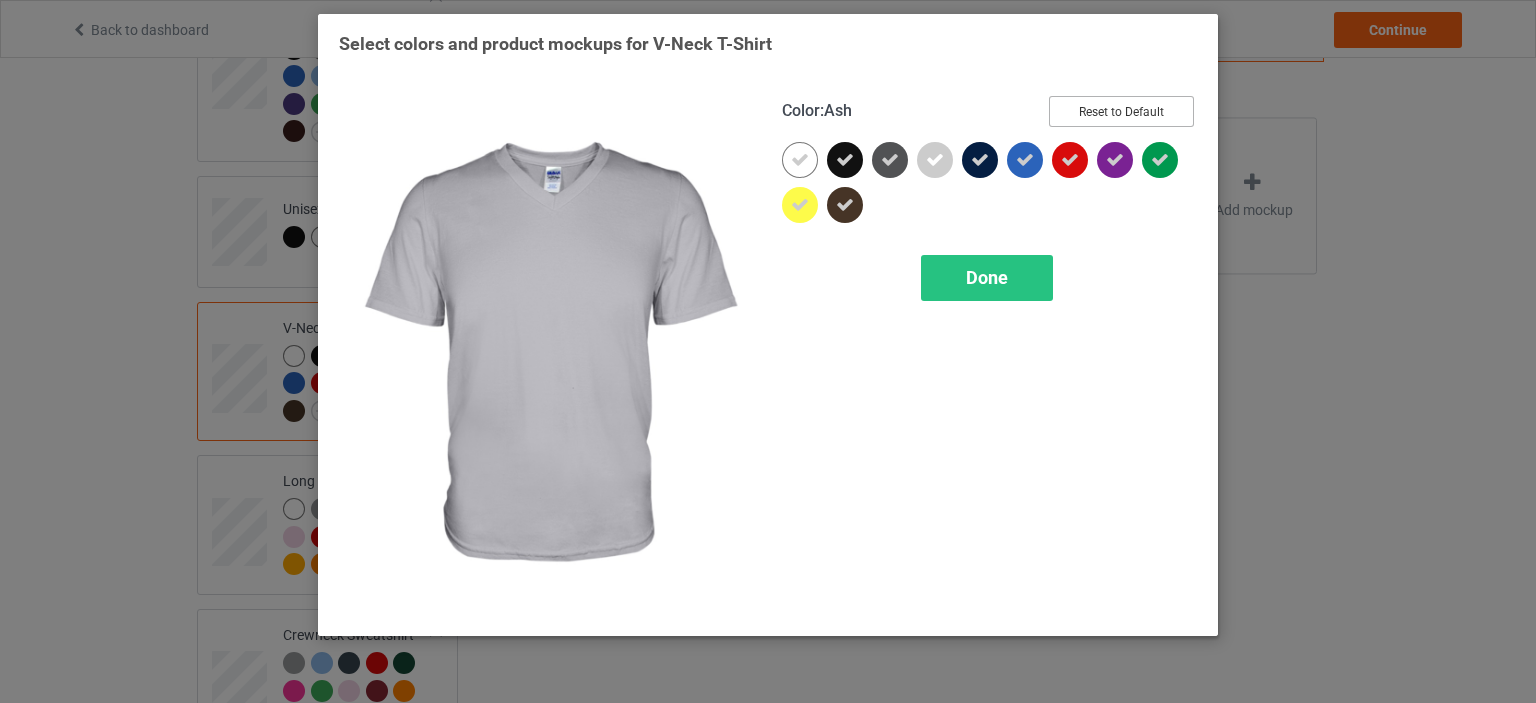 click on "Reset to Default" at bounding box center (1121, 111) 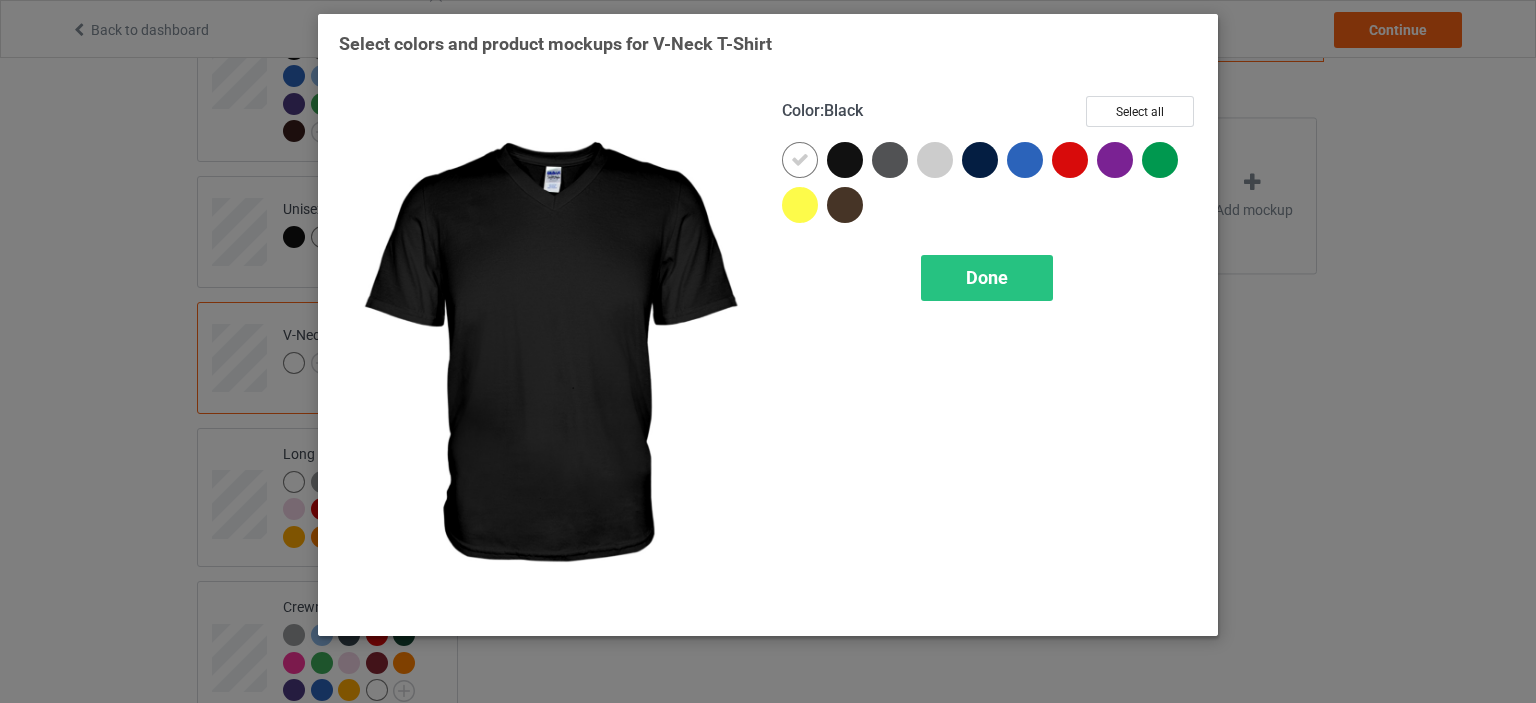 click at bounding box center (845, 160) 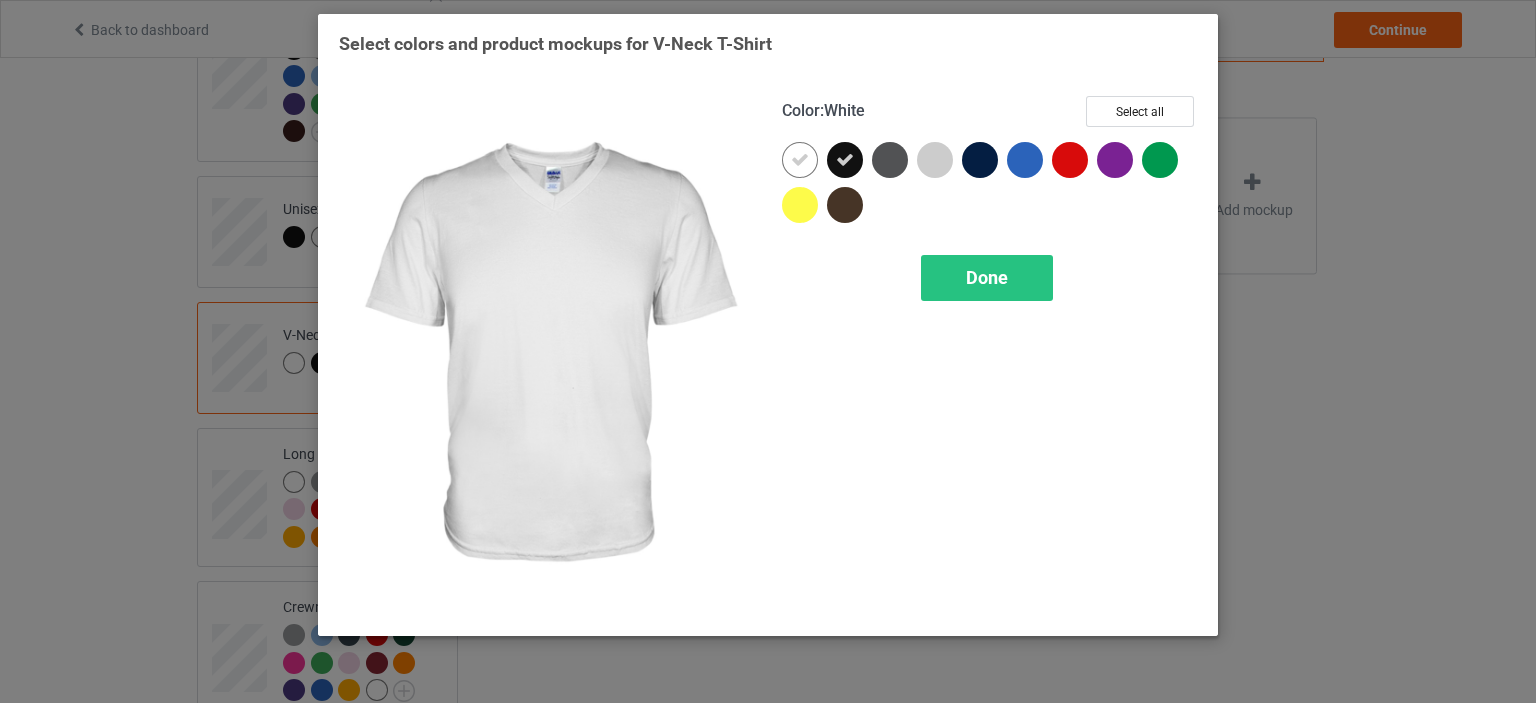 click at bounding box center [800, 160] 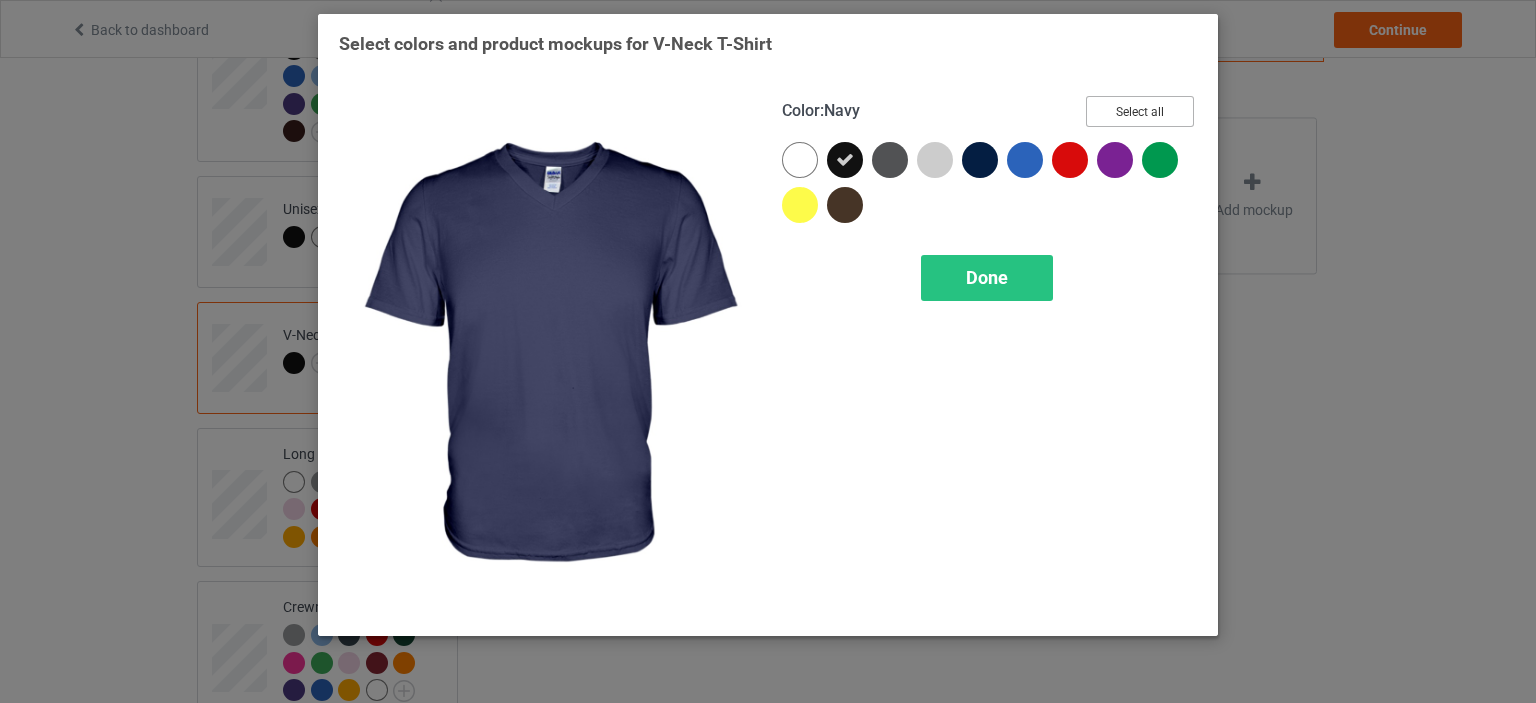 click on "Select all" at bounding box center (1140, 111) 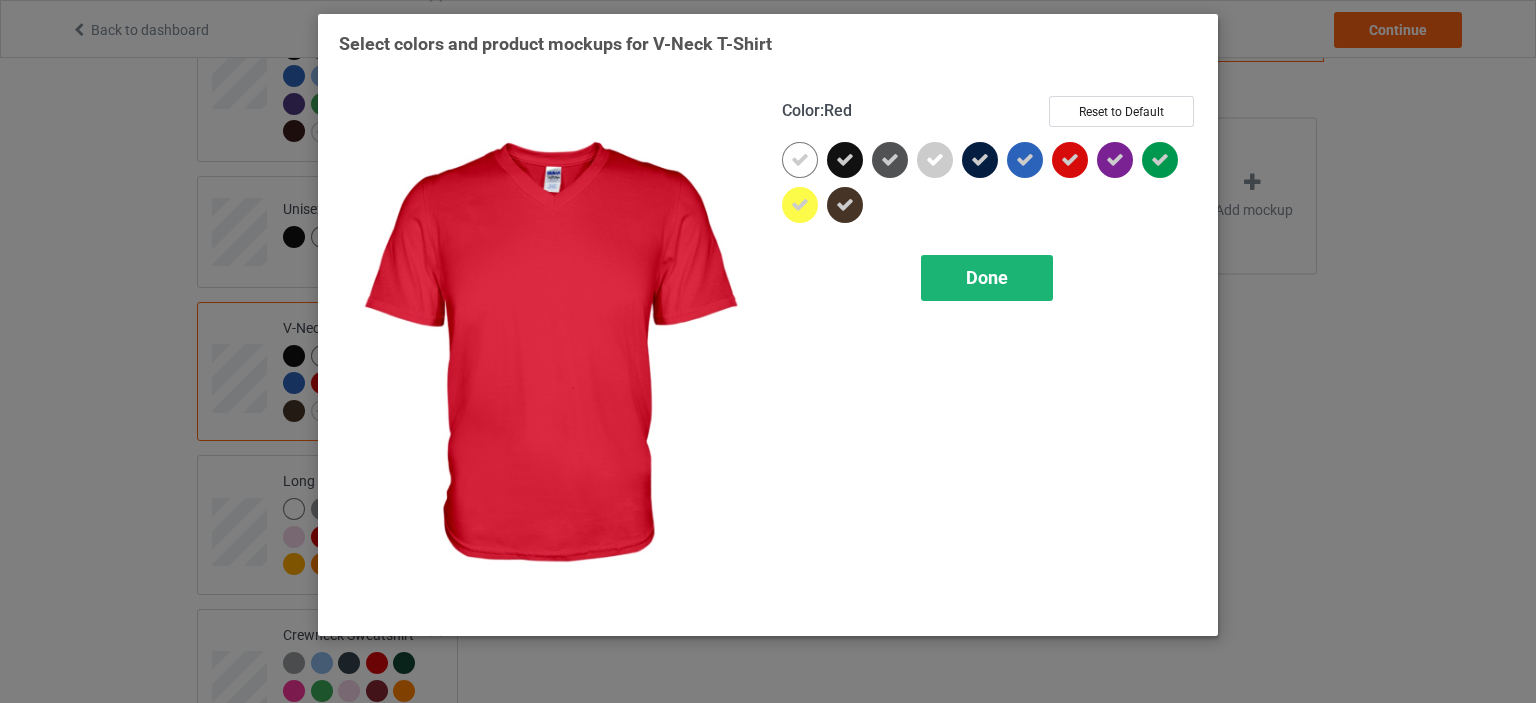 click on "Done" at bounding box center [987, 277] 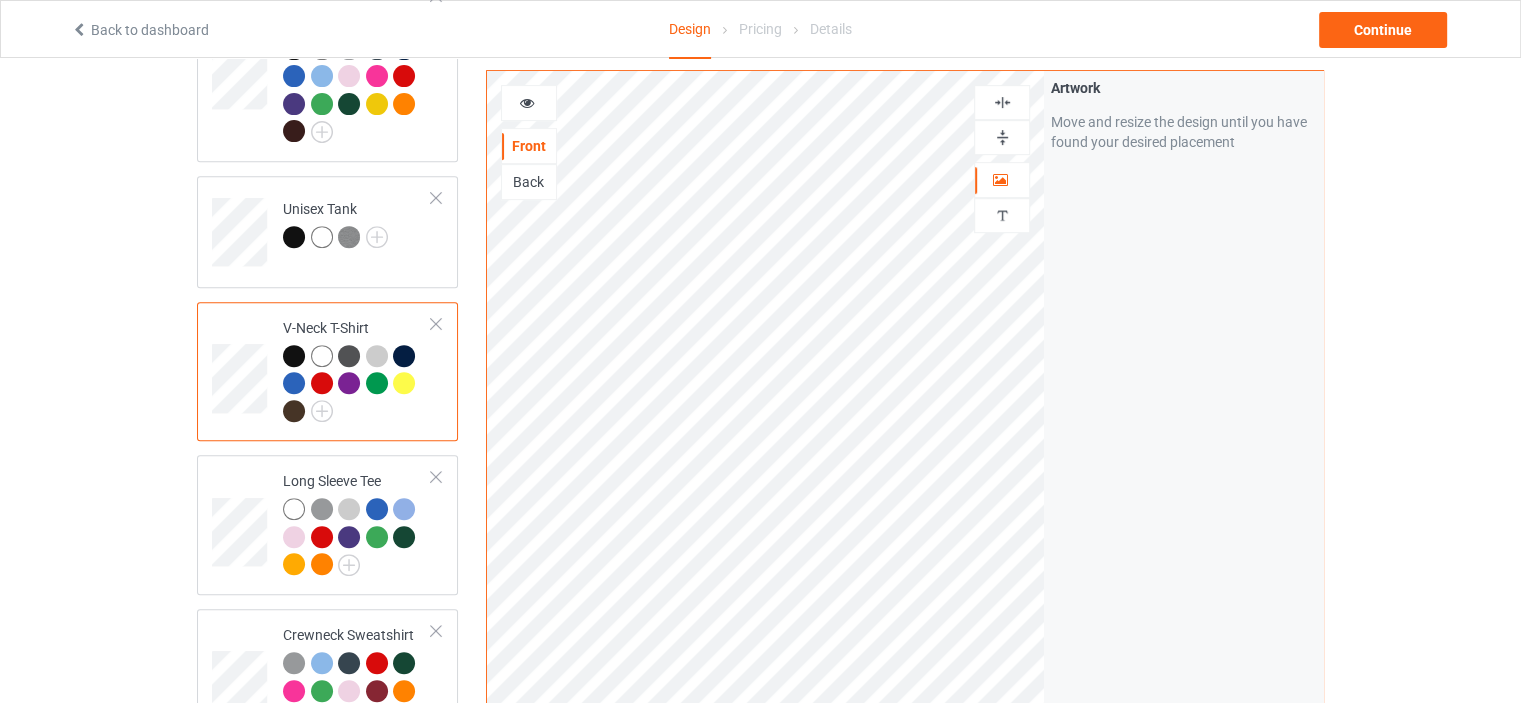 scroll, scrollTop: 1100, scrollLeft: 0, axis: vertical 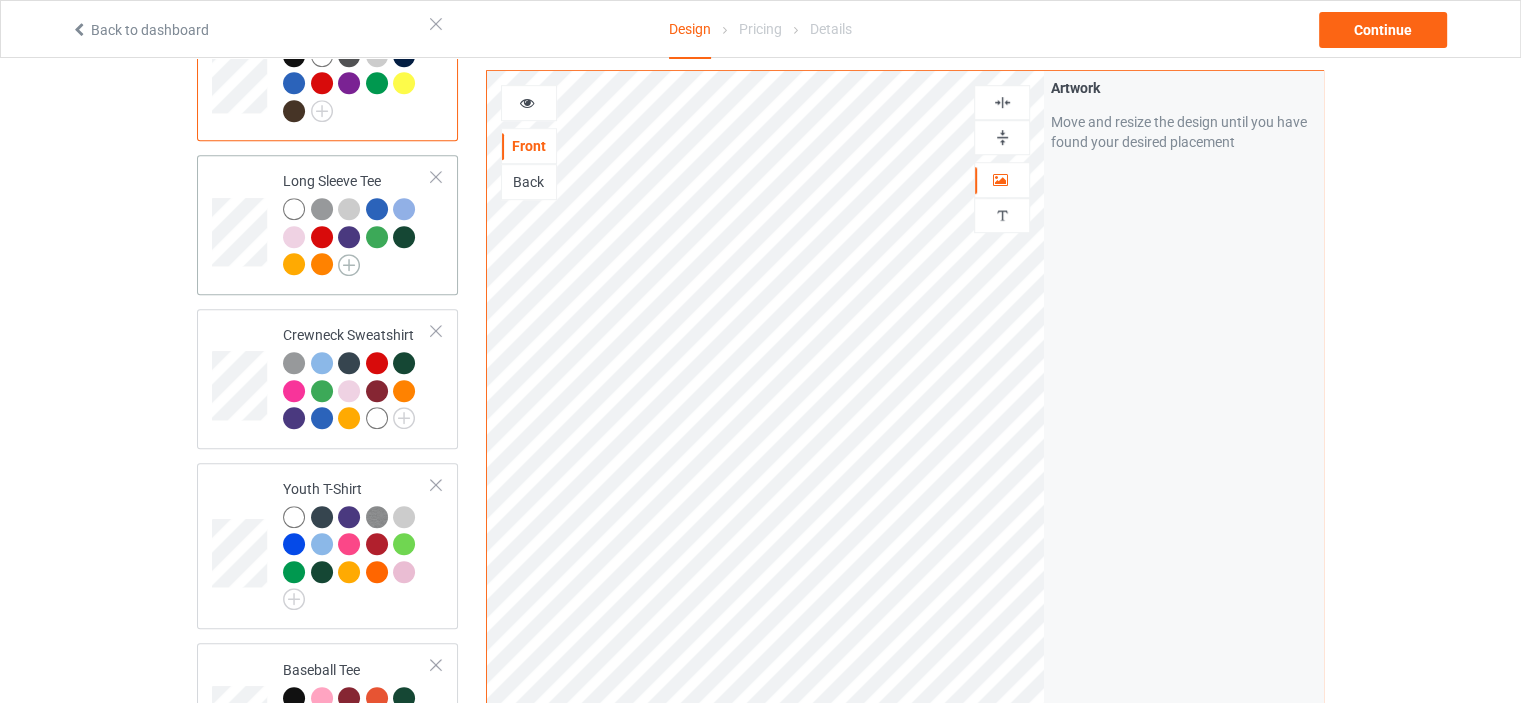 click at bounding box center (349, 265) 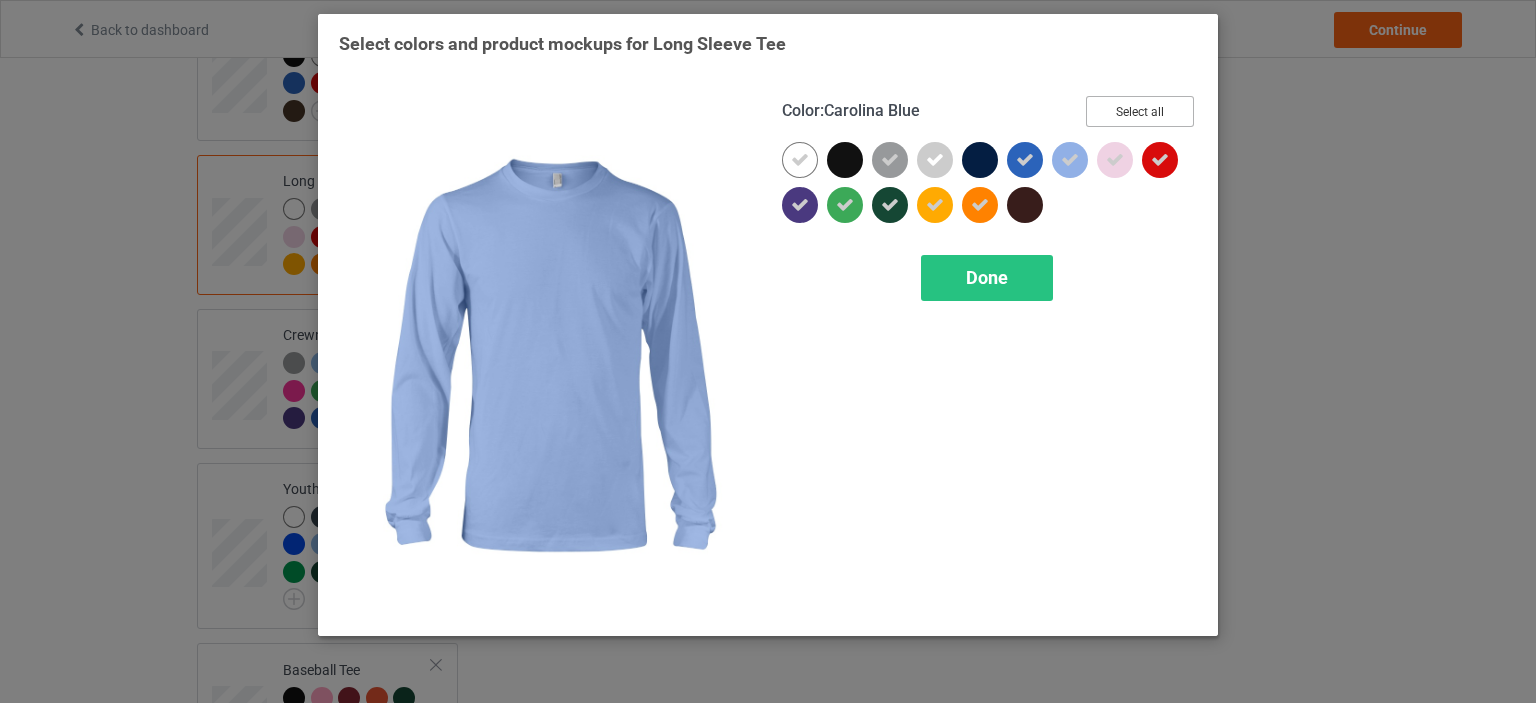 click on "Select all" at bounding box center (1140, 111) 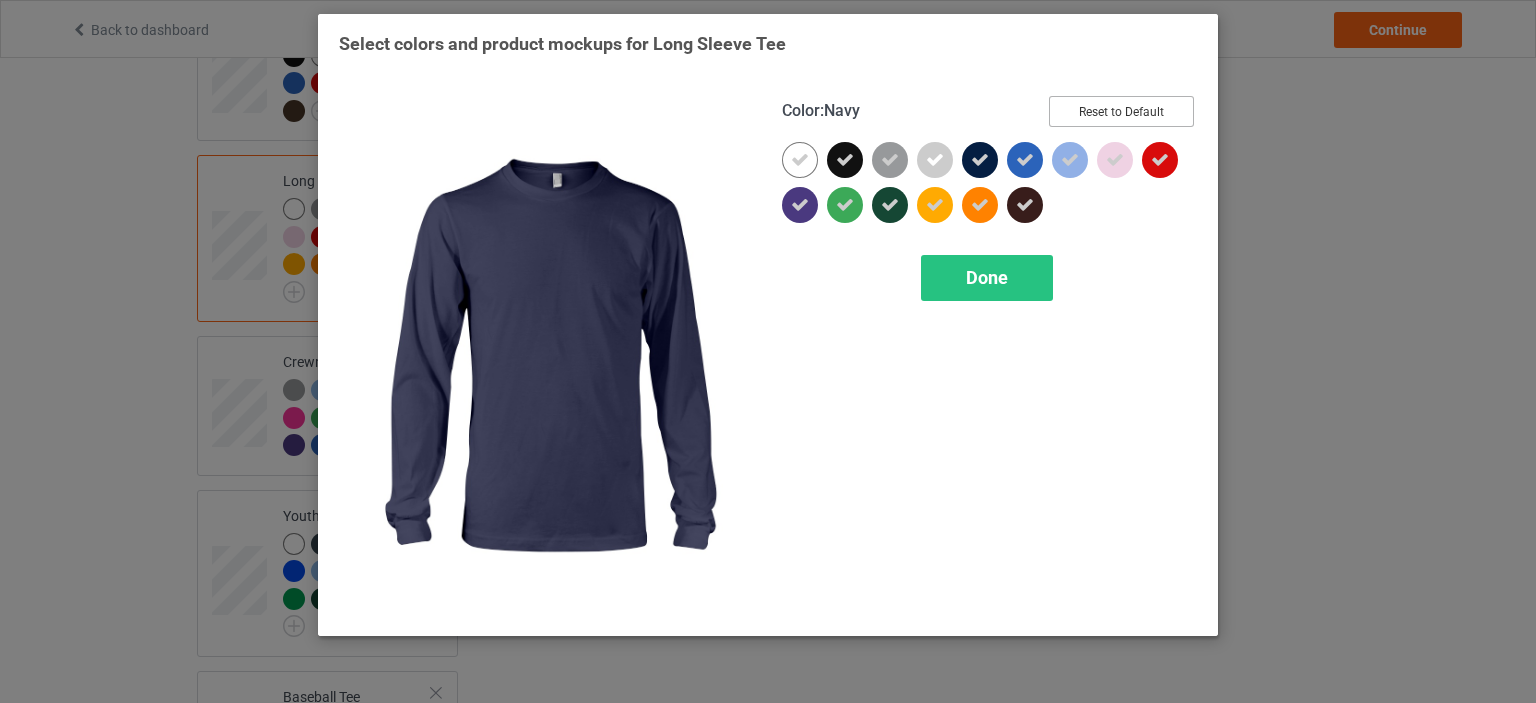 click on "Reset to Default" at bounding box center [1121, 111] 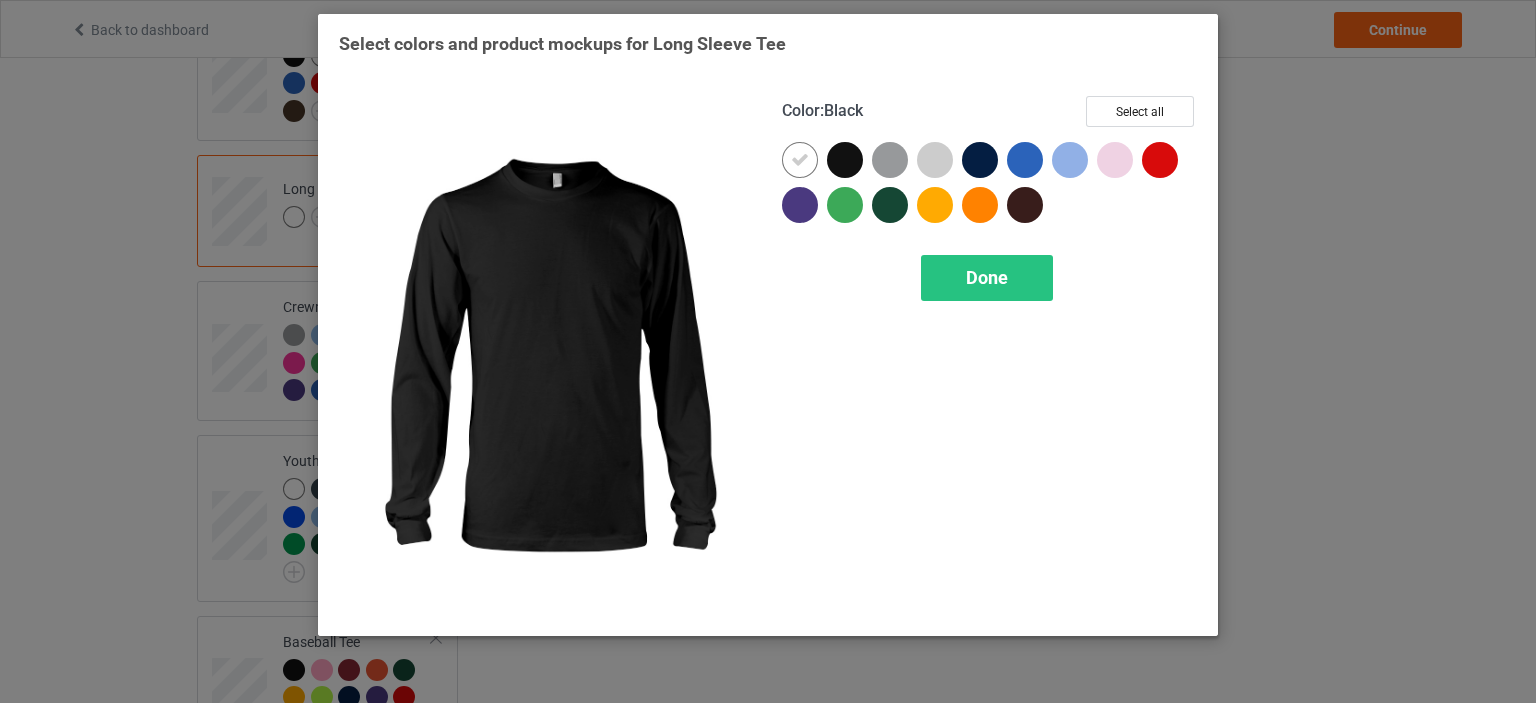 click at bounding box center [845, 160] 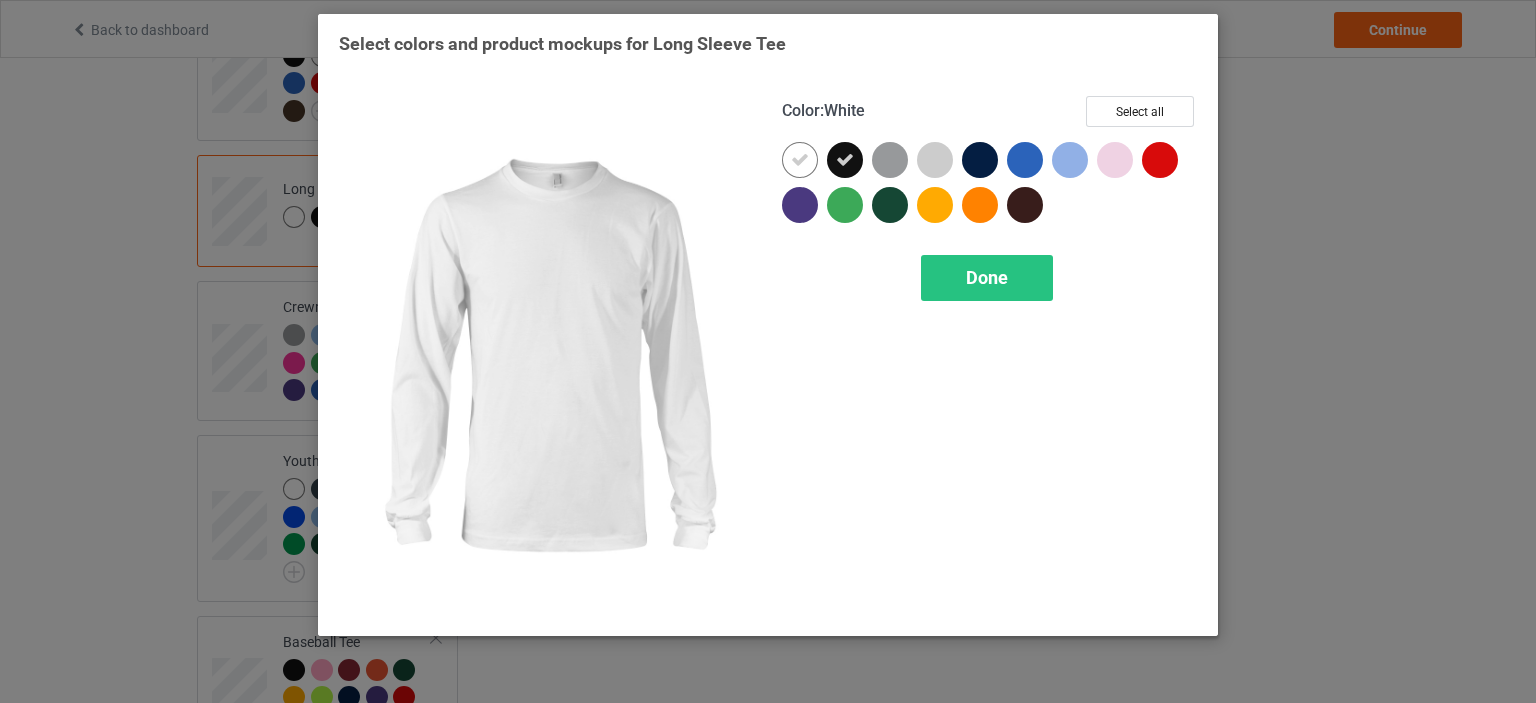 click at bounding box center (800, 160) 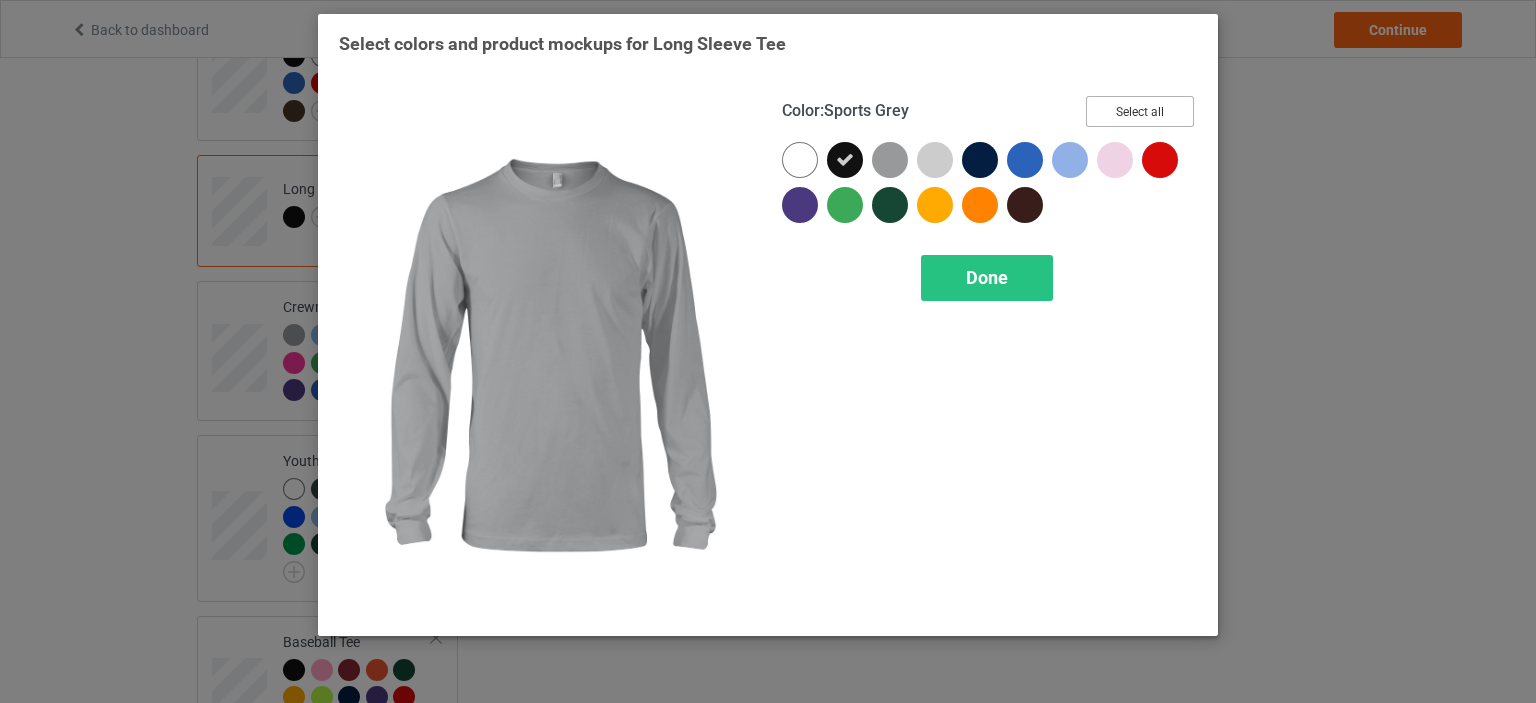 click on "Select all" at bounding box center (1140, 111) 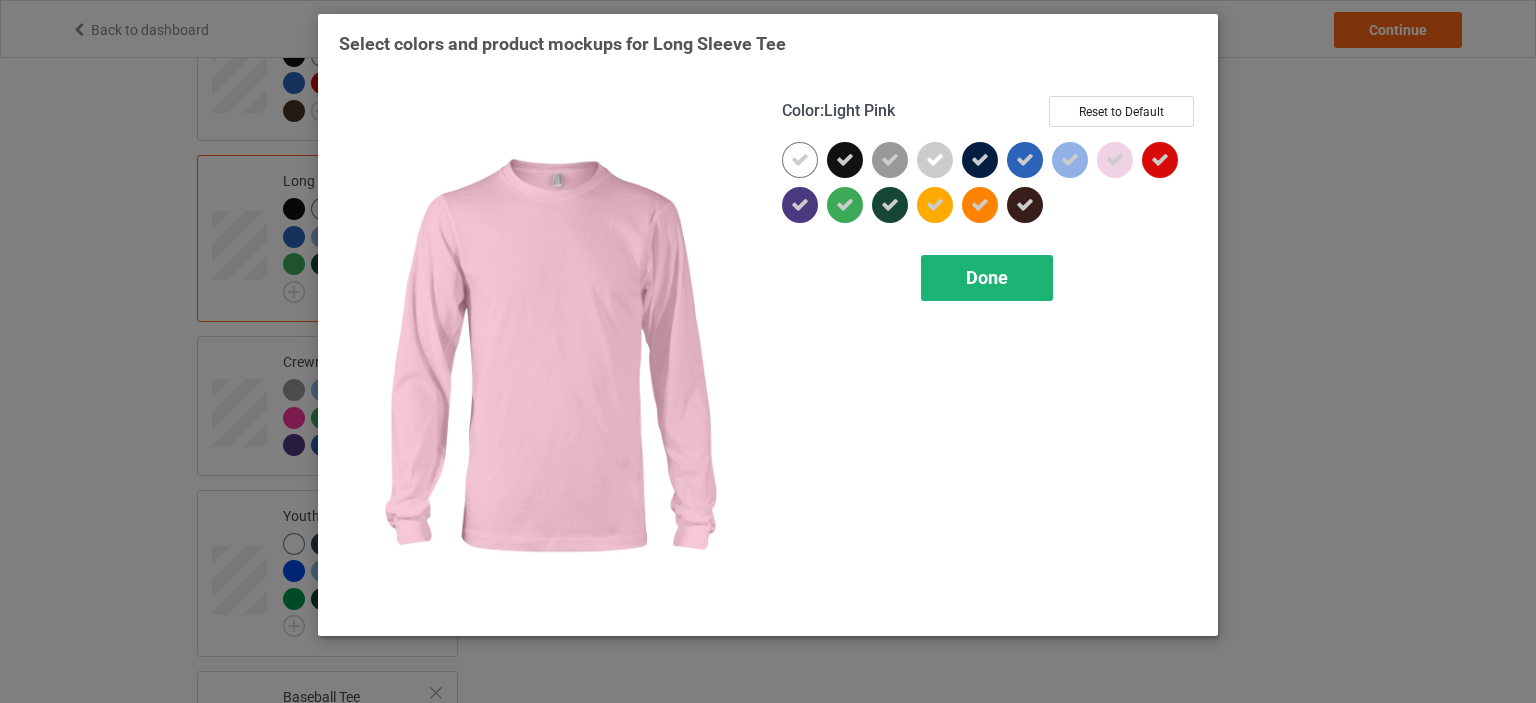 click on "Done" at bounding box center (987, 277) 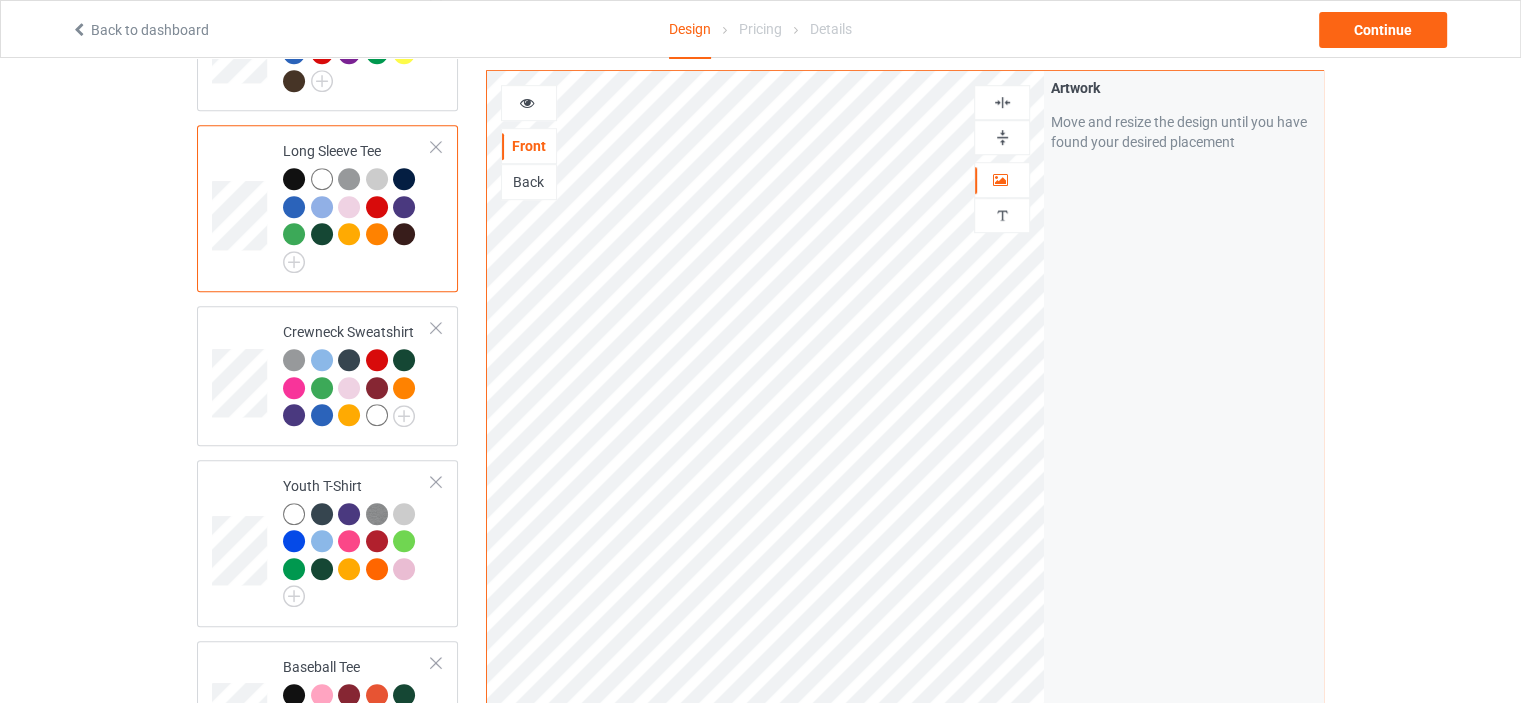 scroll, scrollTop: 1100, scrollLeft: 0, axis: vertical 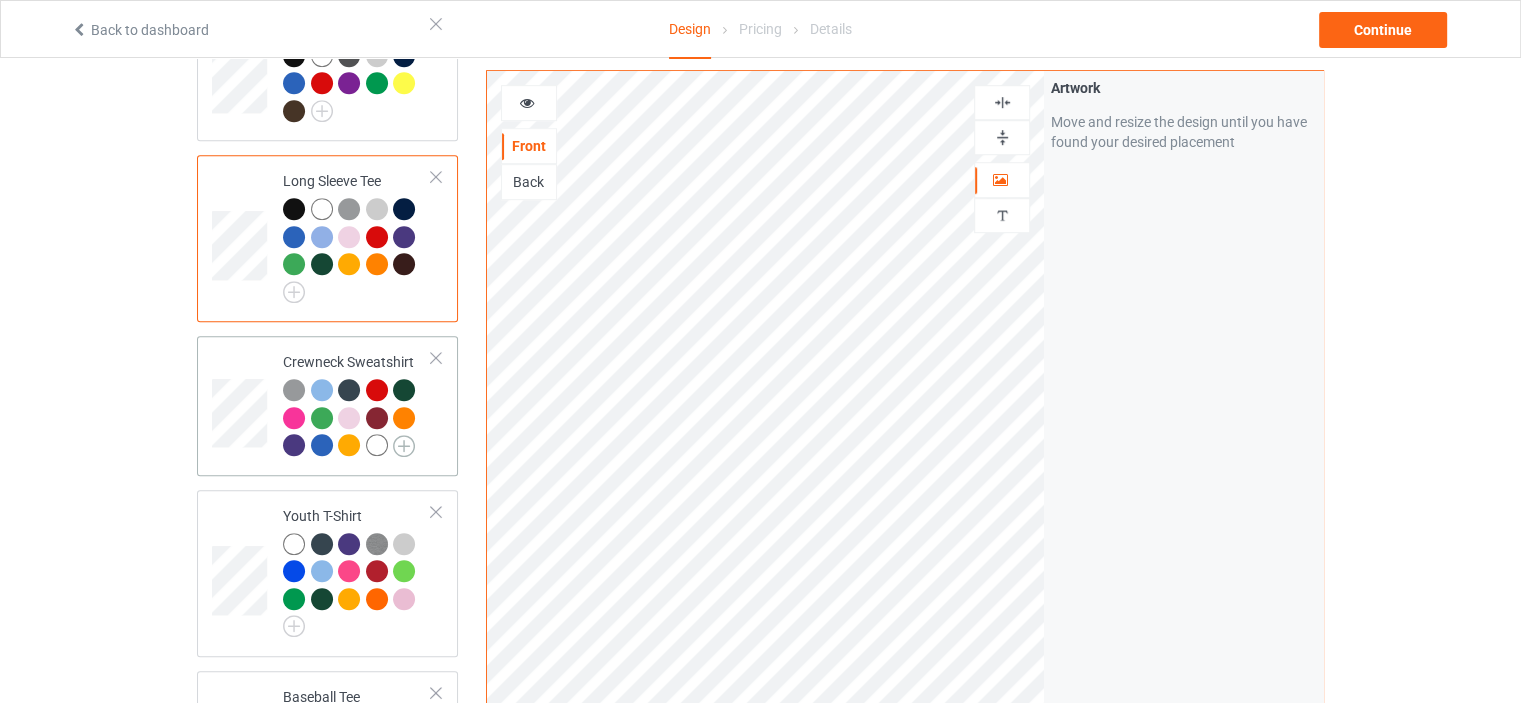 click at bounding box center [404, 446] 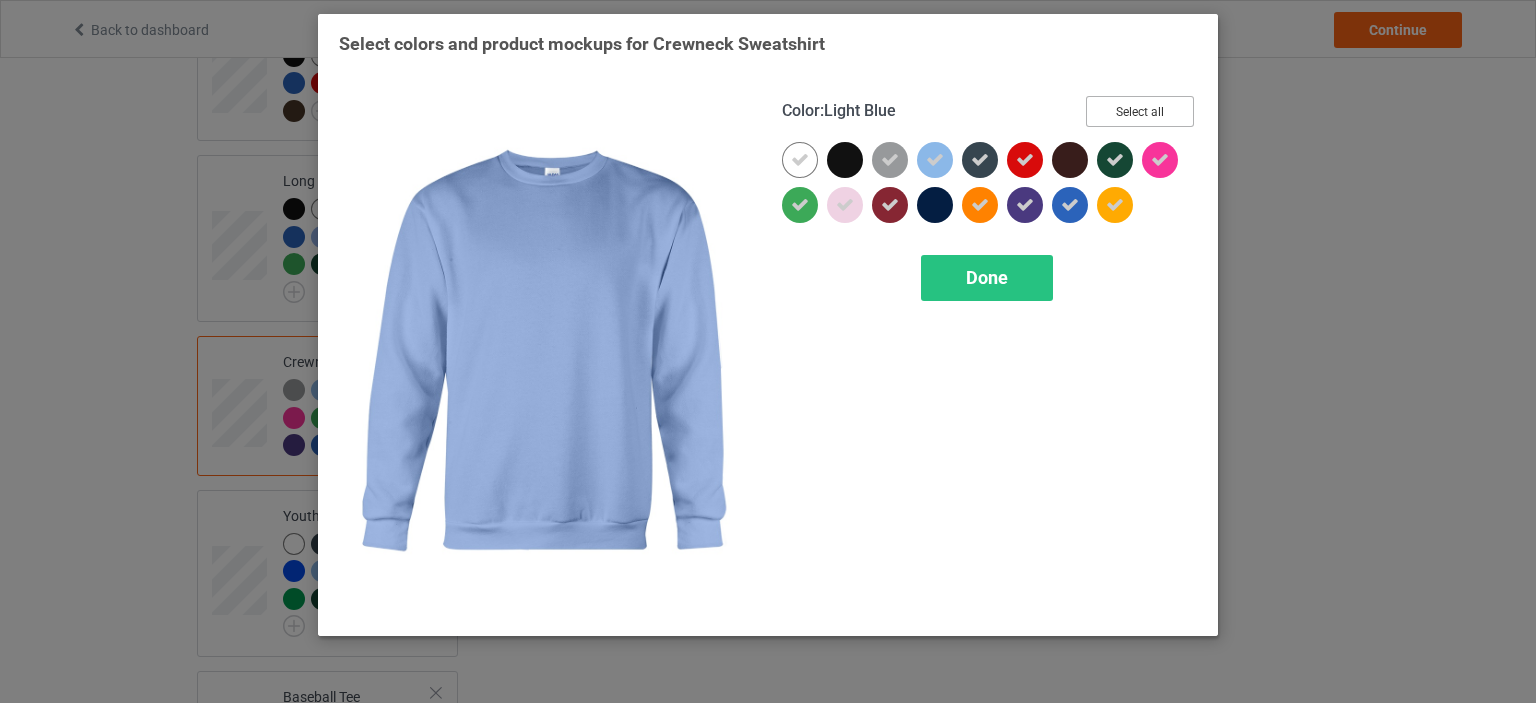 click on "Select all" at bounding box center (1140, 111) 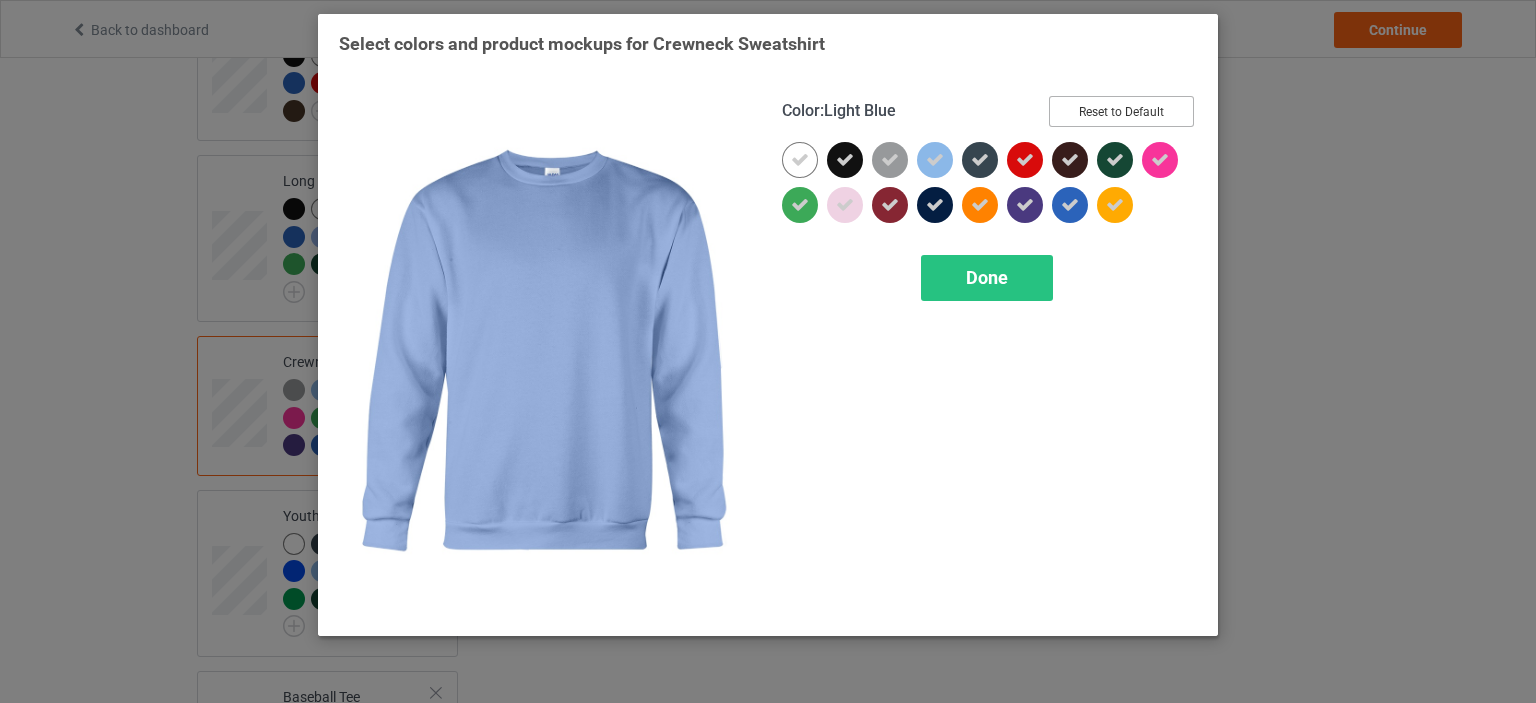 click on "Reset to Default" at bounding box center (1121, 111) 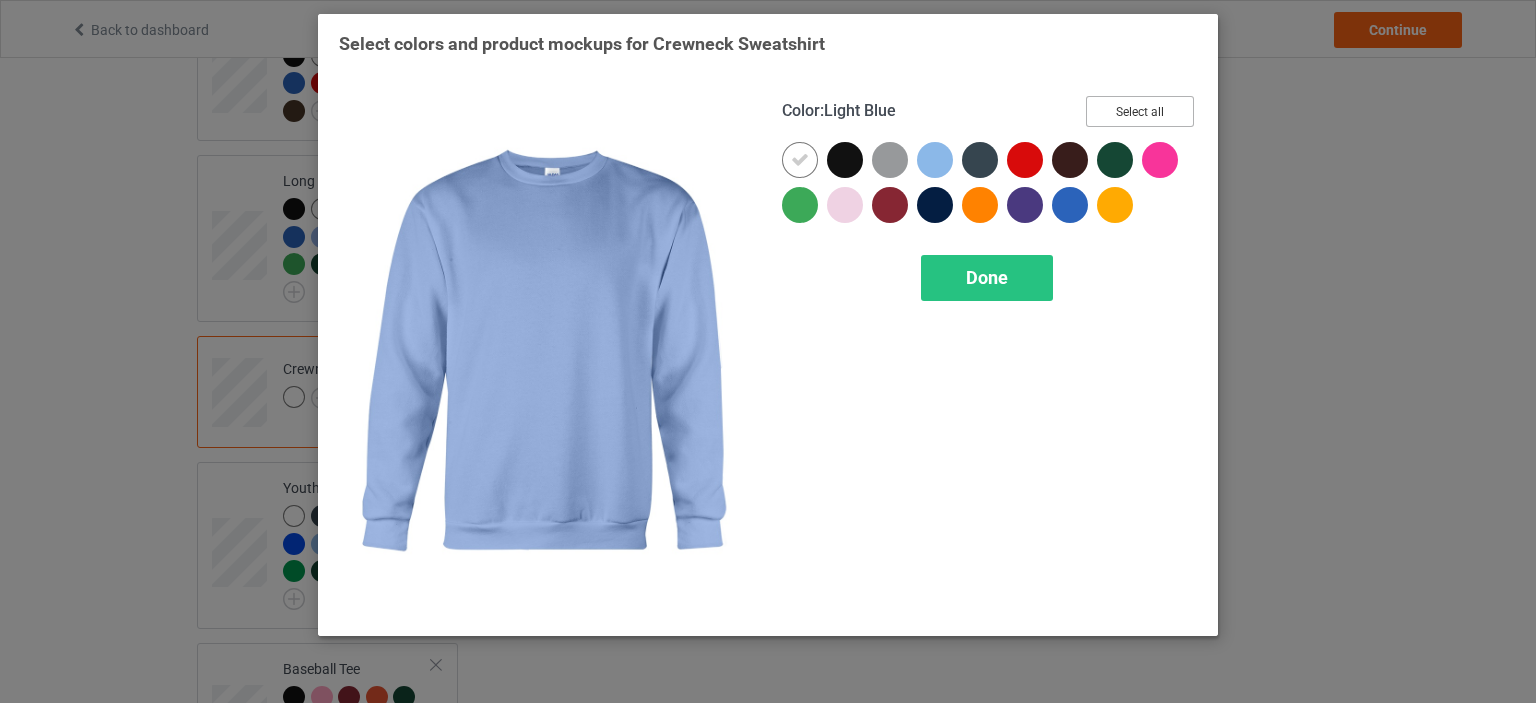 click on "Select all" at bounding box center (1140, 111) 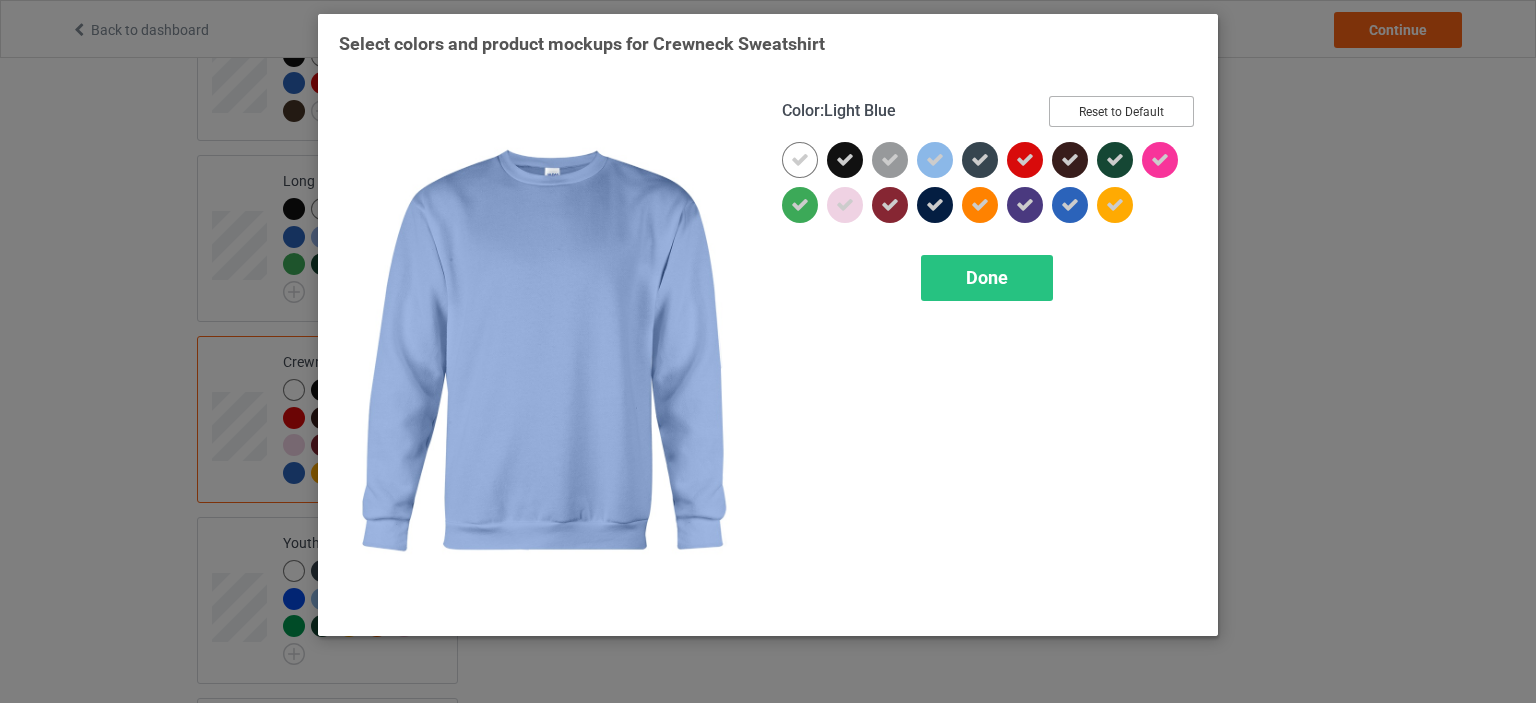 click on "Reset to Default" at bounding box center [1121, 111] 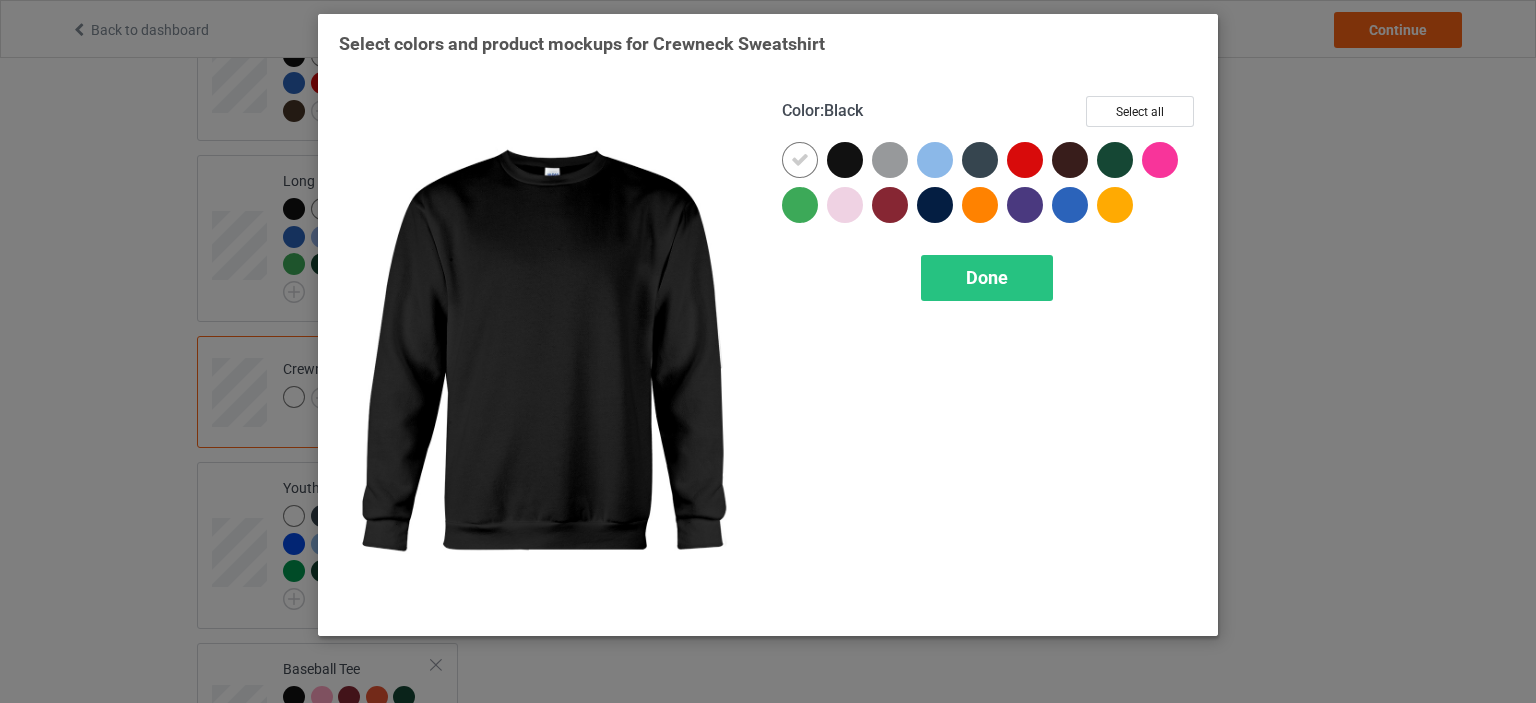 click at bounding box center [845, 160] 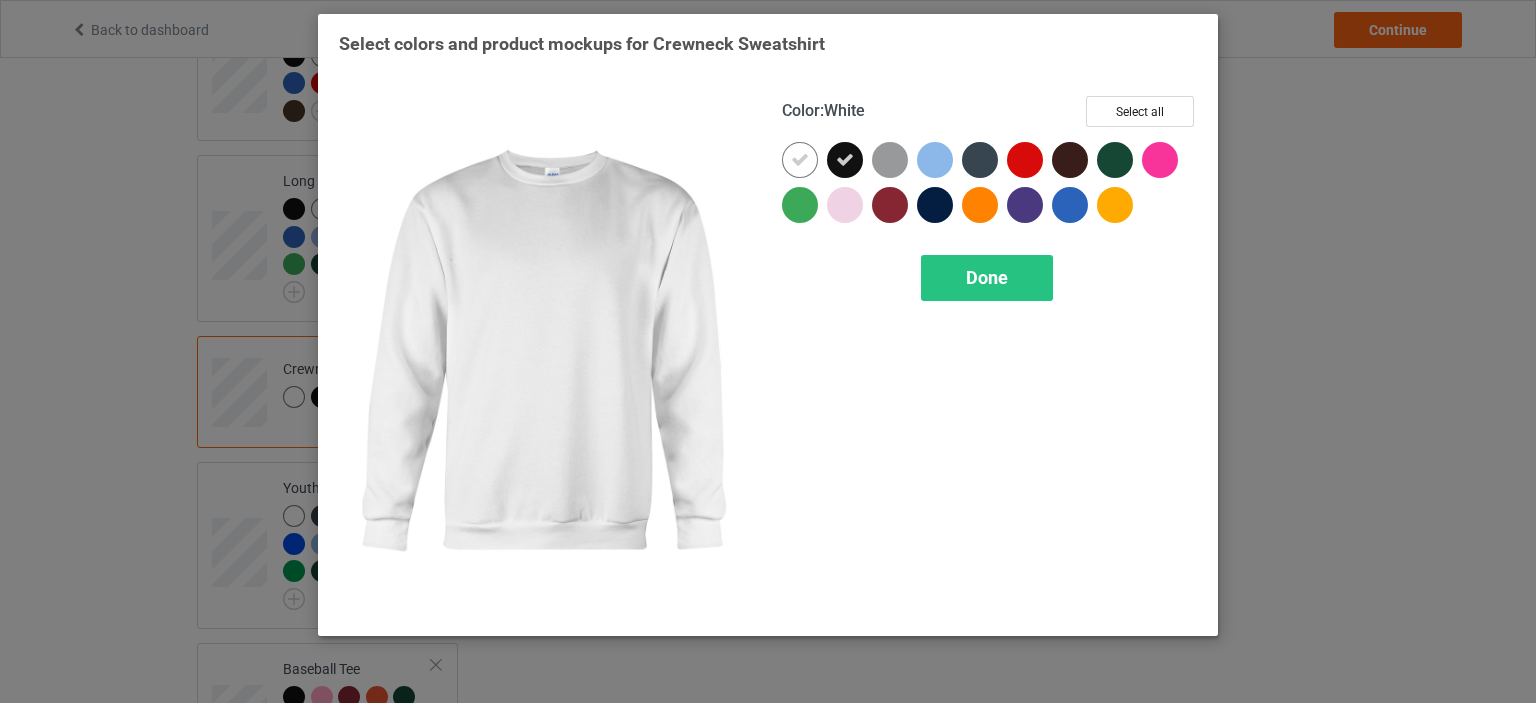 click at bounding box center (800, 160) 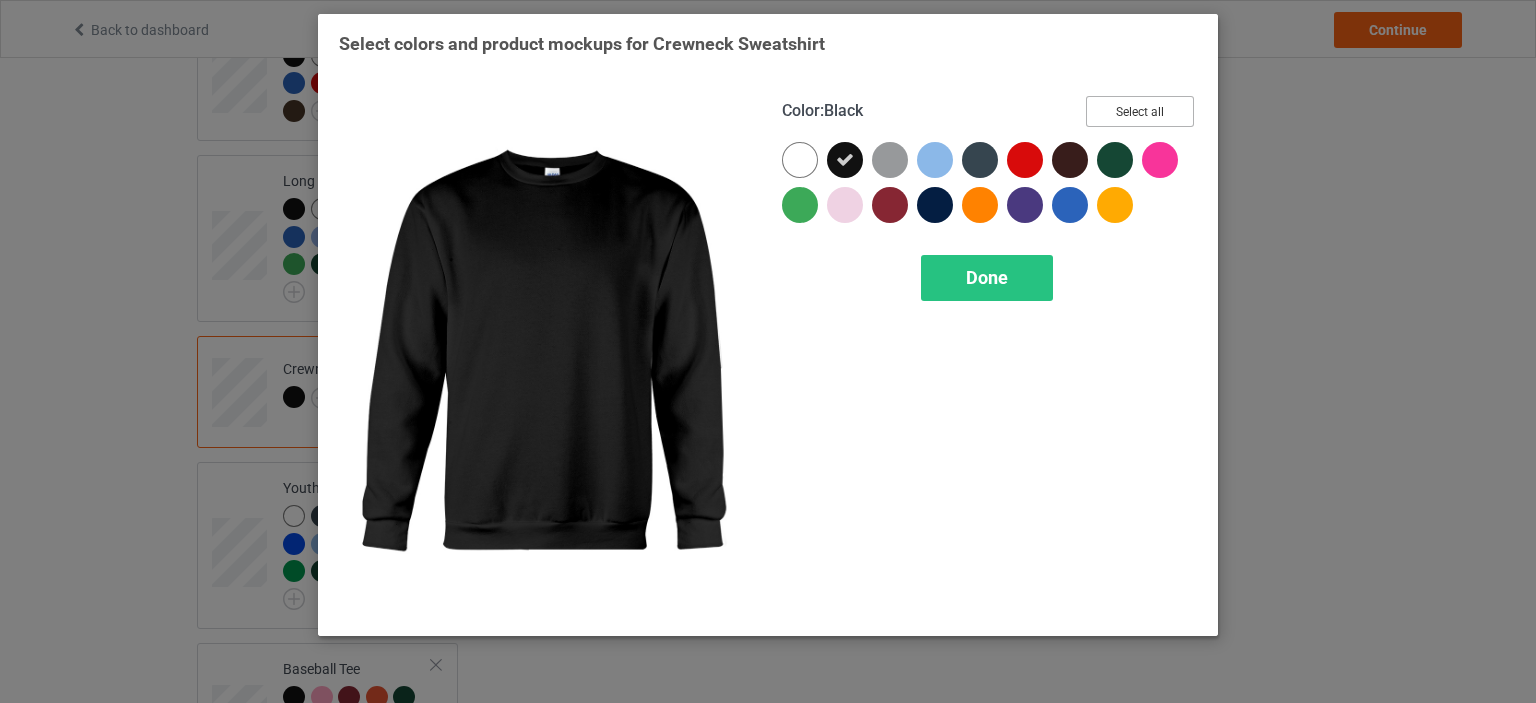 click on "Select all" at bounding box center [1140, 111] 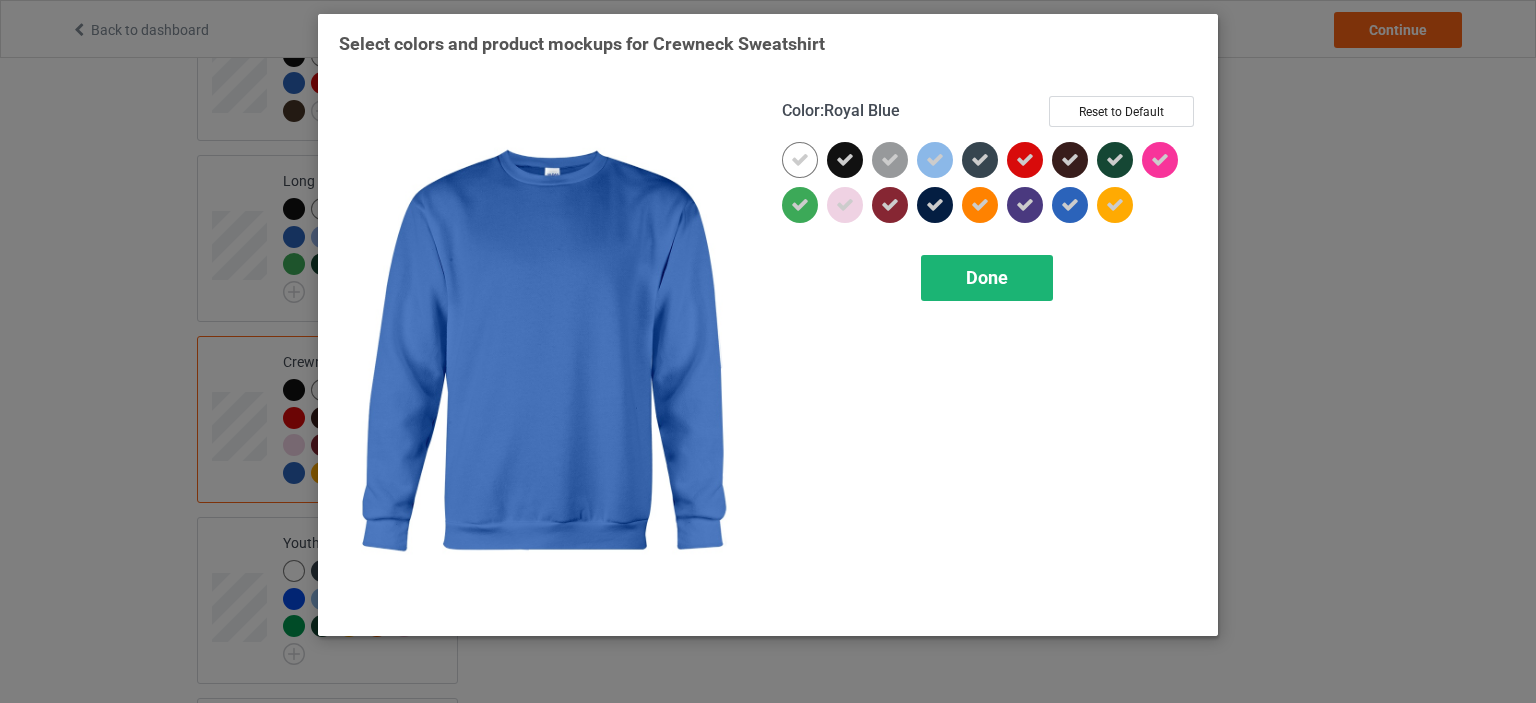 click on "Done" at bounding box center (987, 278) 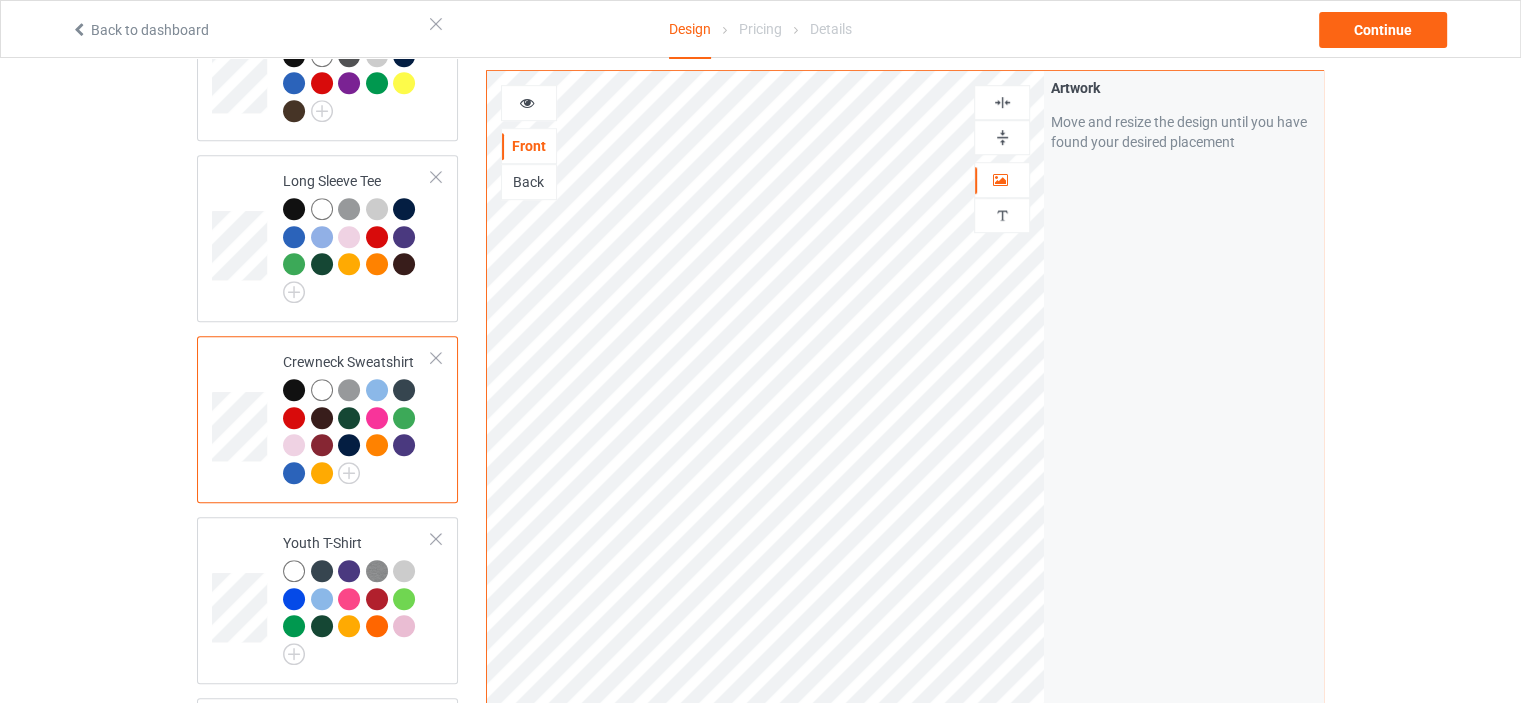 scroll, scrollTop: 1300, scrollLeft: 0, axis: vertical 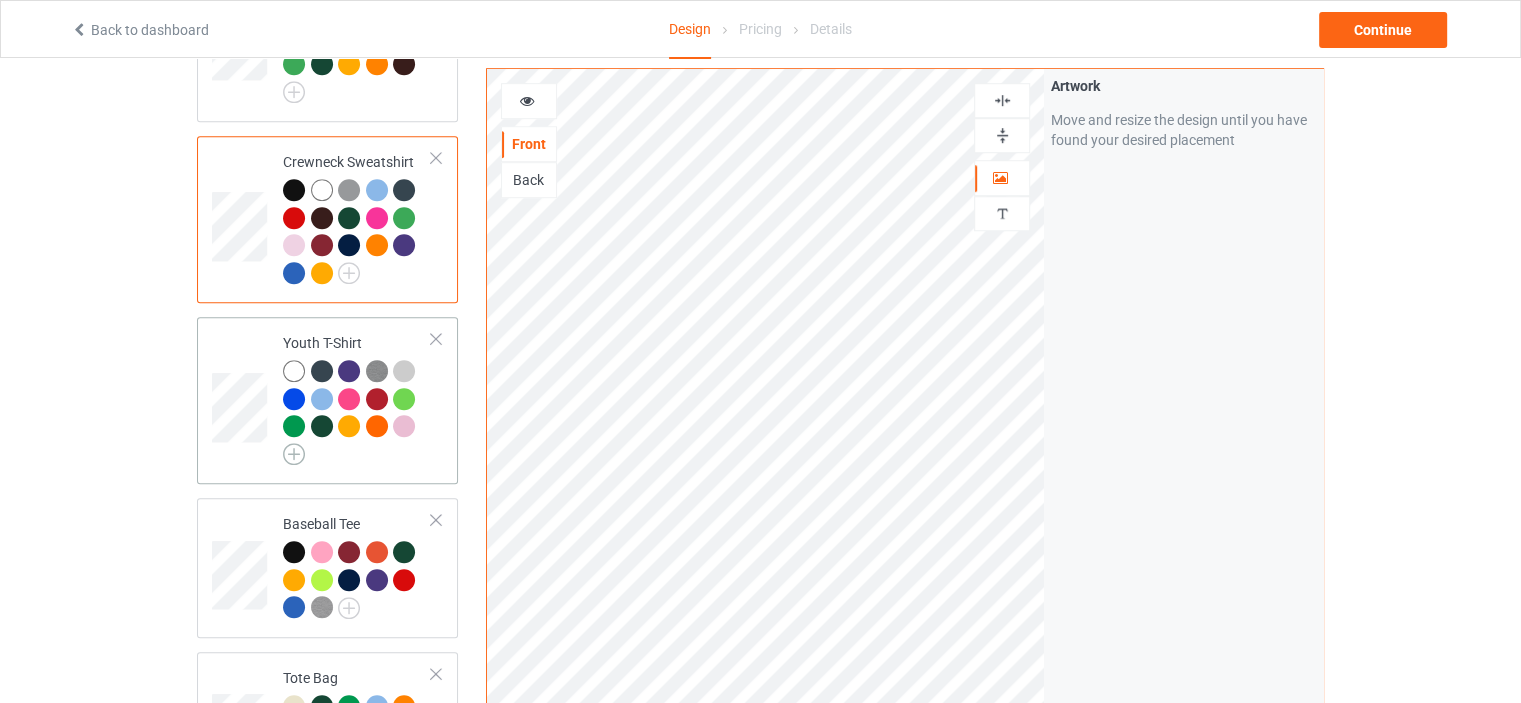 click at bounding box center [294, 454] 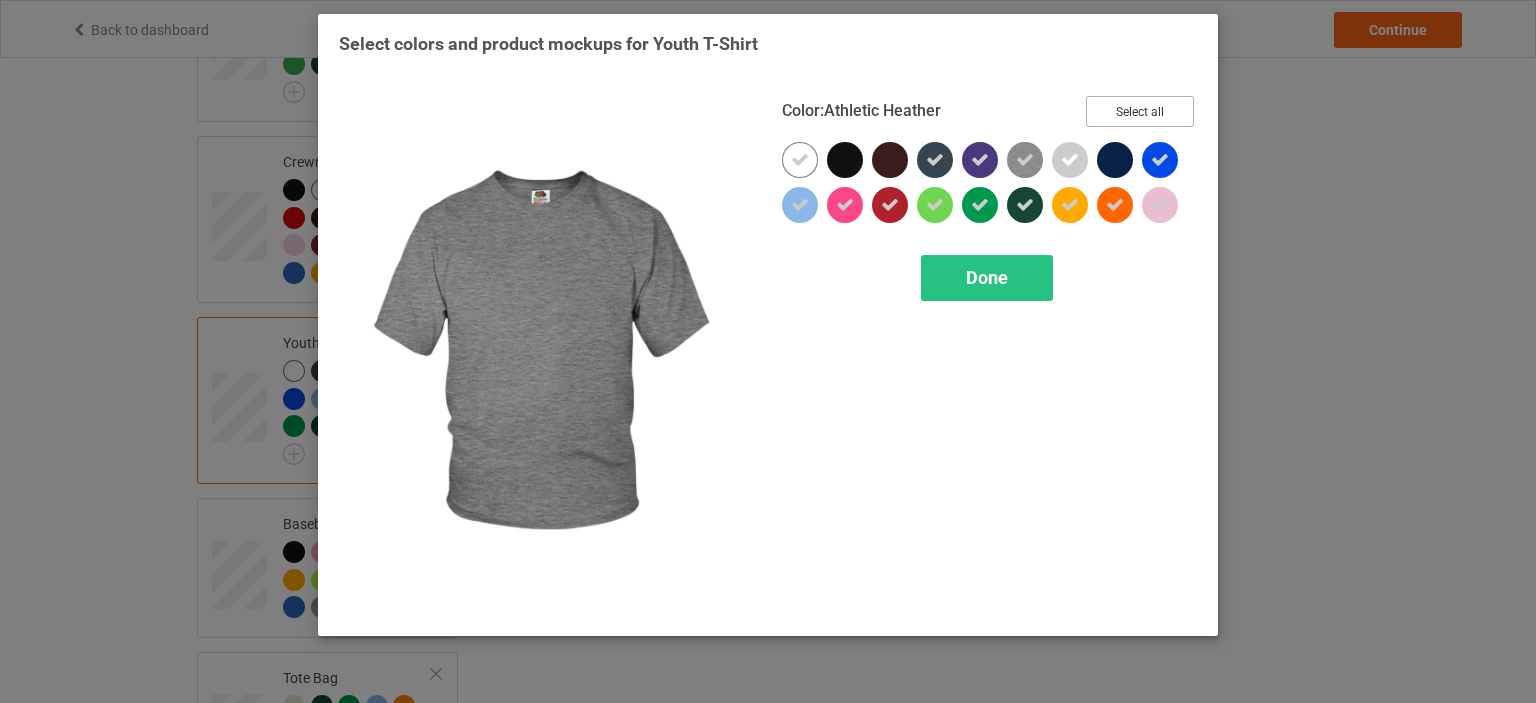 click on "Select all" at bounding box center [1140, 111] 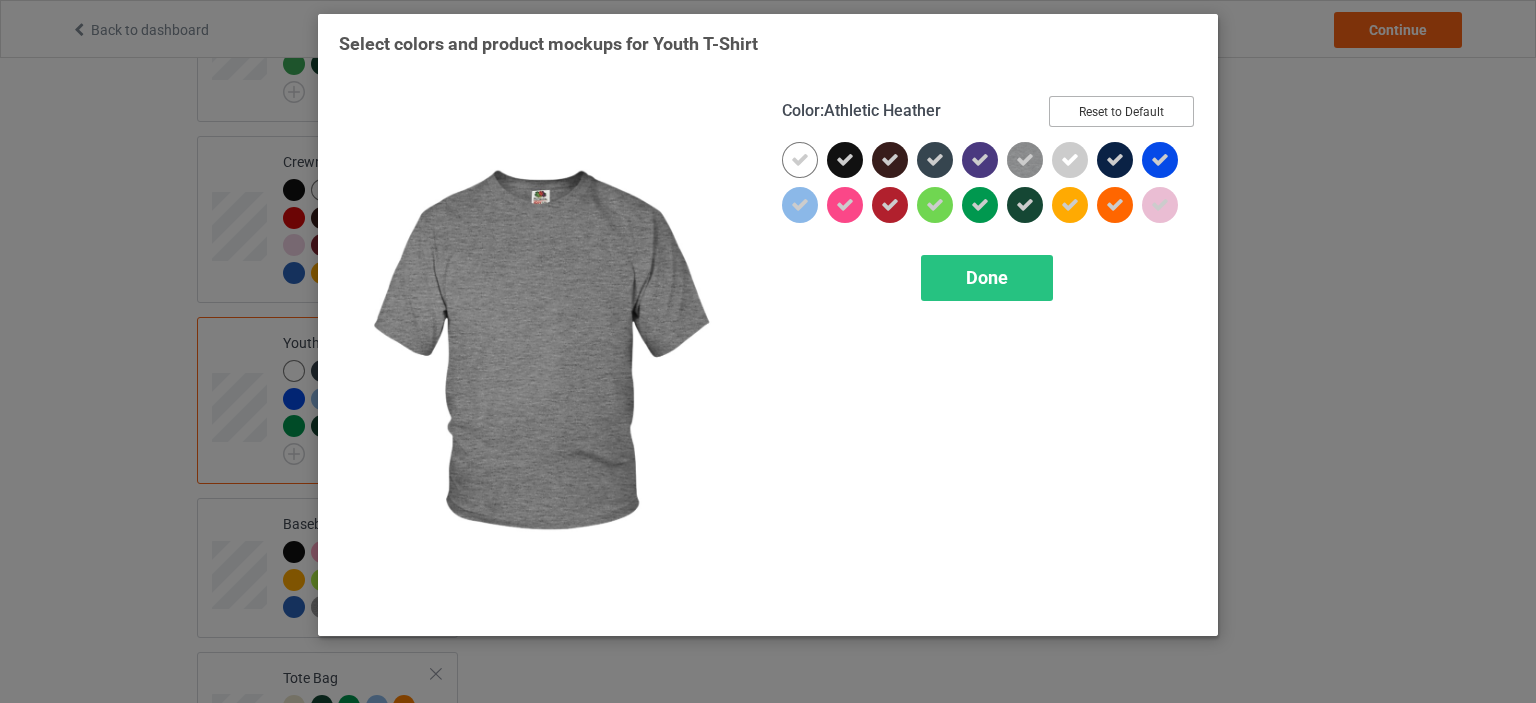 click on "Reset to Default" at bounding box center [1121, 111] 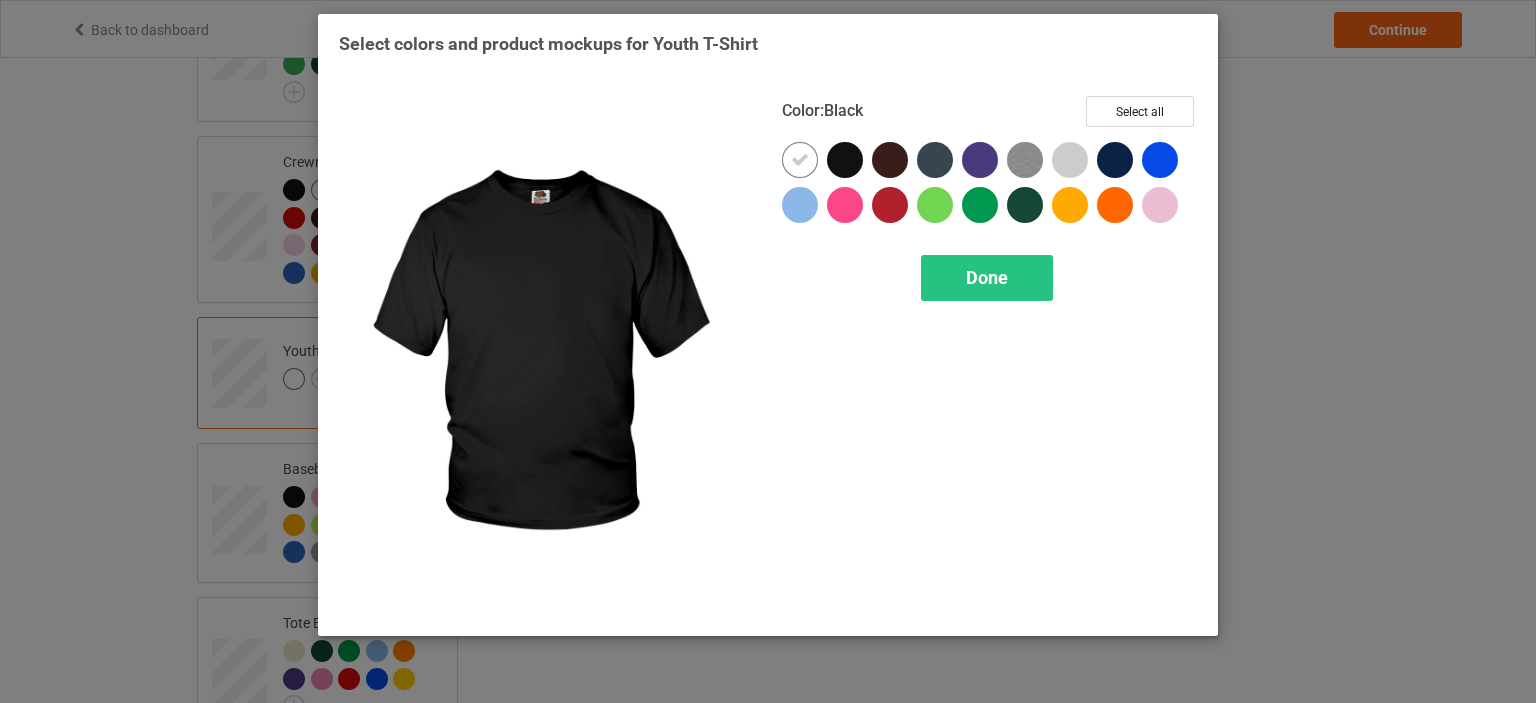 click at bounding box center [845, 160] 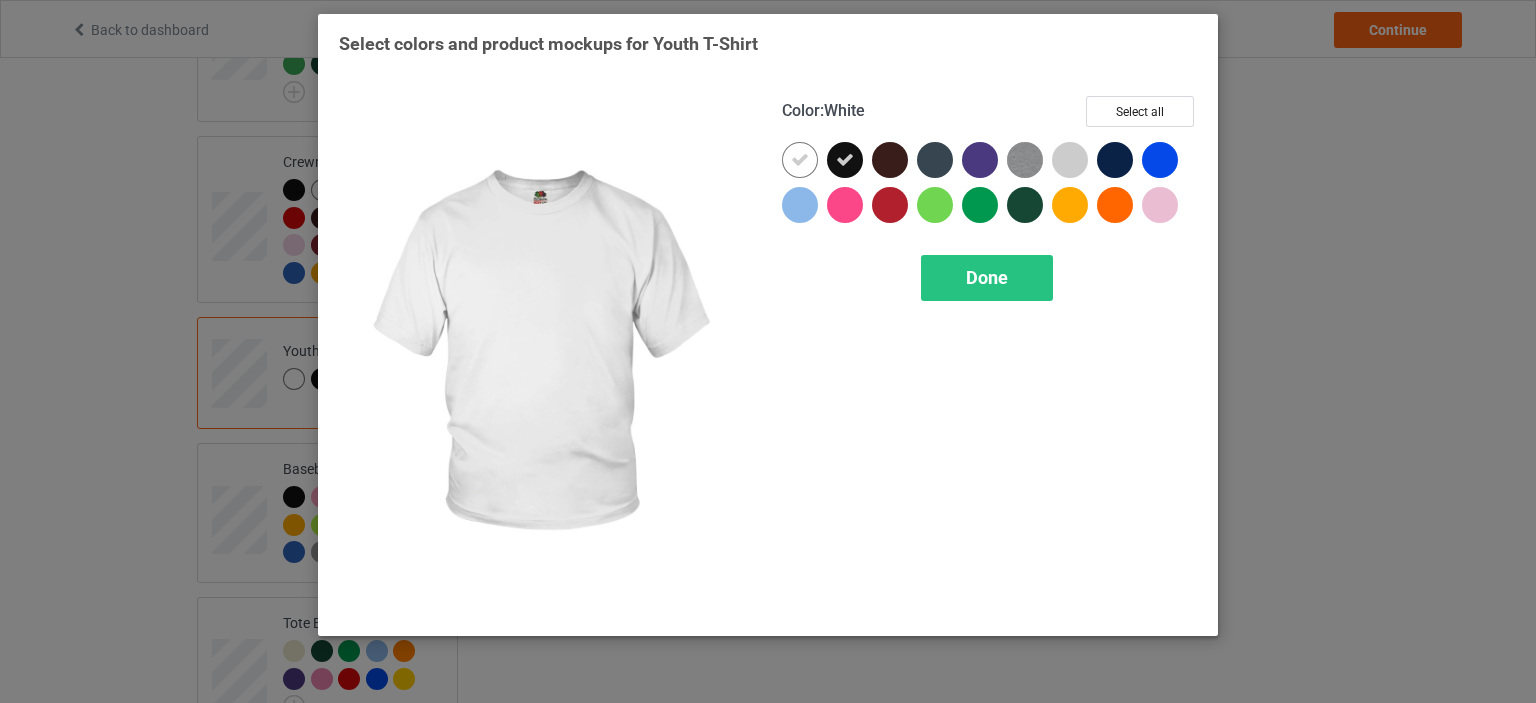 click at bounding box center [800, 160] 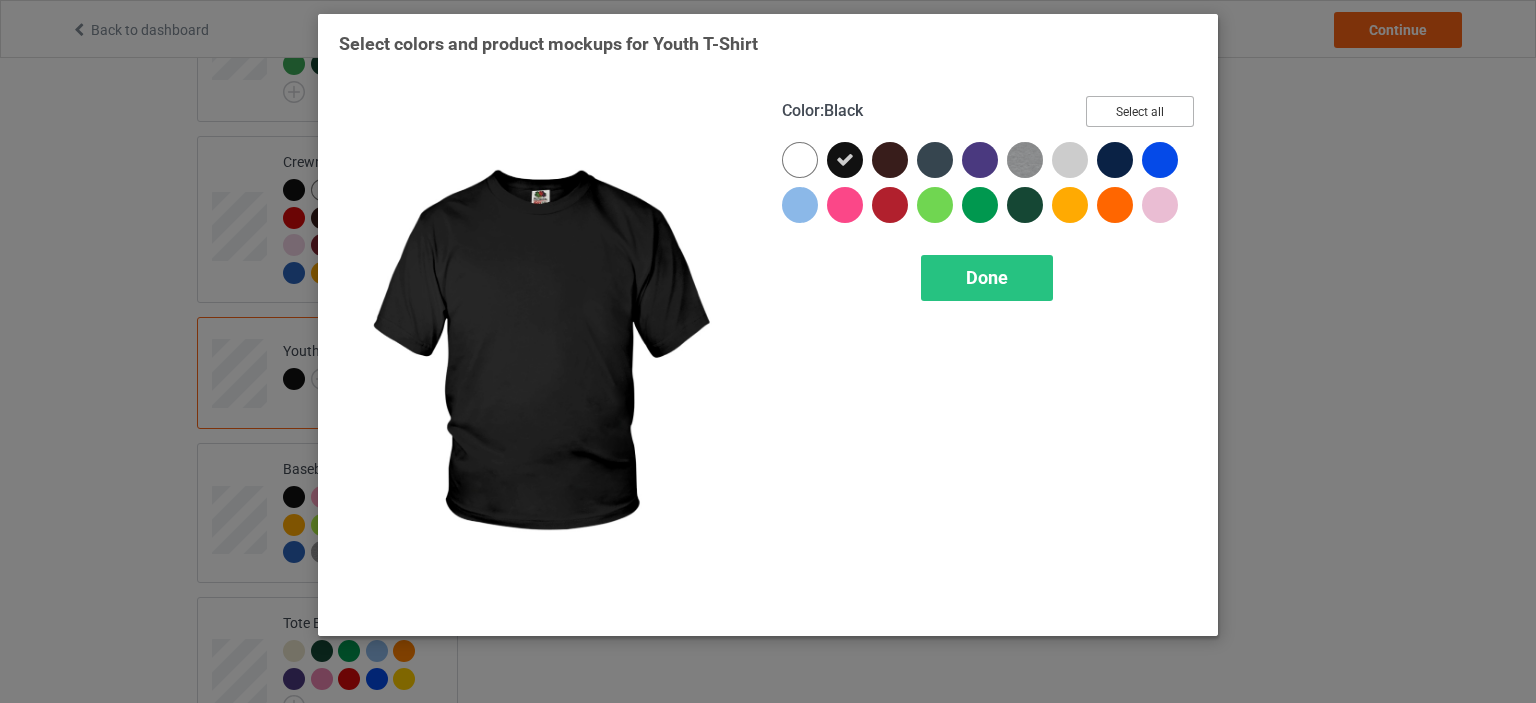 click on "Select all" at bounding box center (1140, 111) 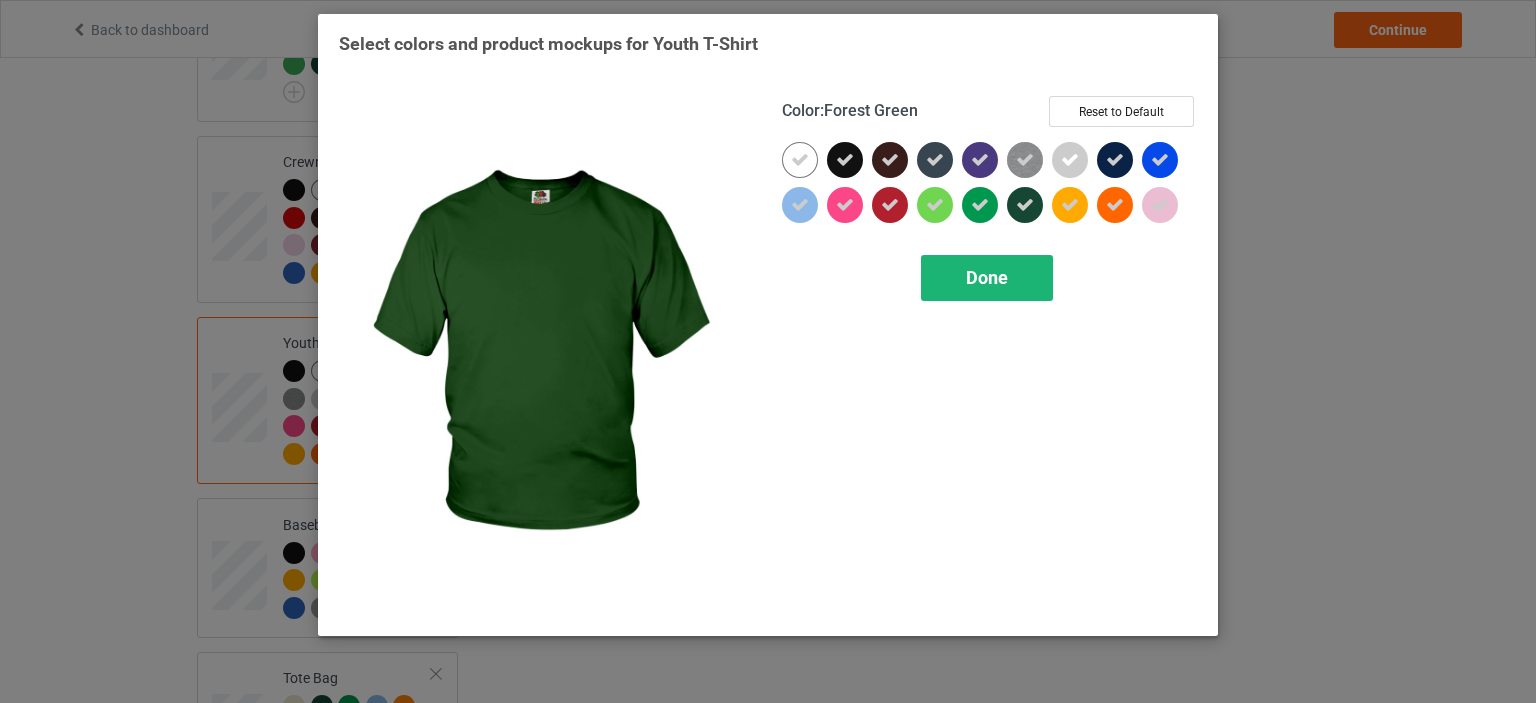 click on "Done" at bounding box center (987, 277) 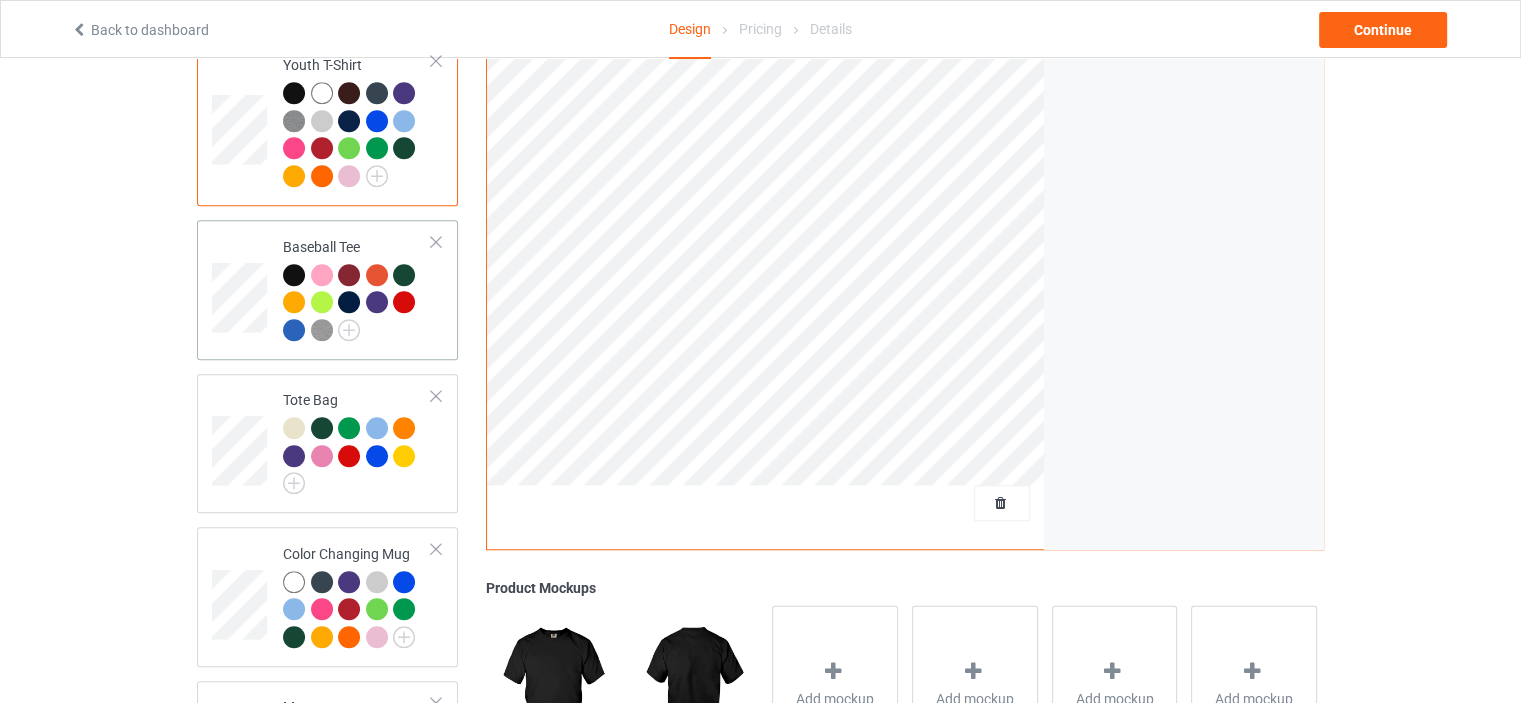 scroll, scrollTop: 1600, scrollLeft: 0, axis: vertical 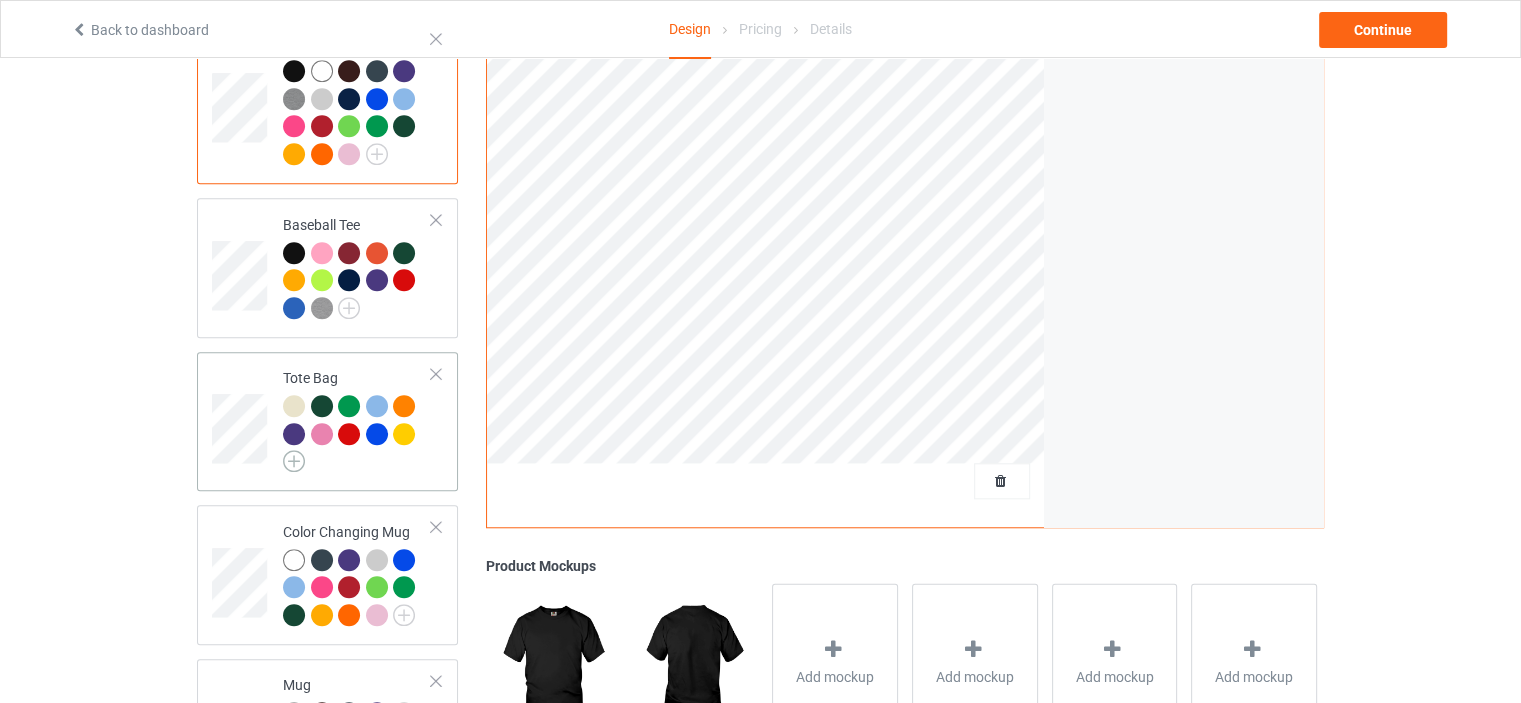 click at bounding box center (294, 461) 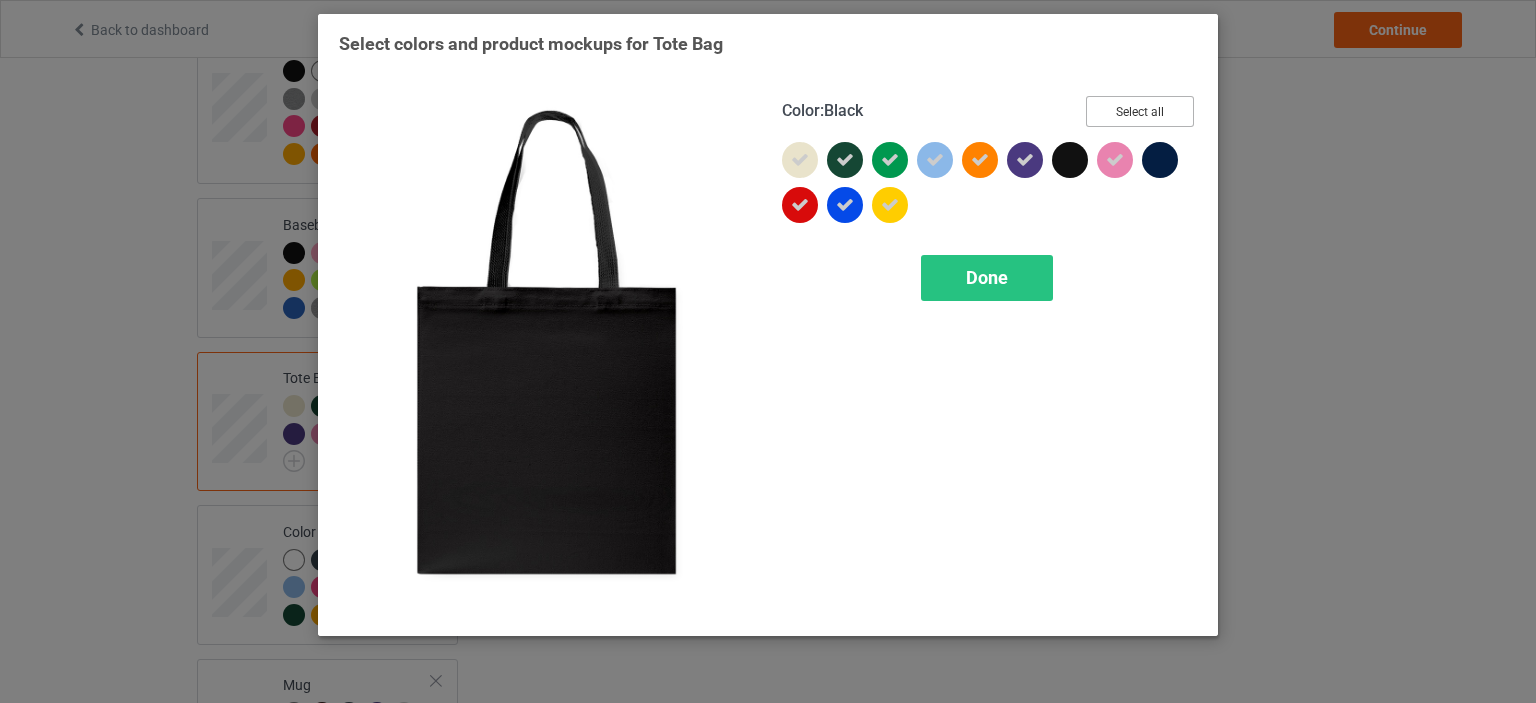 click on "Select all" at bounding box center (1140, 111) 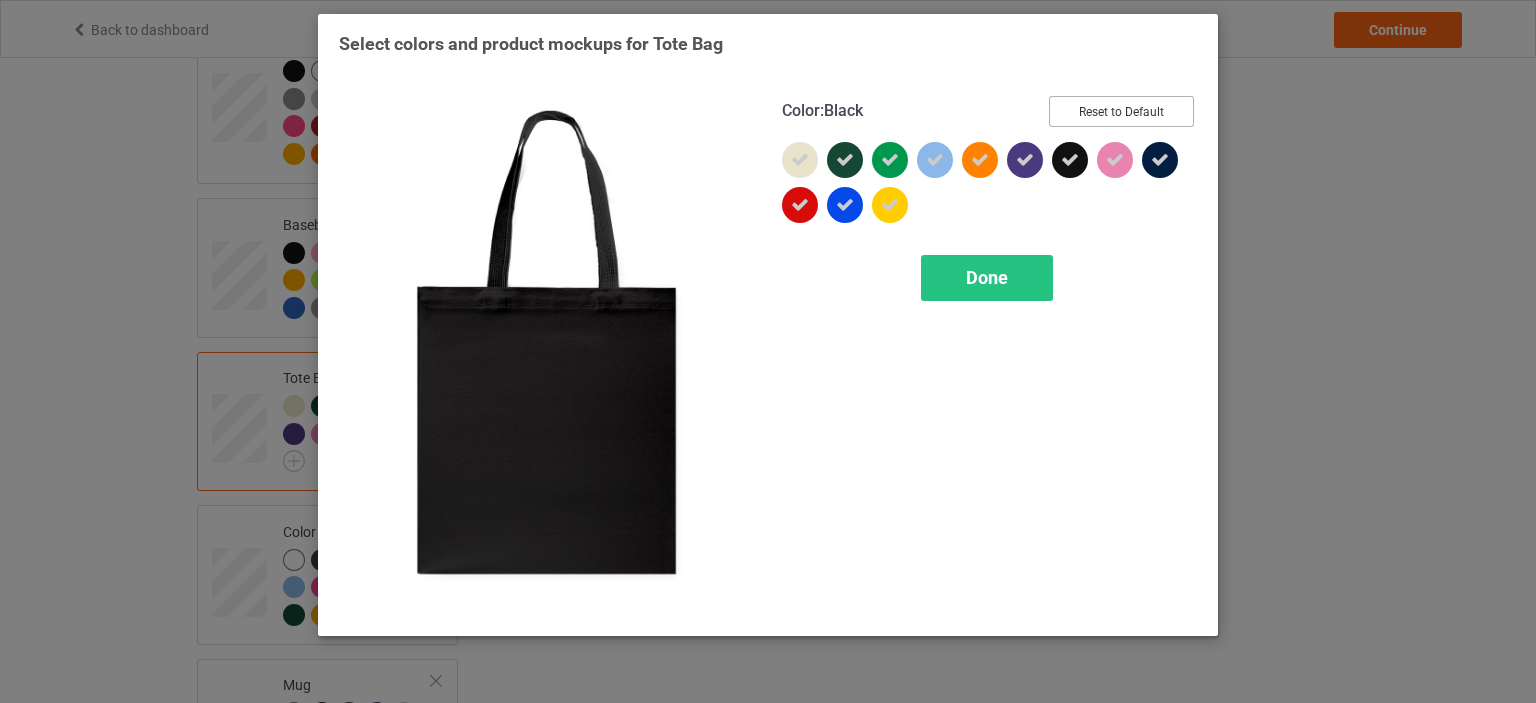 click on "Reset to Default" at bounding box center [1121, 111] 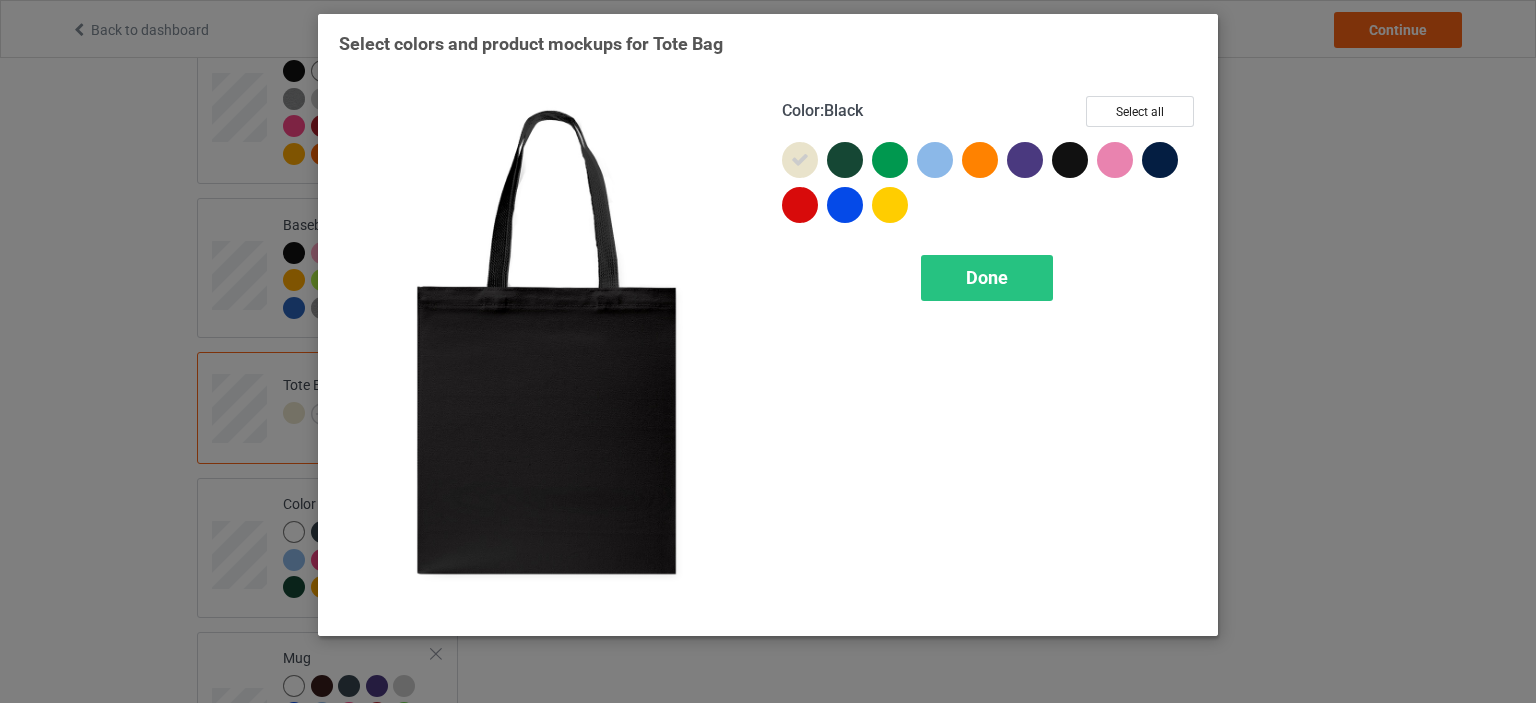 click at bounding box center [1070, 160] 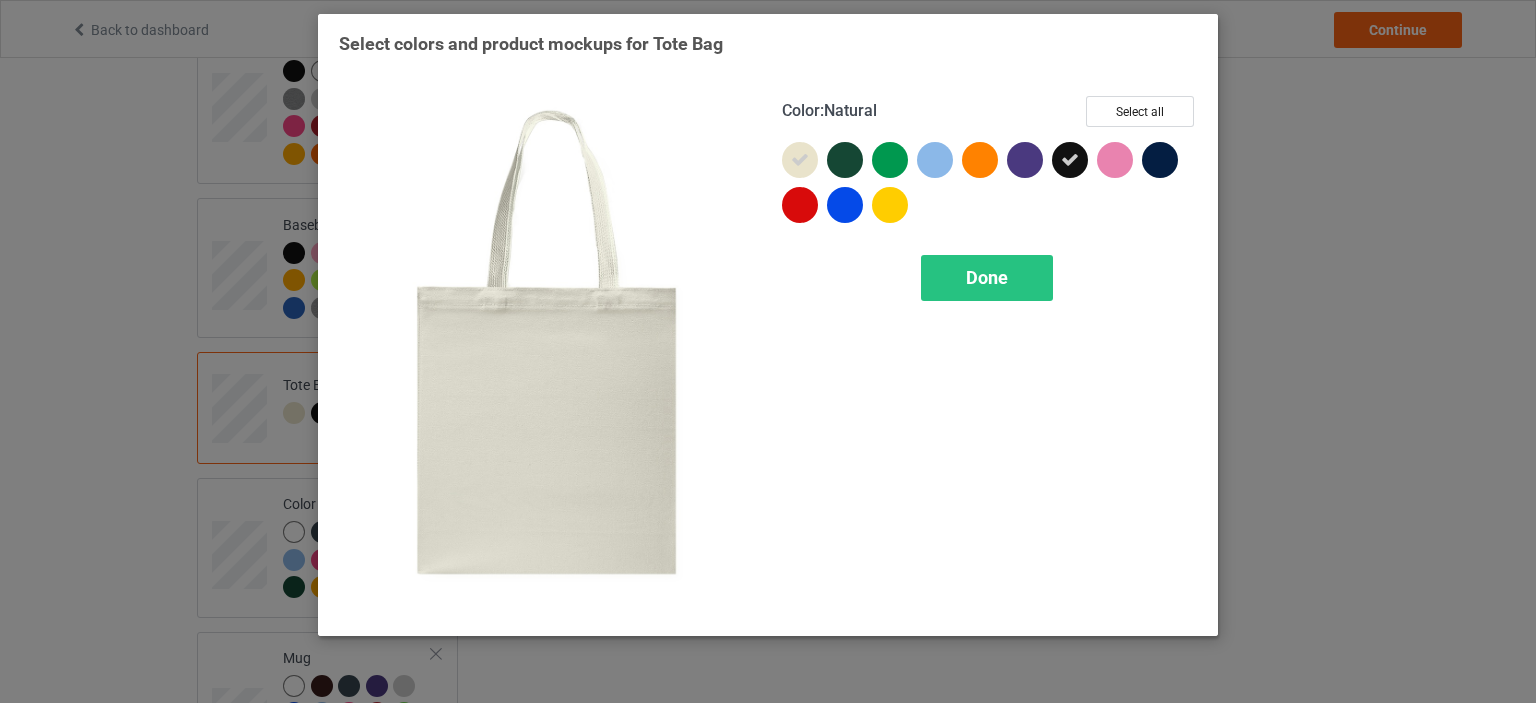 click at bounding box center (800, 160) 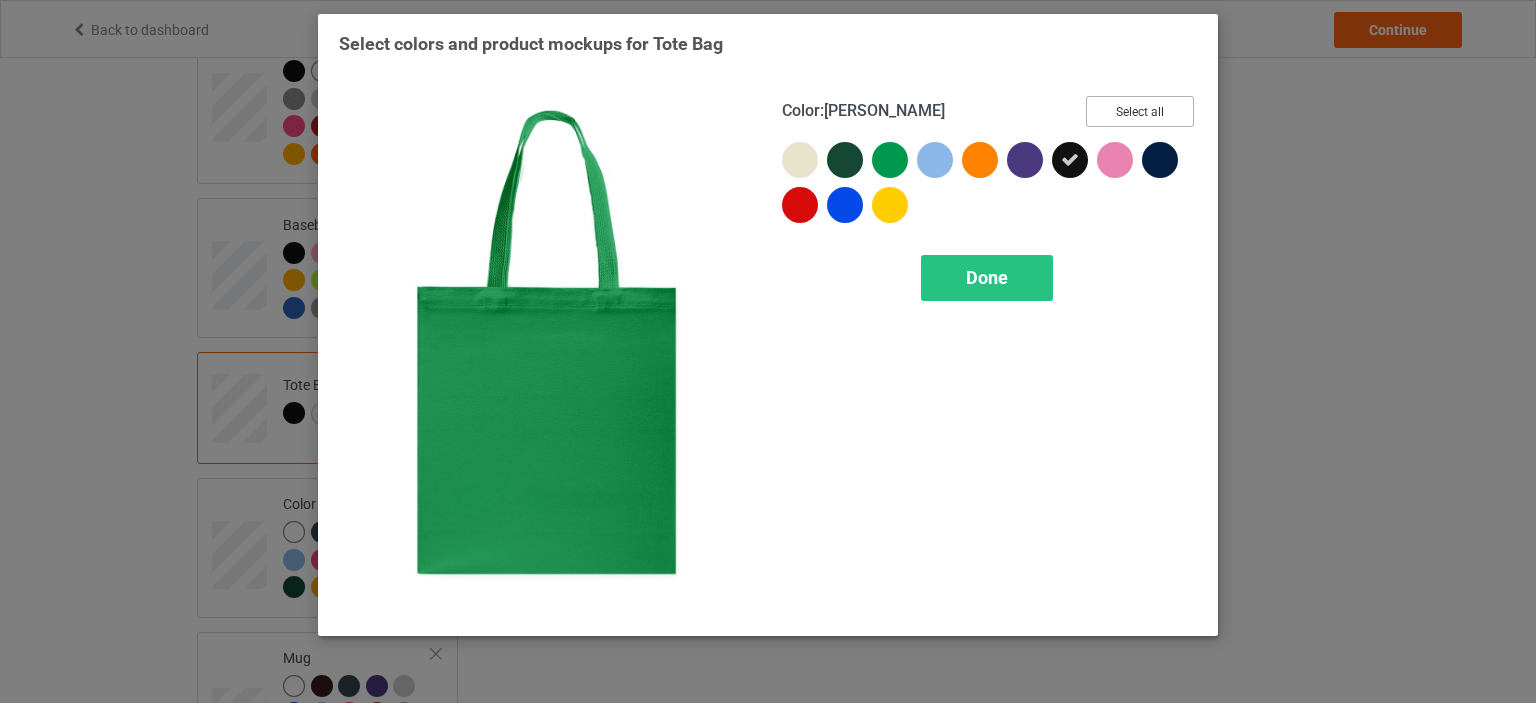 click on "Select all" at bounding box center (1140, 111) 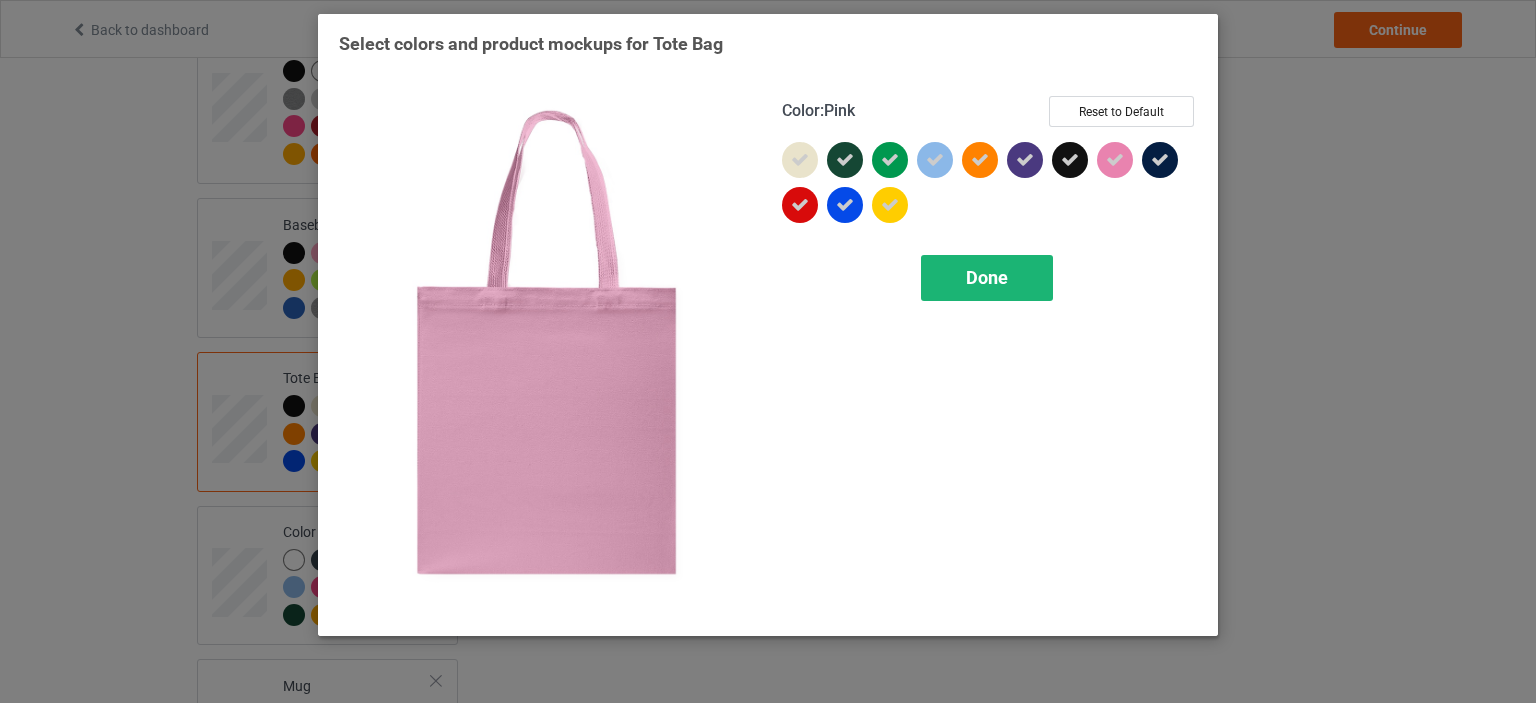 click on "Done" at bounding box center (987, 278) 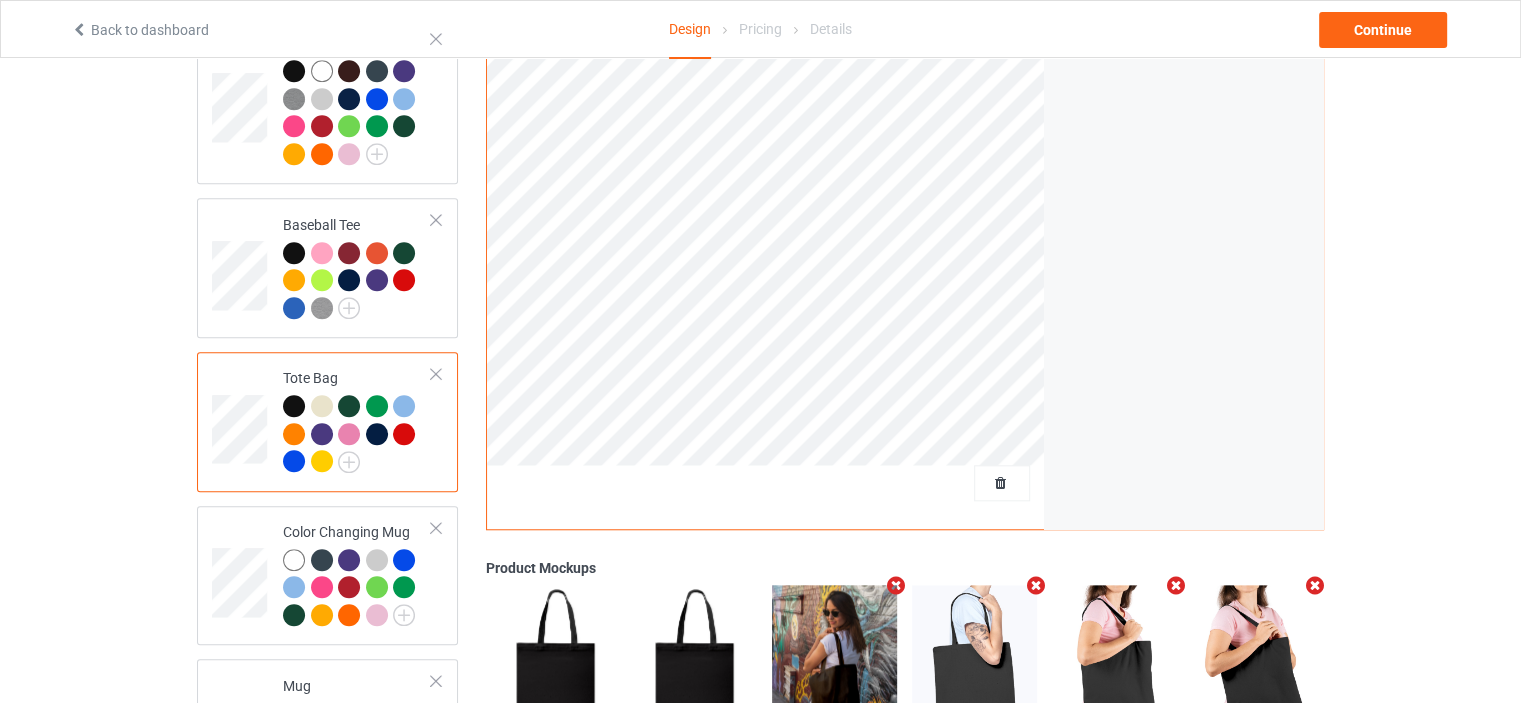 scroll, scrollTop: 1800, scrollLeft: 0, axis: vertical 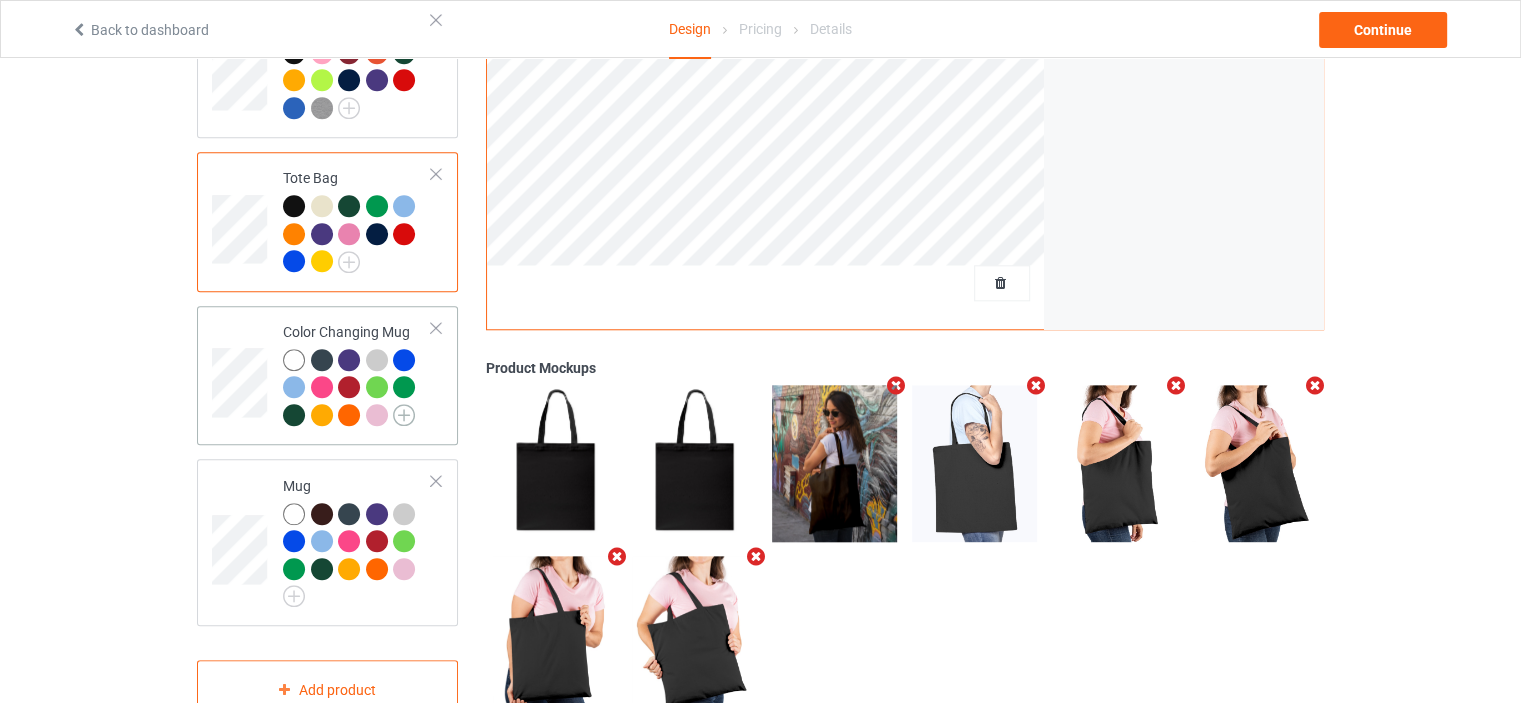 click at bounding box center (404, 415) 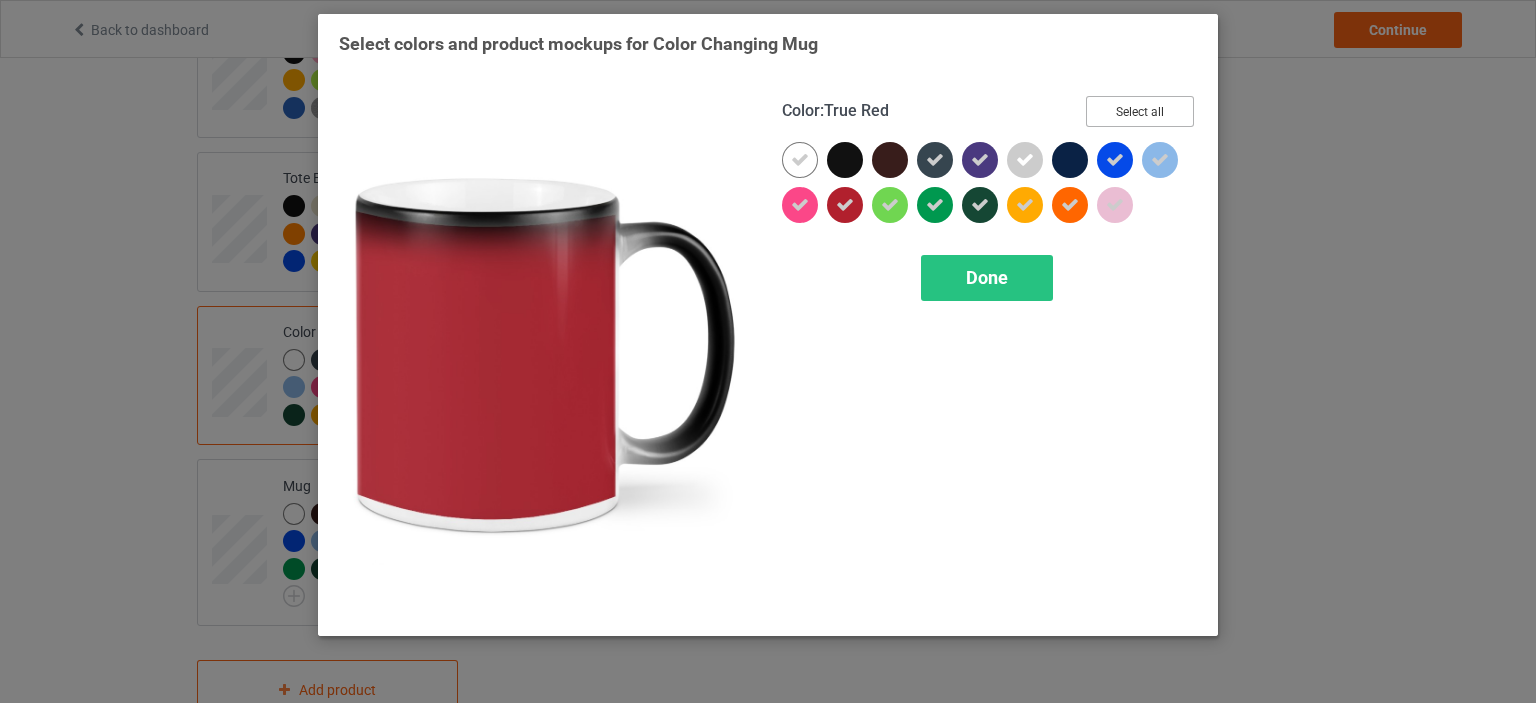click on "Select all" at bounding box center [1140, 111] 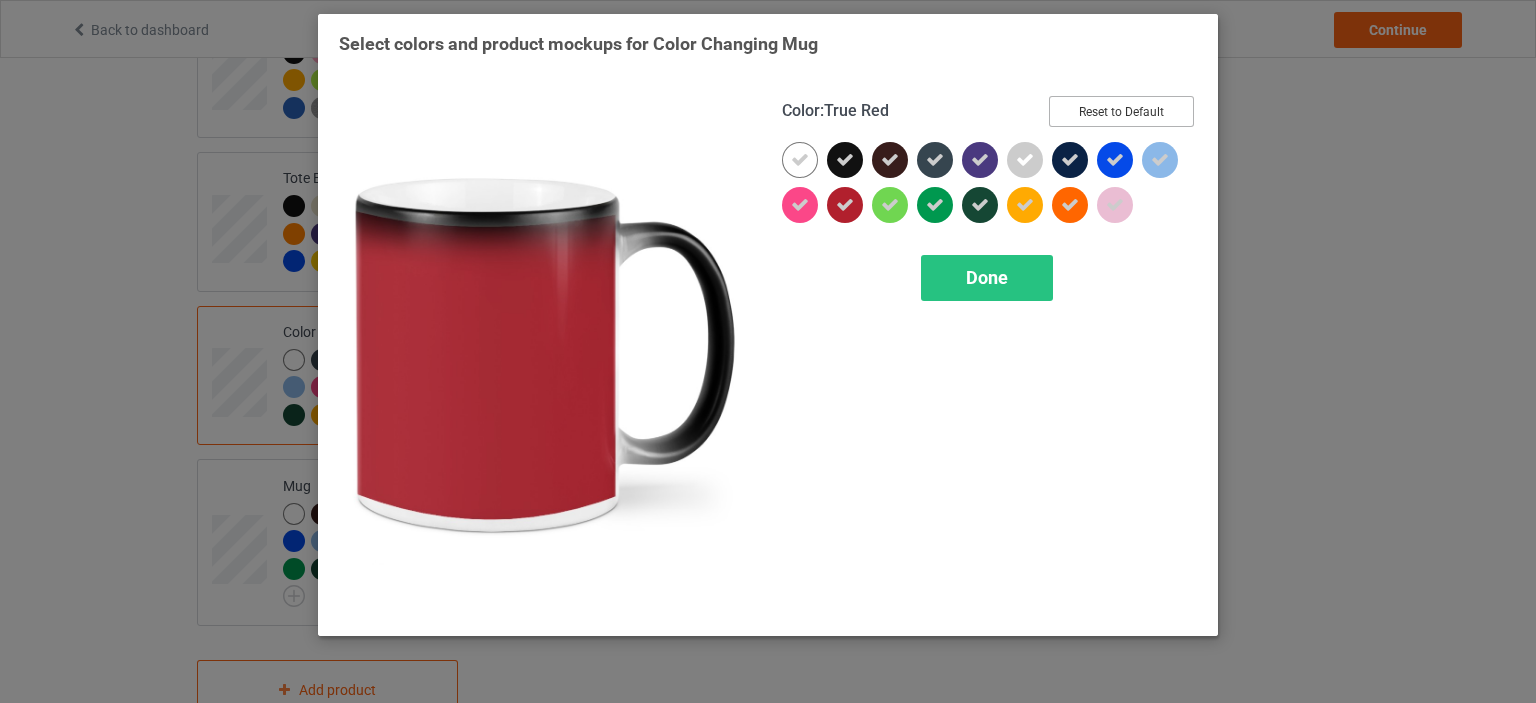 click on "Reset to Default" at bounding box center (1121, 111) 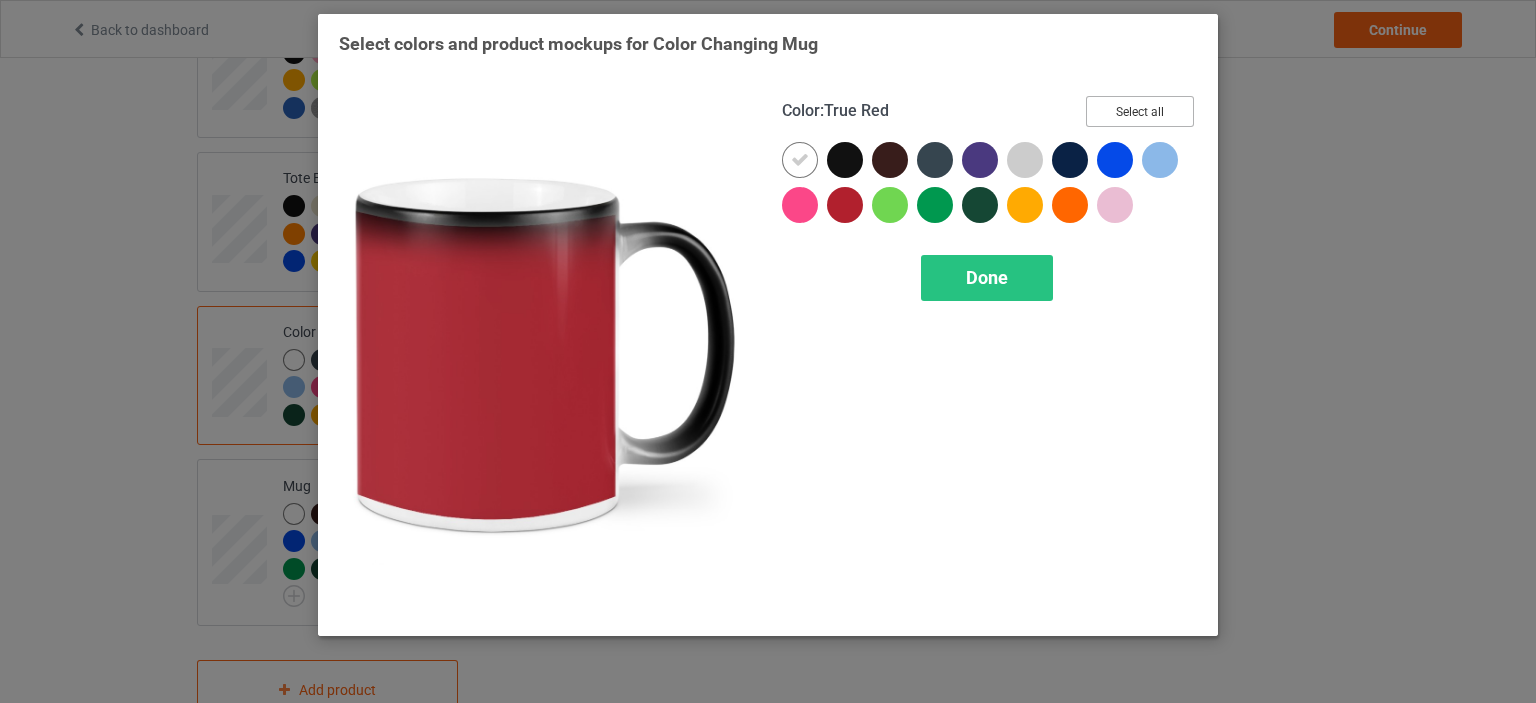 click on "Select all" at bounding box center [1140, 111] 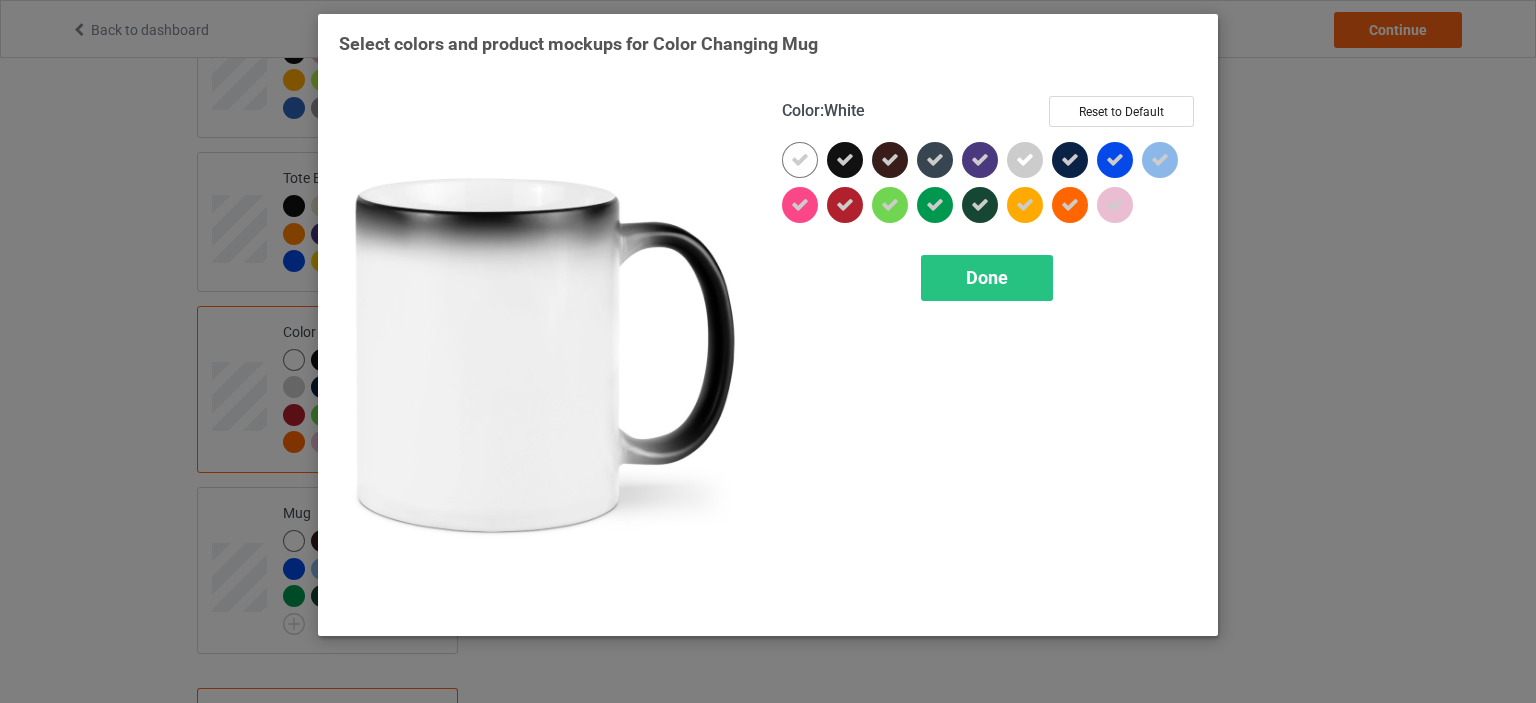 click at bounding box center (800, 160) 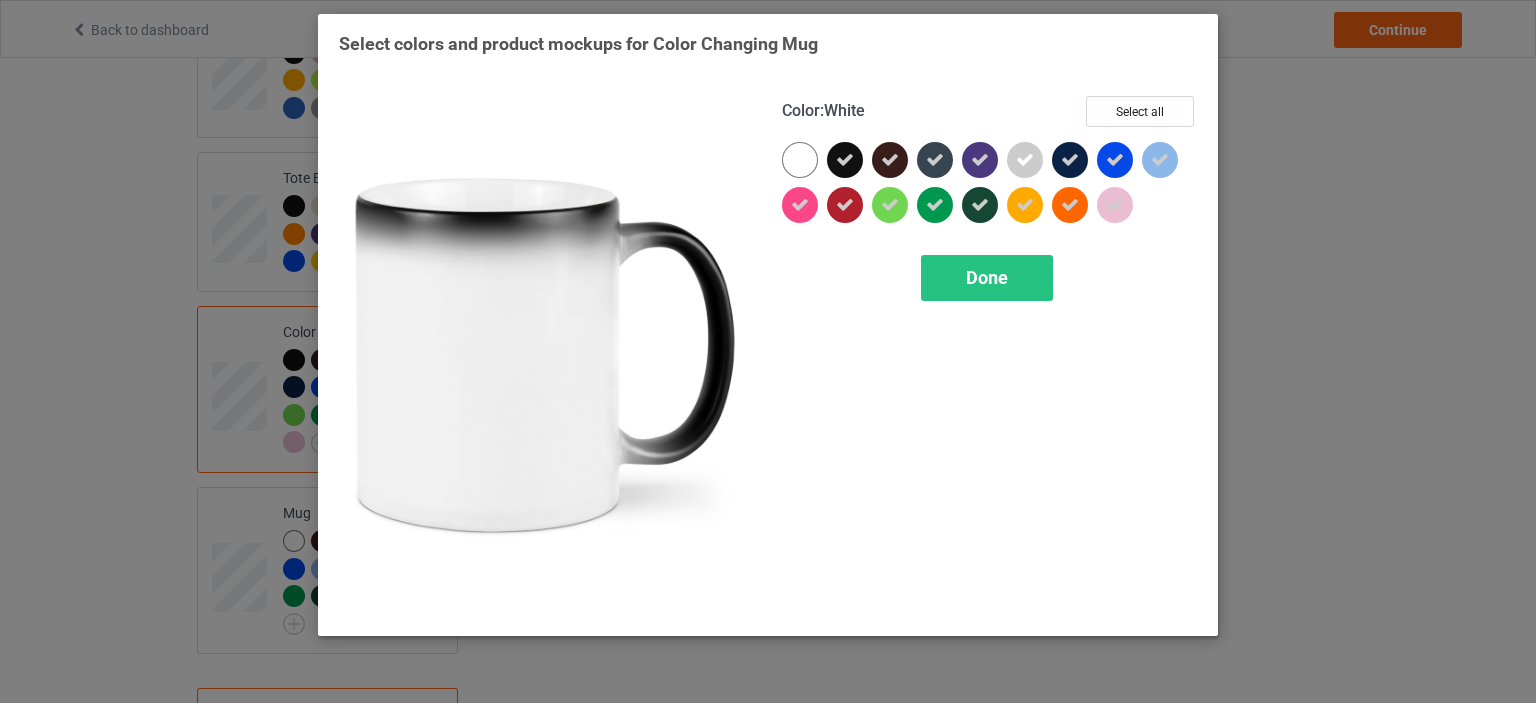 click at bounding box center (800, 160) 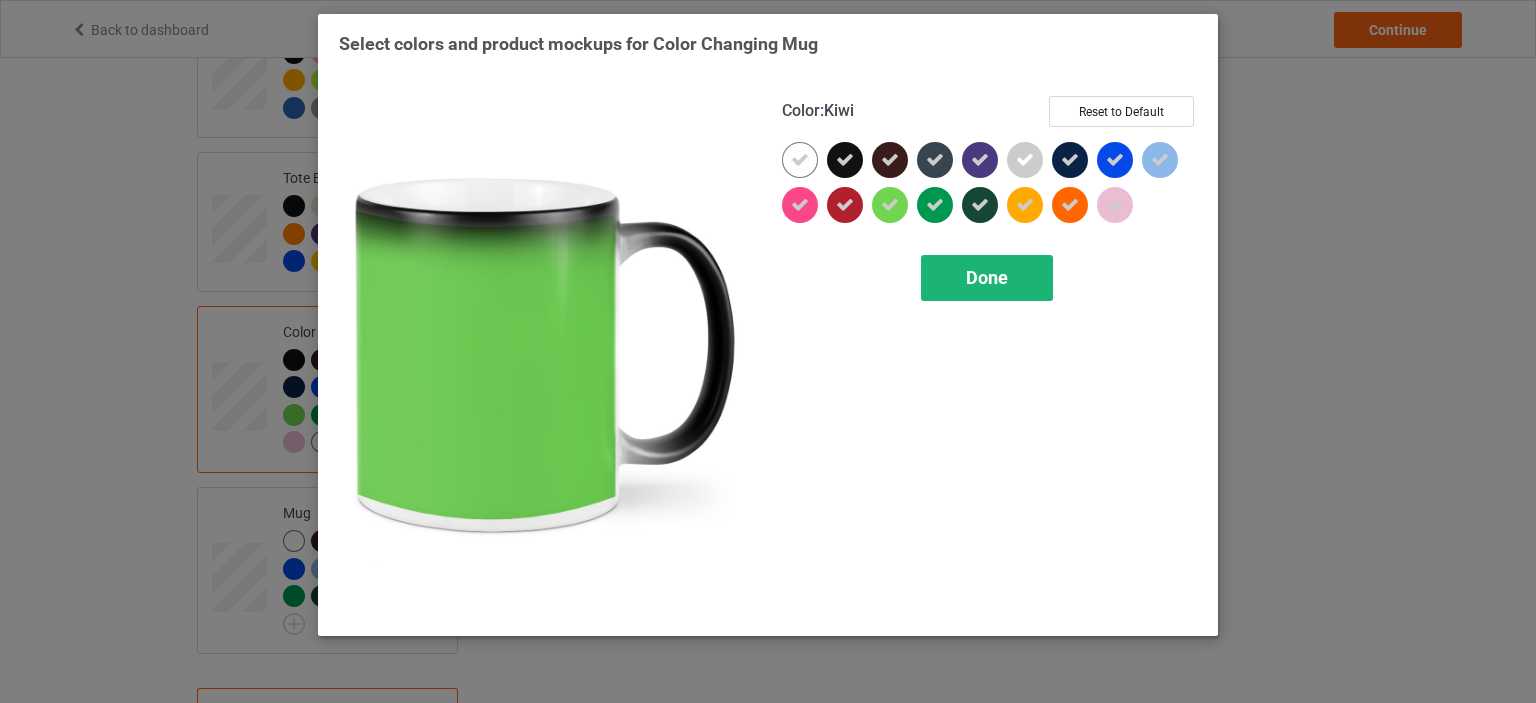 click on "Done" at bounding box center [987, 277] 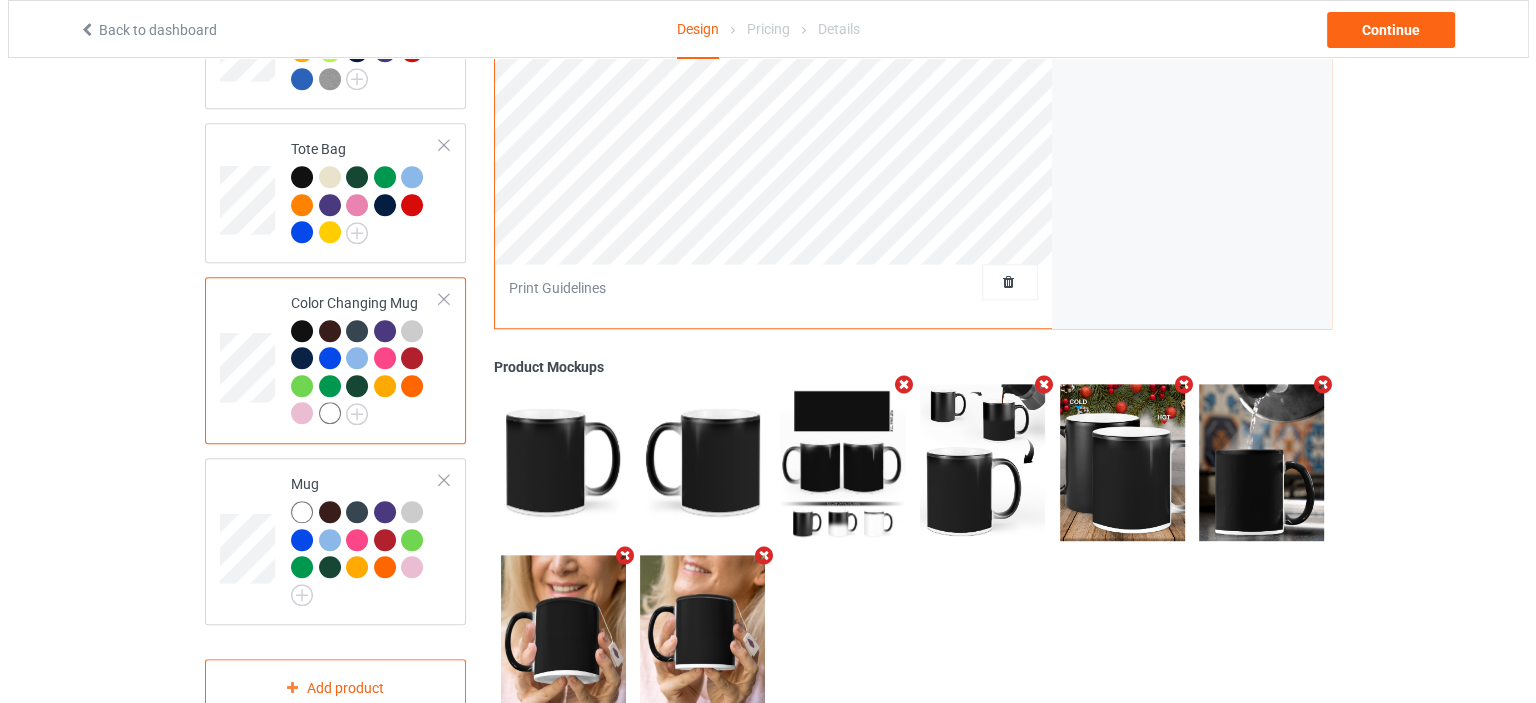 scroll, scrollTop: 1858, scrollLeft: 0, axis: vertical 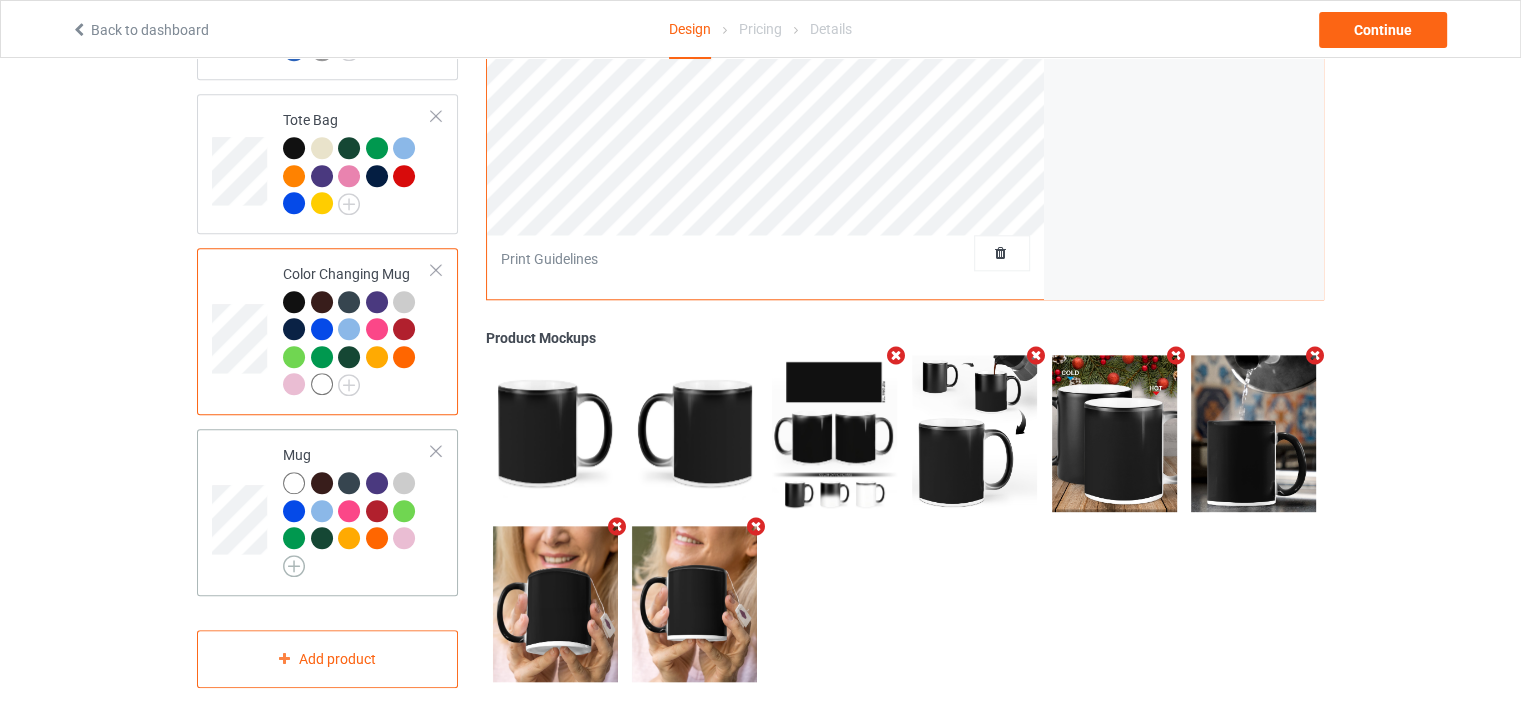 click at bounding box center (294, 566) 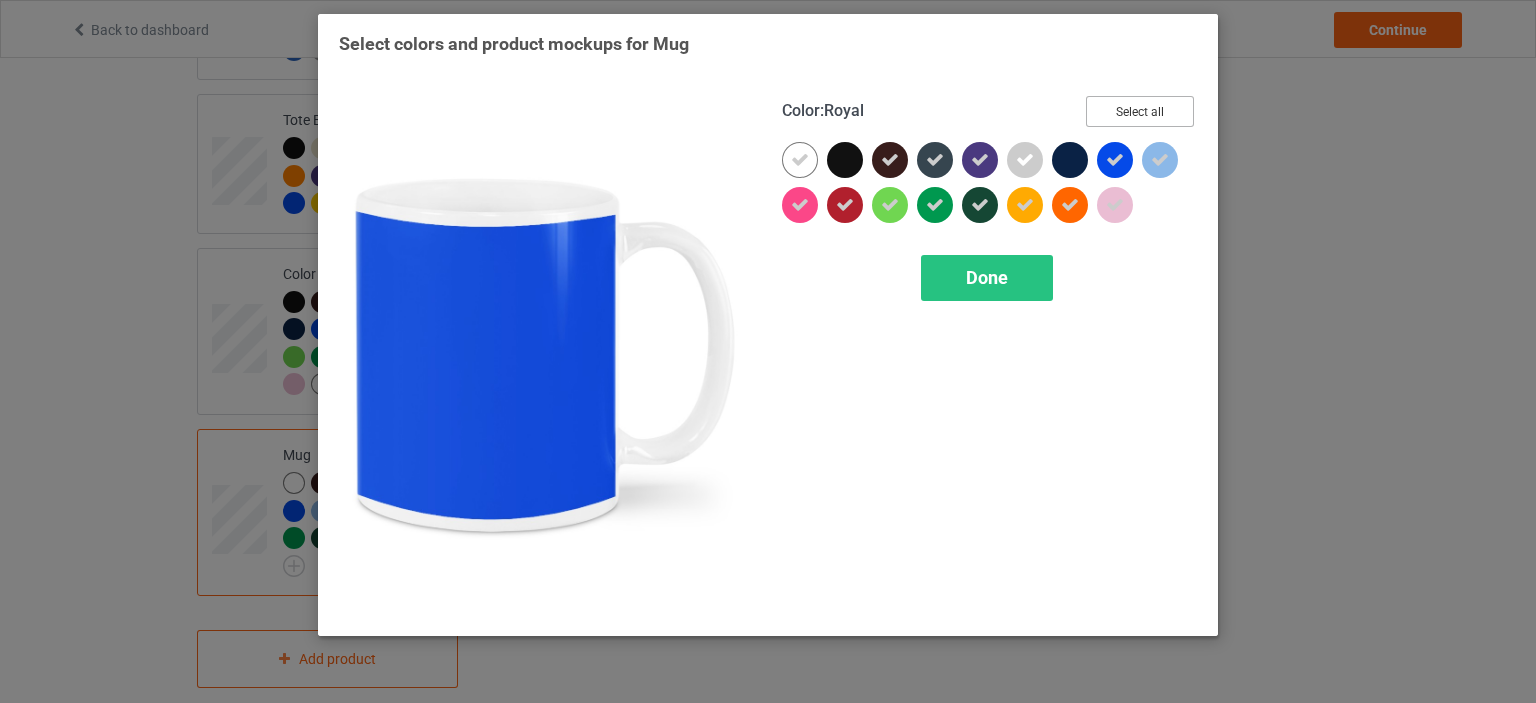 click on "Select all" at bounding box center (1140, 111) 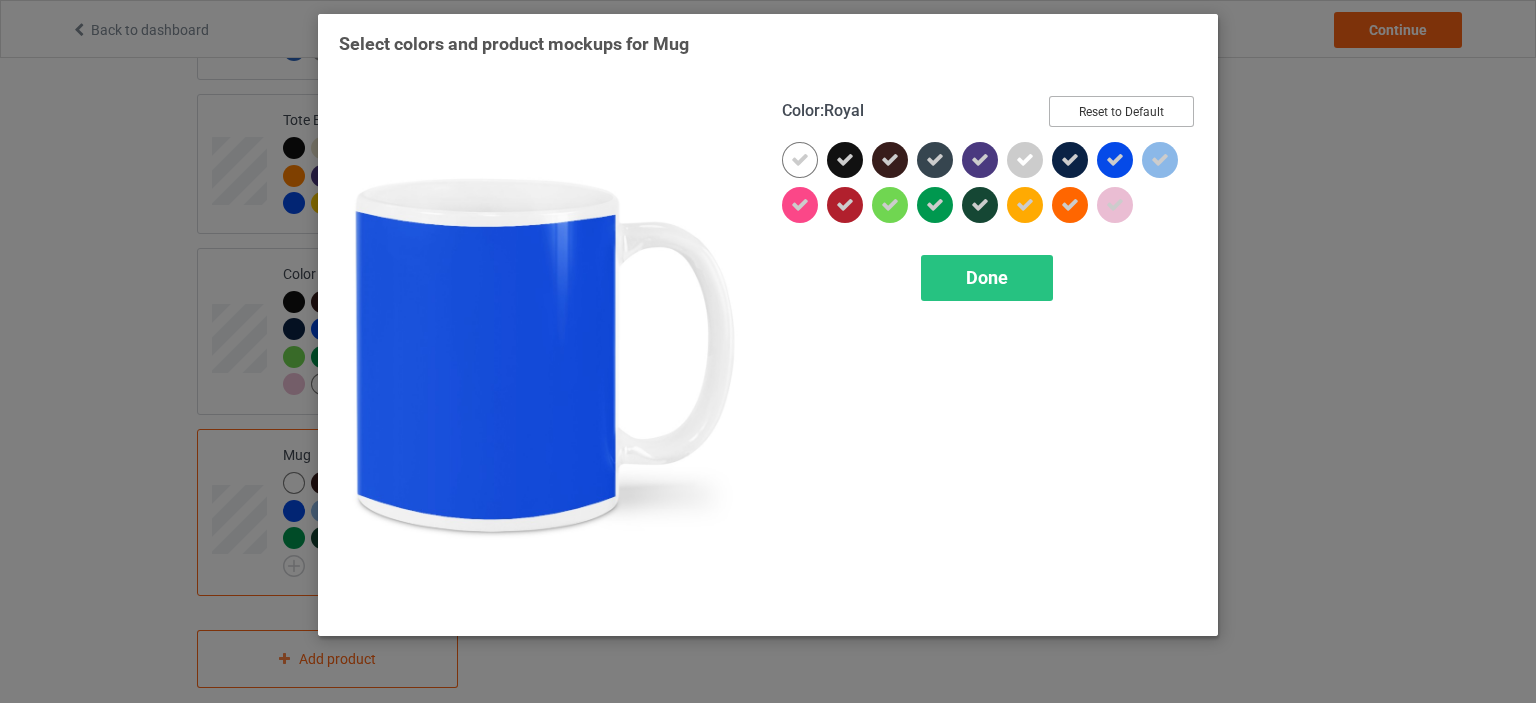 click on "Reset to Default" at bounding box center (1121, 111) 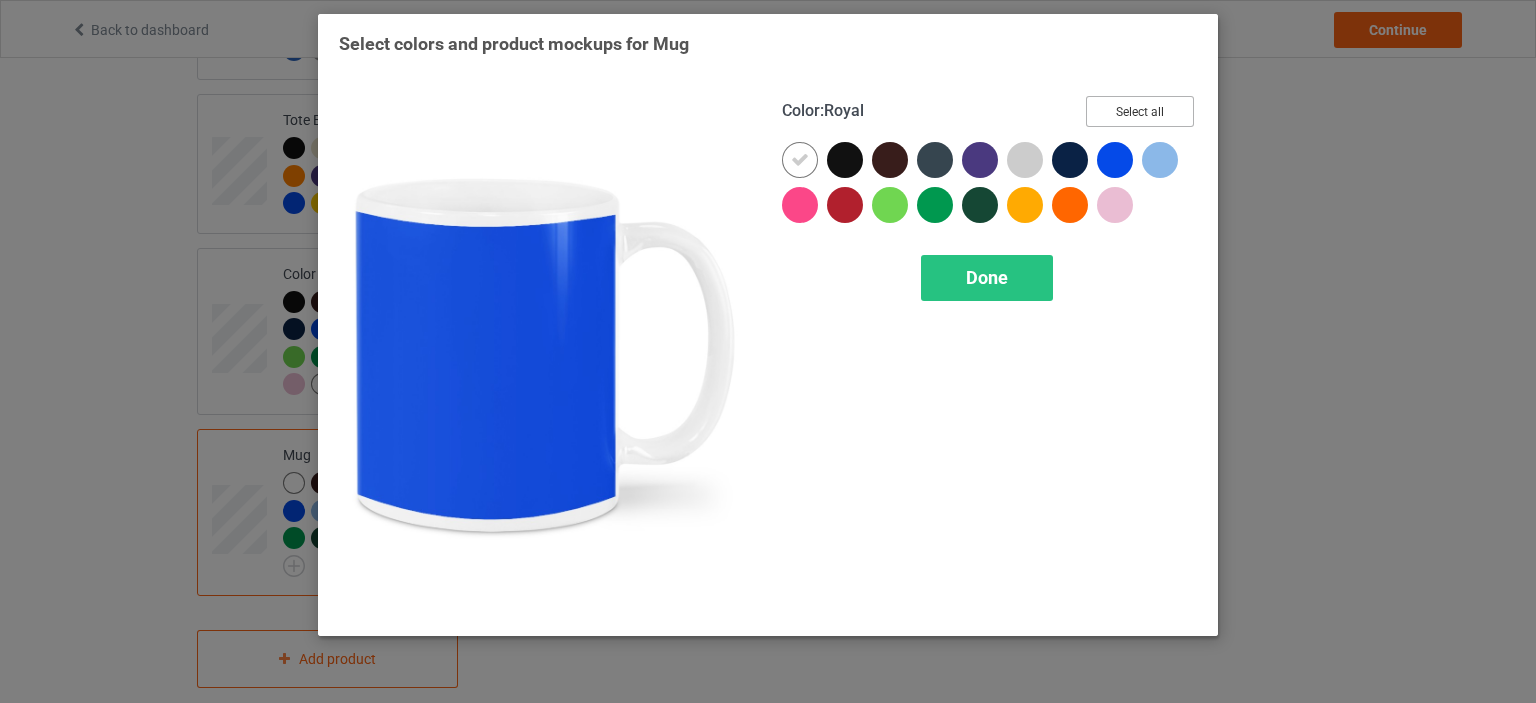 click on "Select all" at bounding box center (1140, 111) 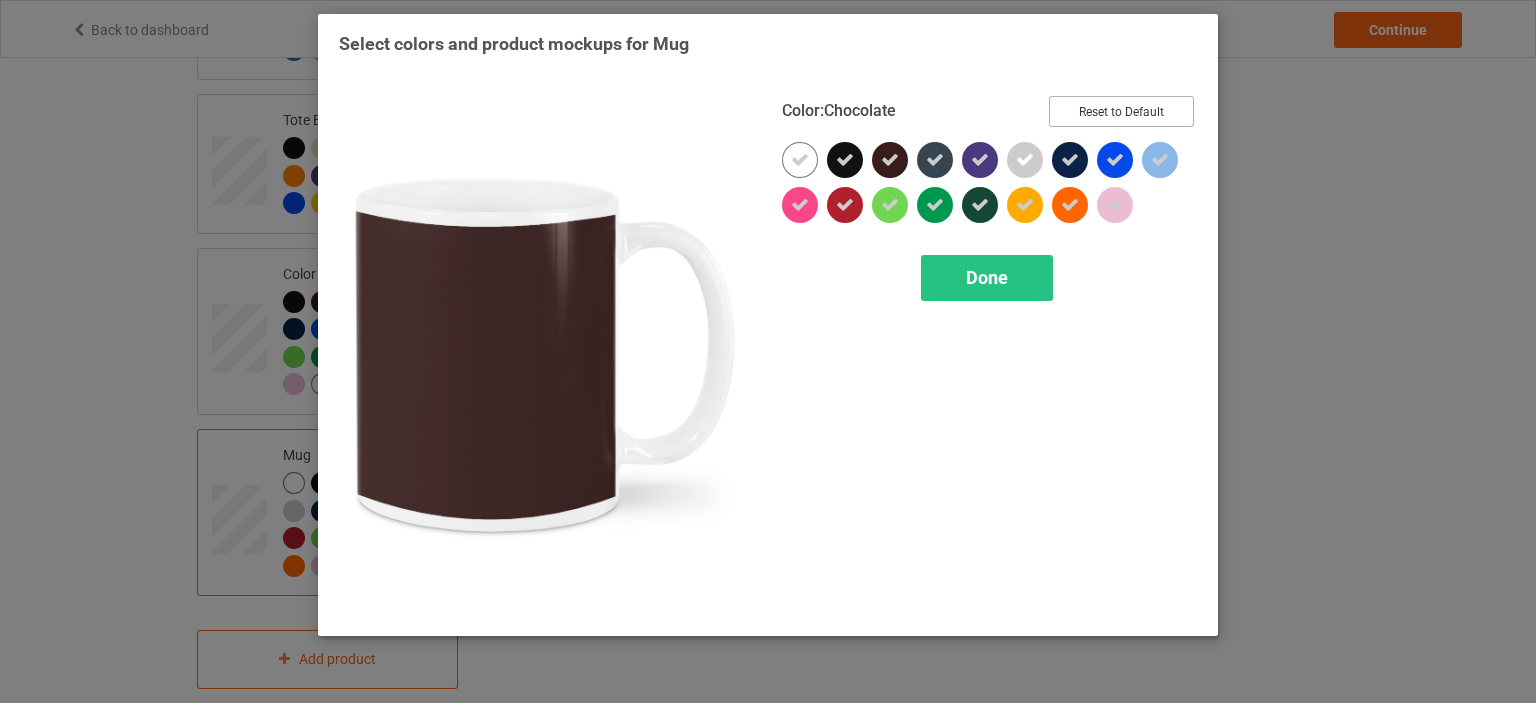 click on "Reset to Default" at bounding box center (1121, 111) 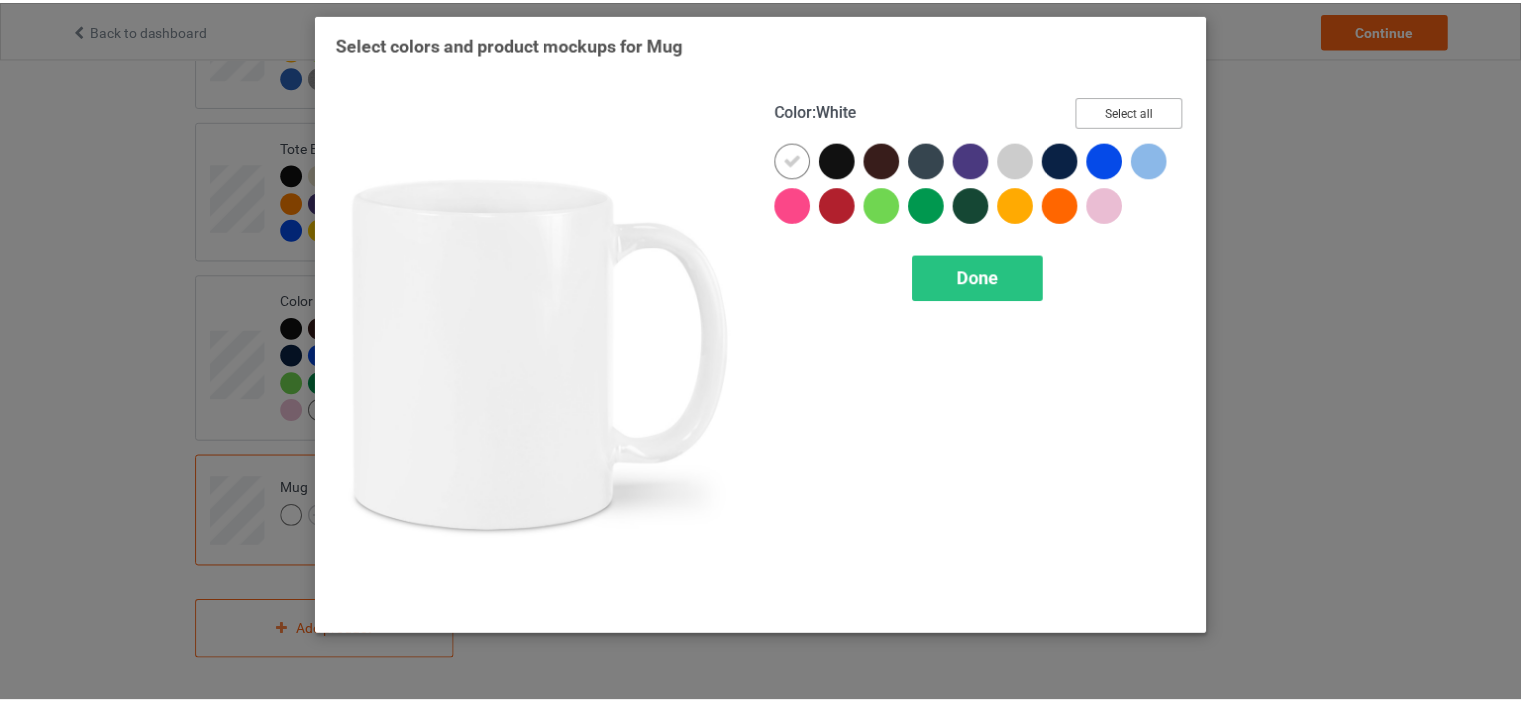 scroll, scrollTop: 1804, scrollLeft: 0, axis: vertical 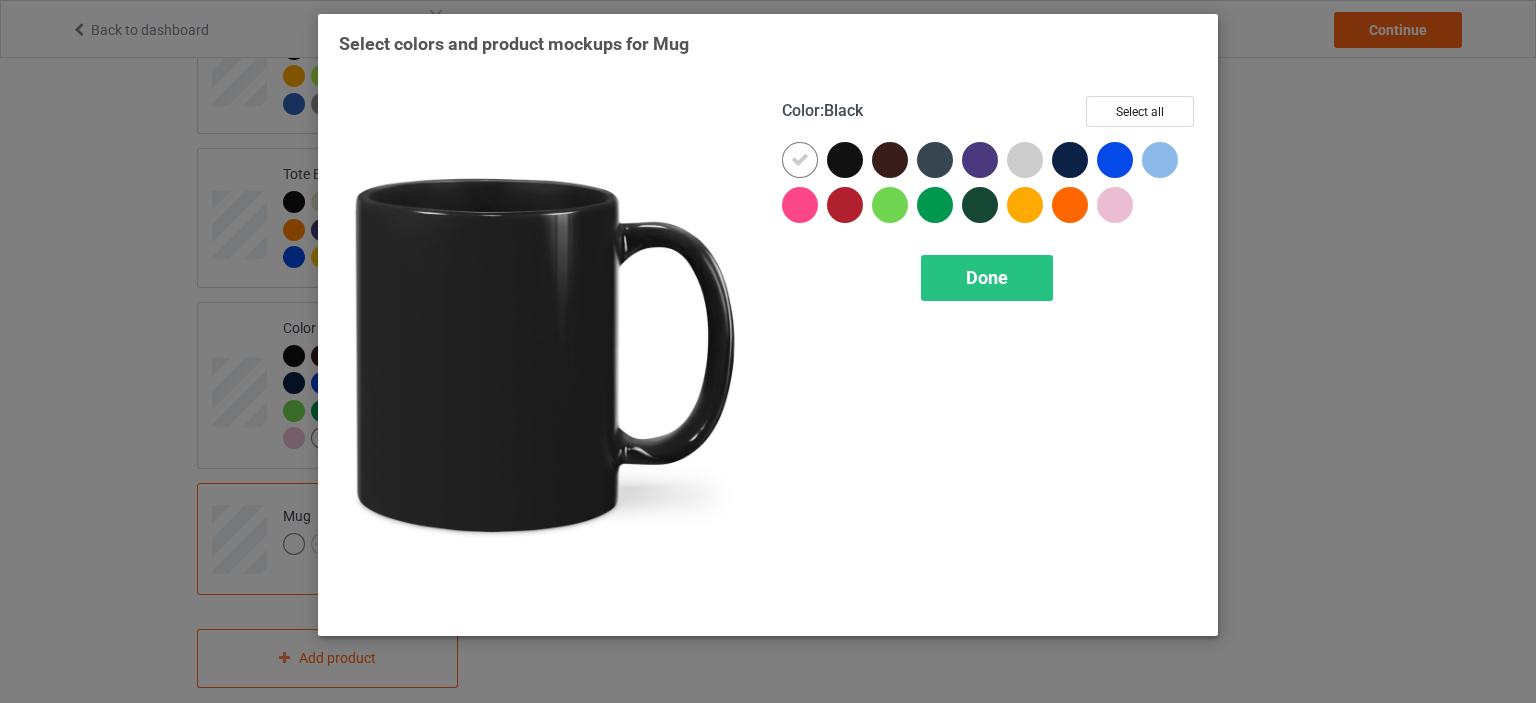click at bounding box center (845, 160) 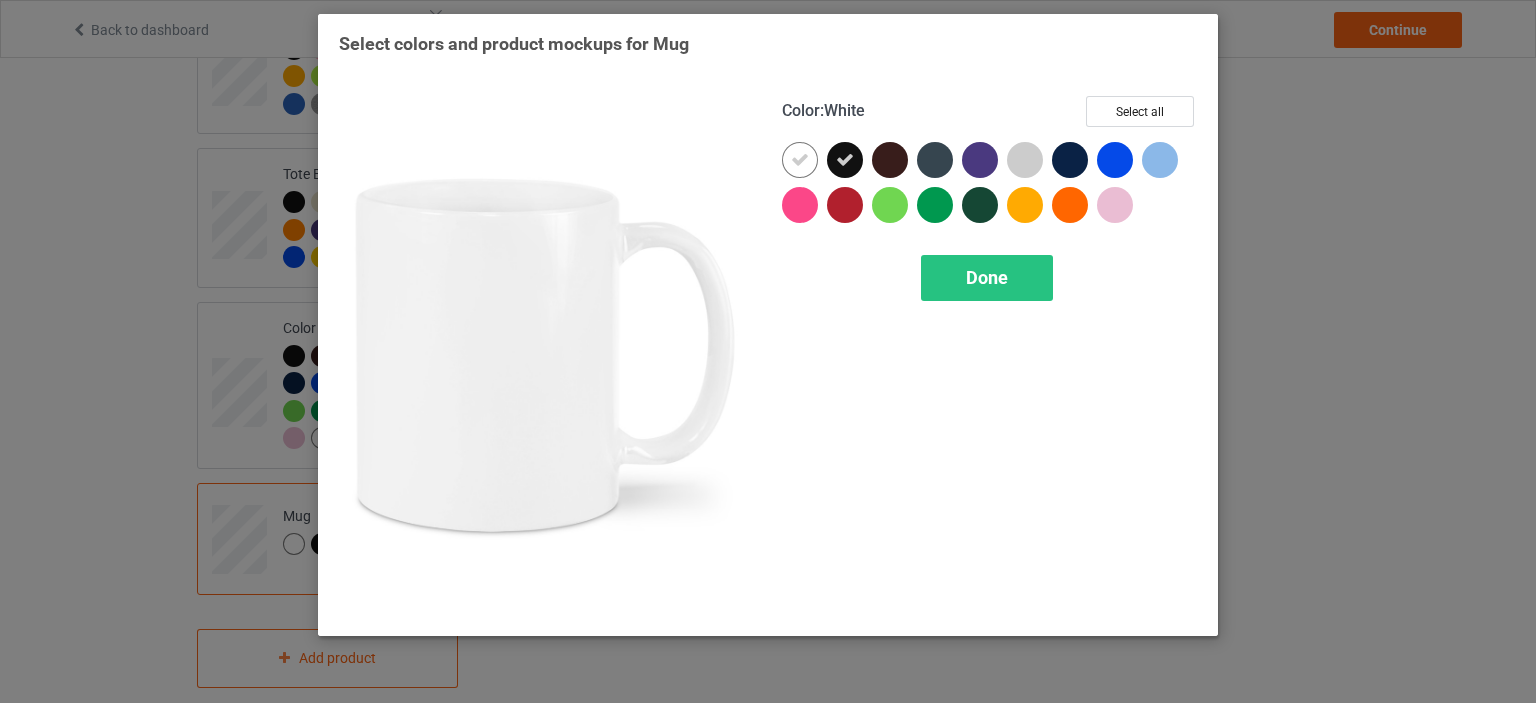 click at bounding box center (800, 160) 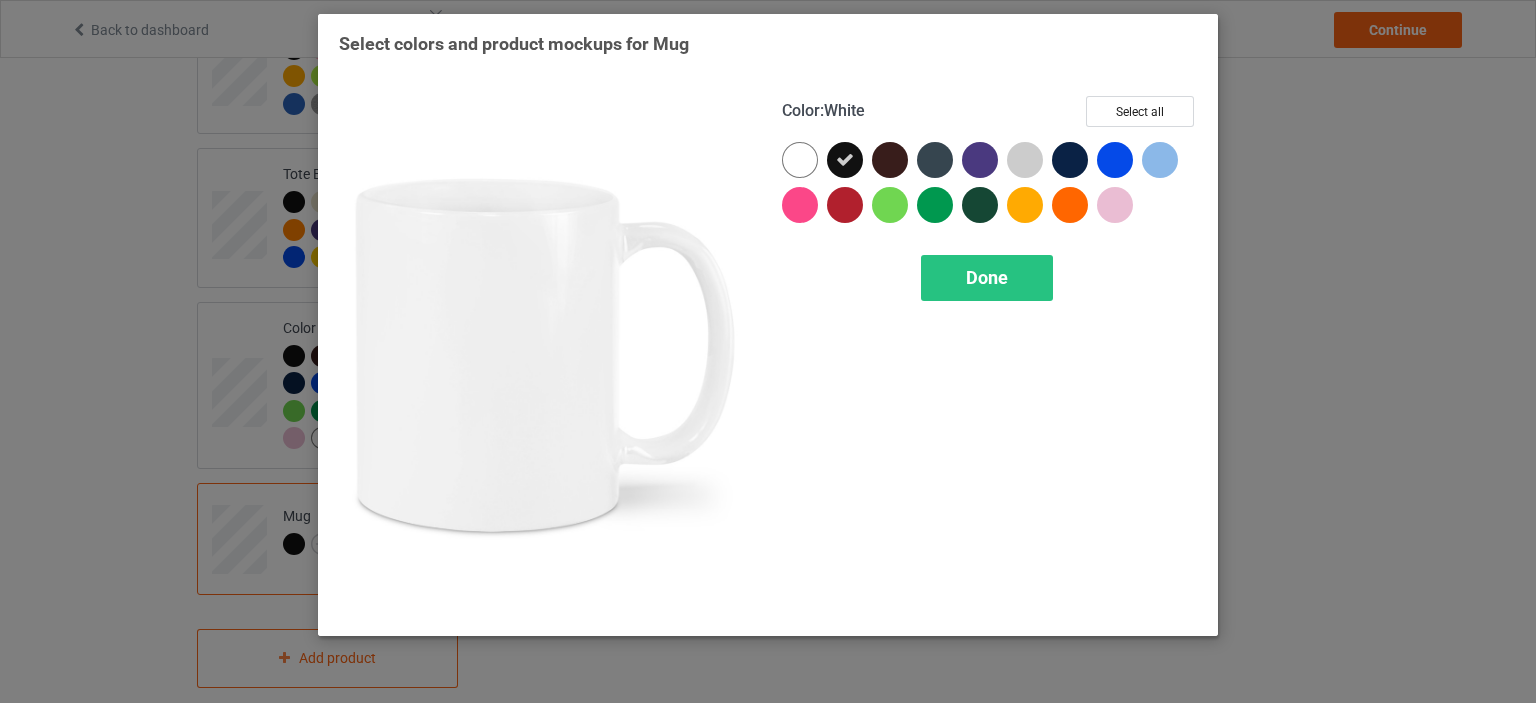 click at bounding box center [800, 160] 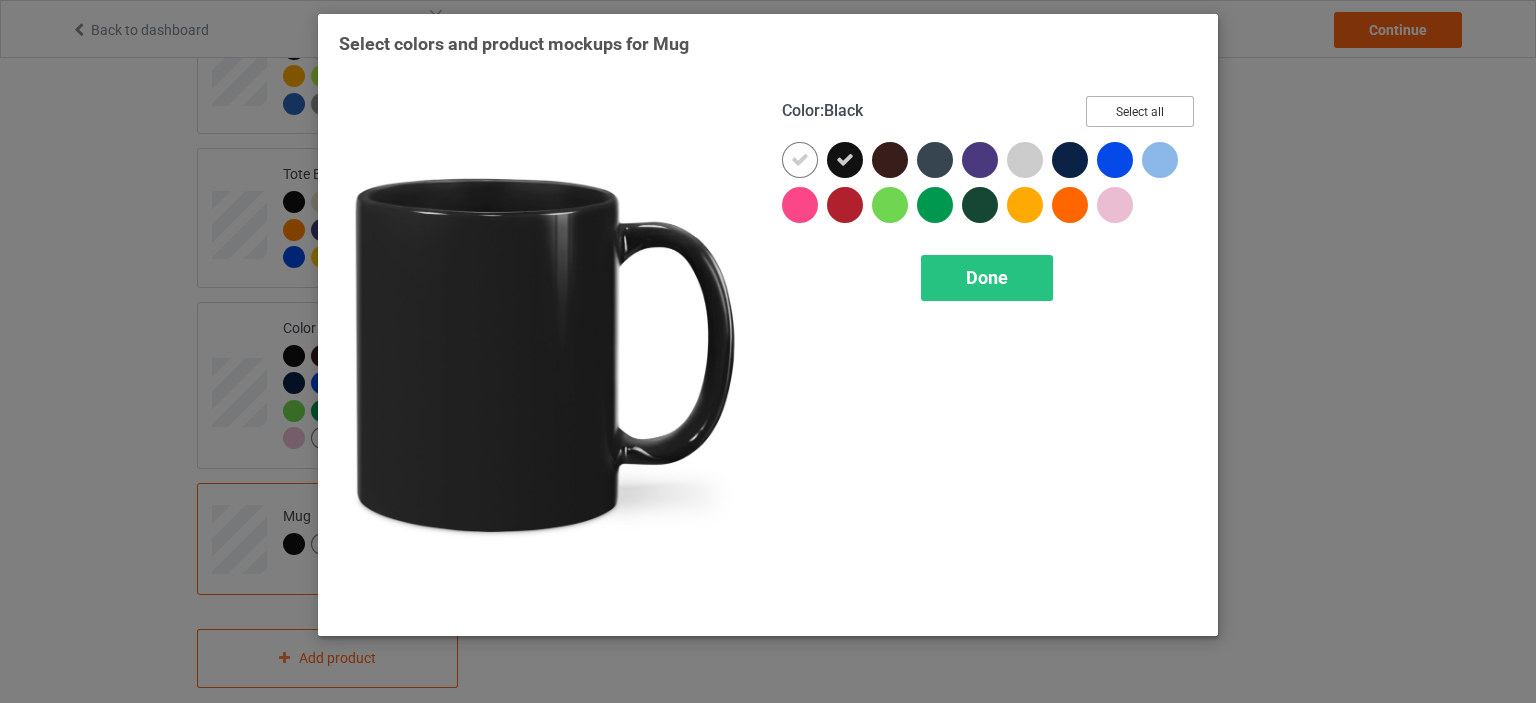 click on "Select all" at bounding box center (1140, 111) 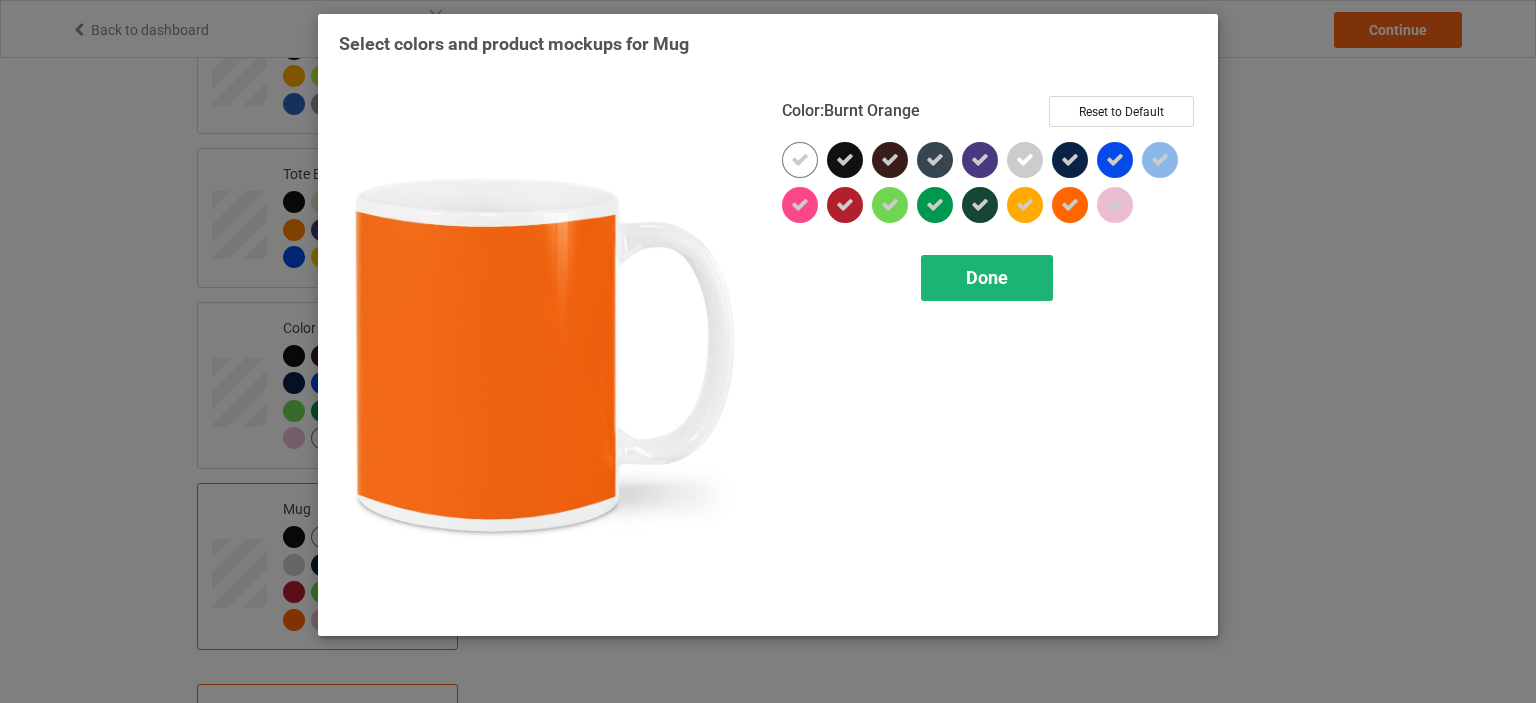 click on "Done" at bounding box center [987, 278] 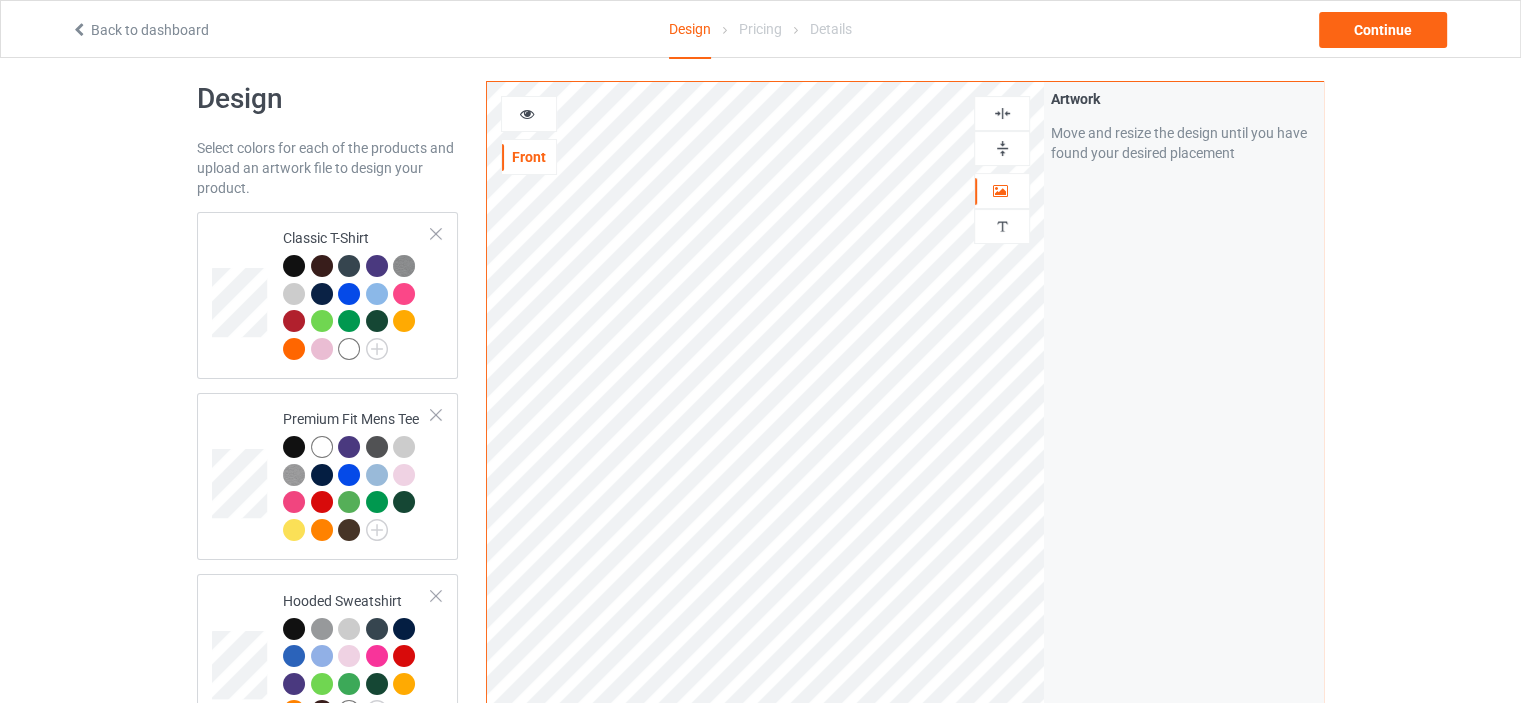 scroll, scrollTop: 0, scrollLeft: 0, axis: both 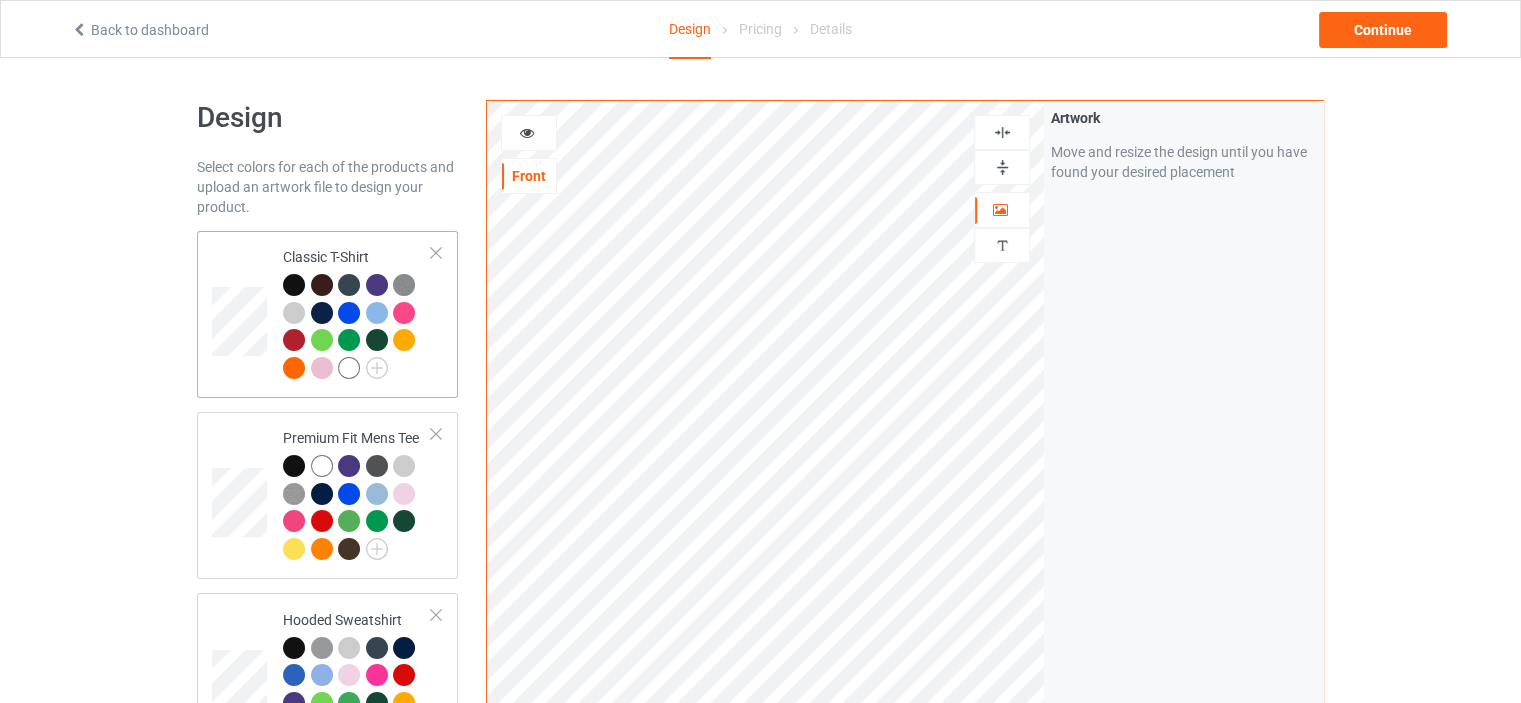 click at bounding box center [294, 285] 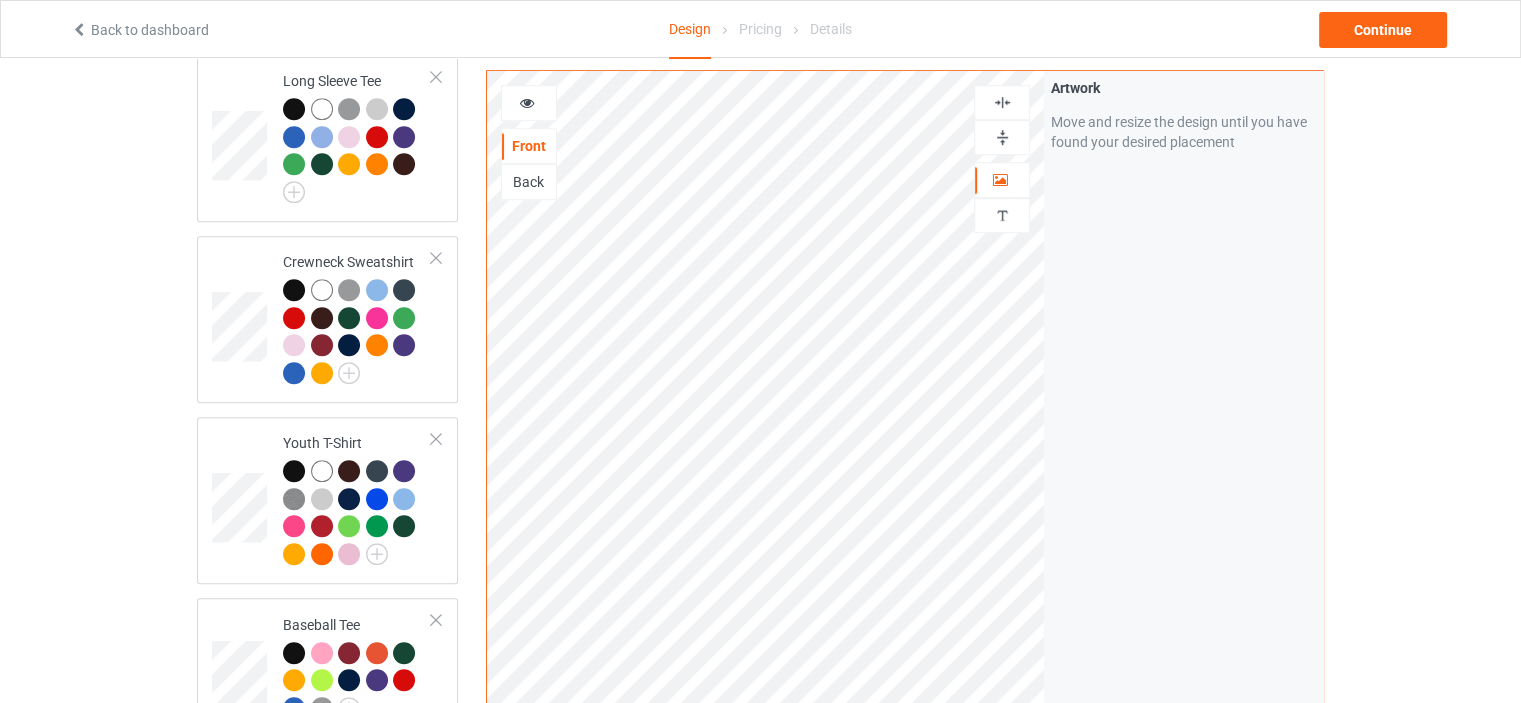 scroll, scrollTop: 1858, scrollLeft: 0, axis: vertical 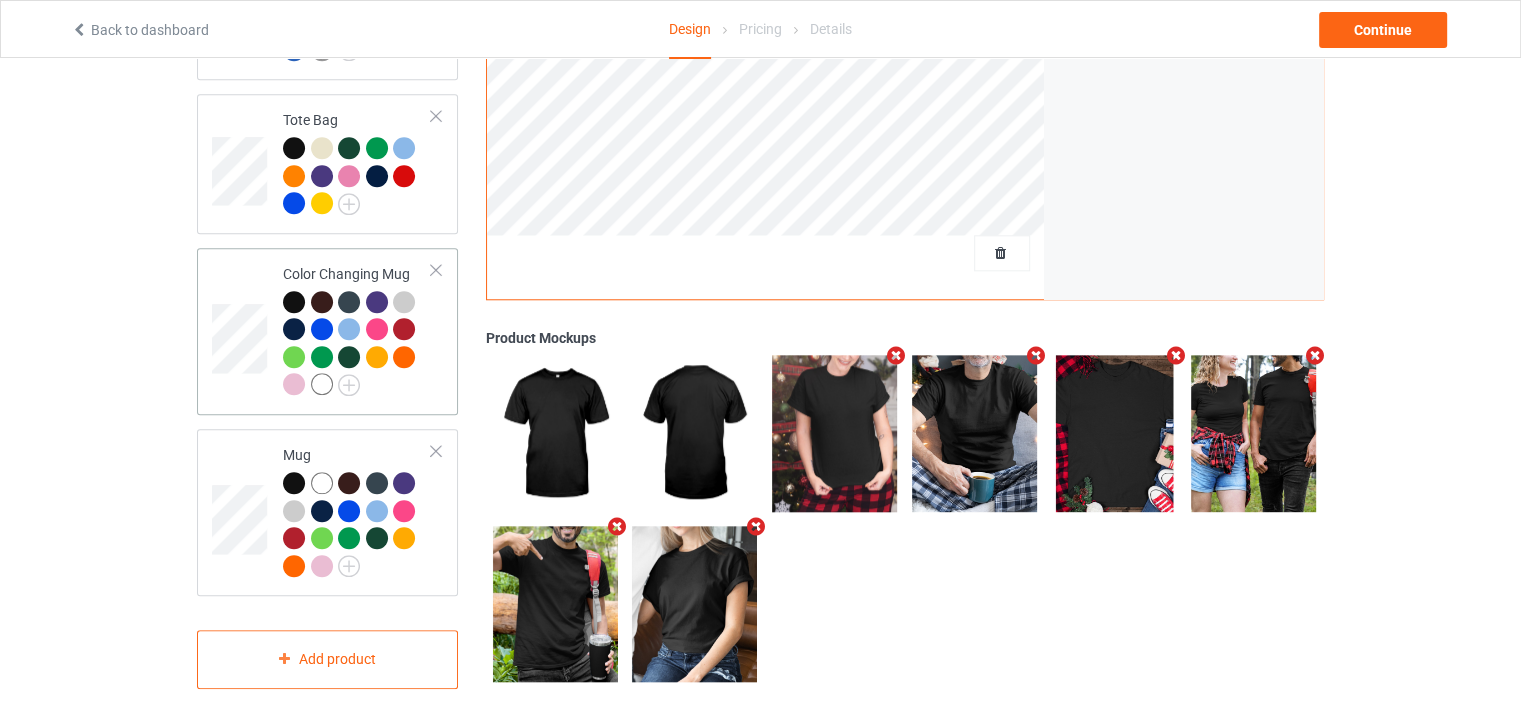 click at bounding box center [294, 302] 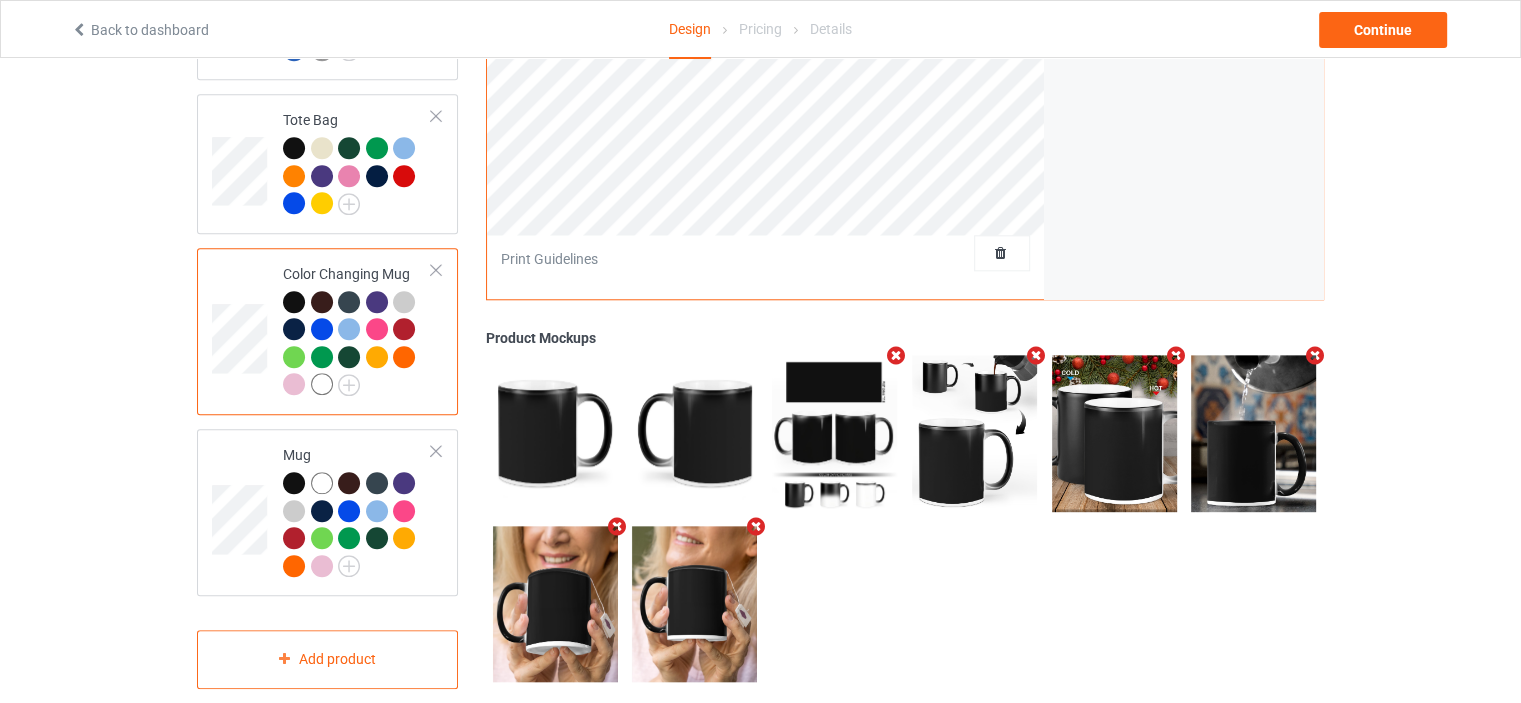 scroll, scrollTop: 1358, scrollLeft: 0, axis: vertical 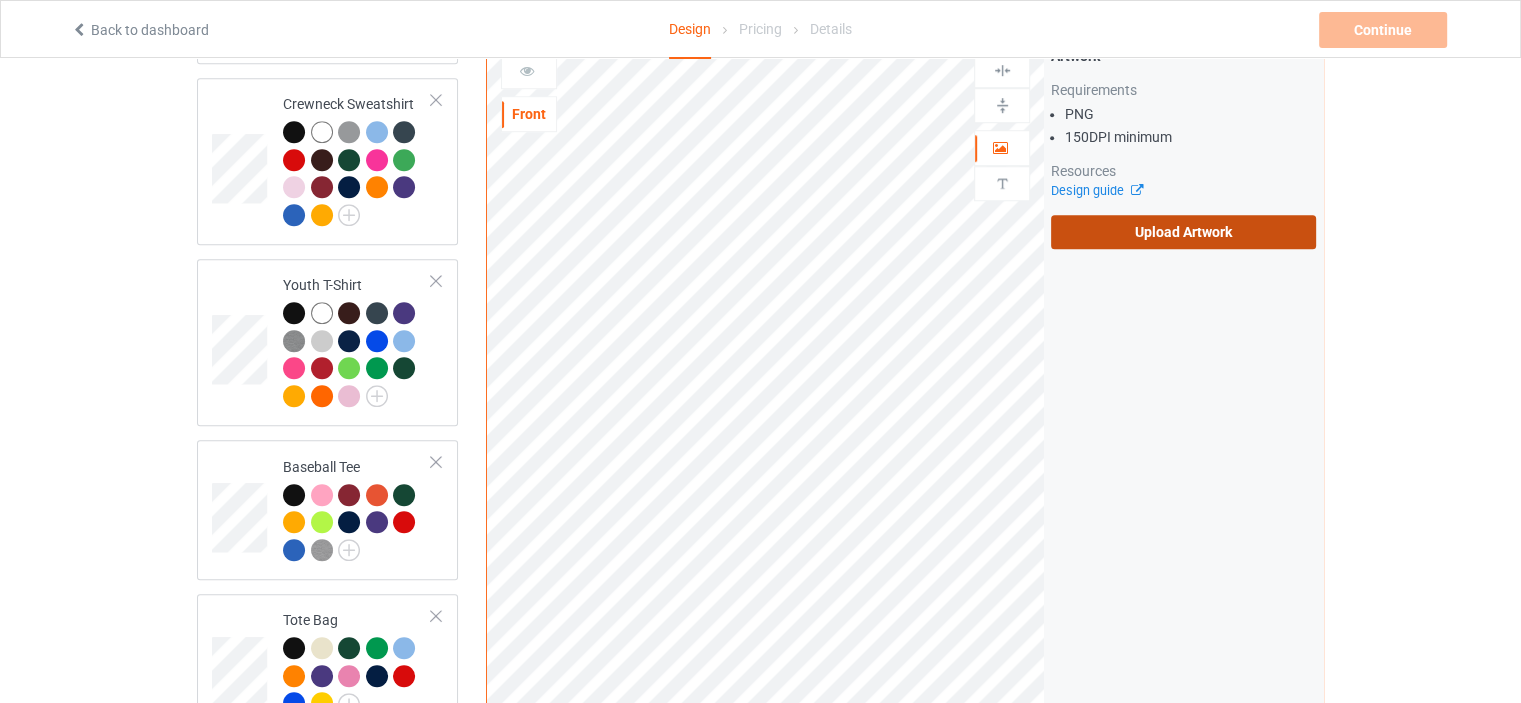 click on "Upload Artwork" at bounding box center [1183, 232] 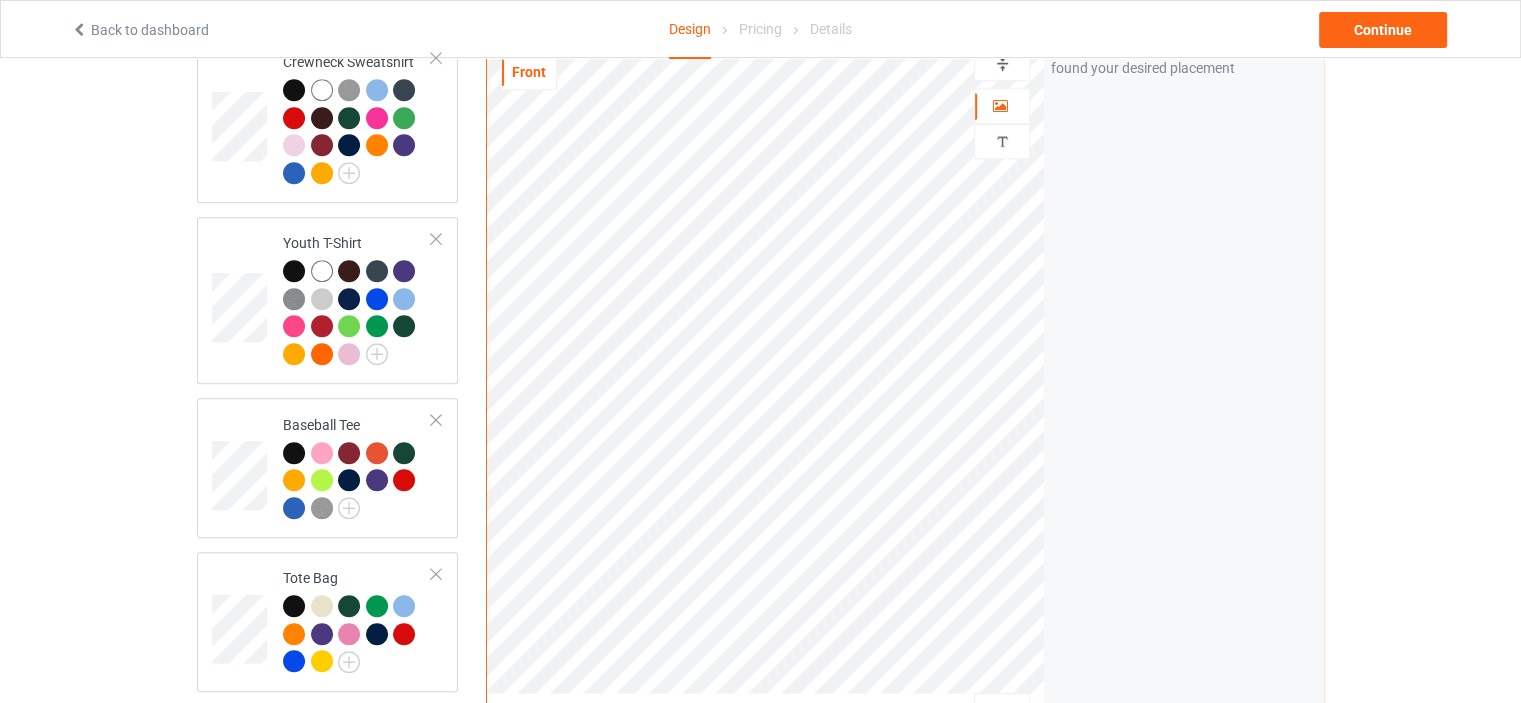scroll, scrollTop: 1300, scrollLeft: 0, axis: vertical 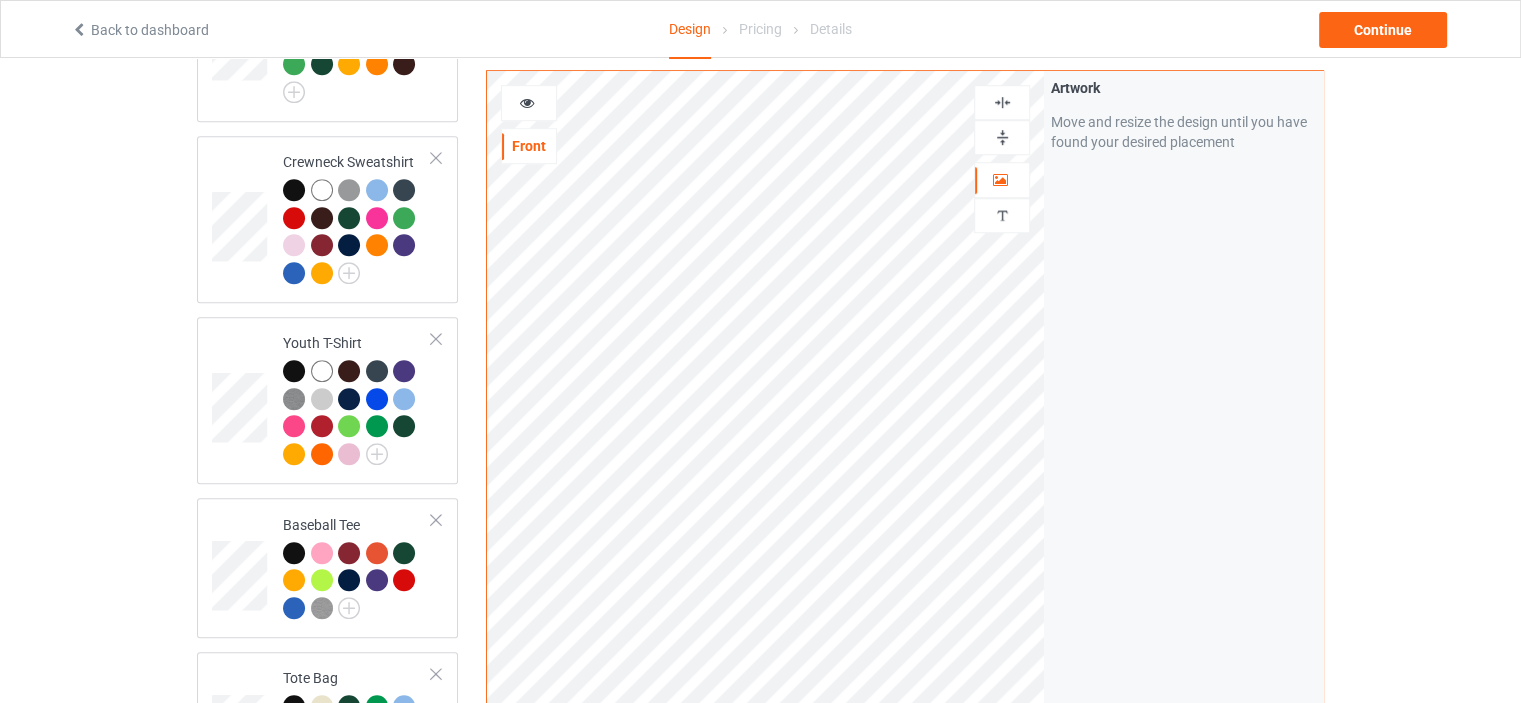 click at bounding box center (1002, 102) 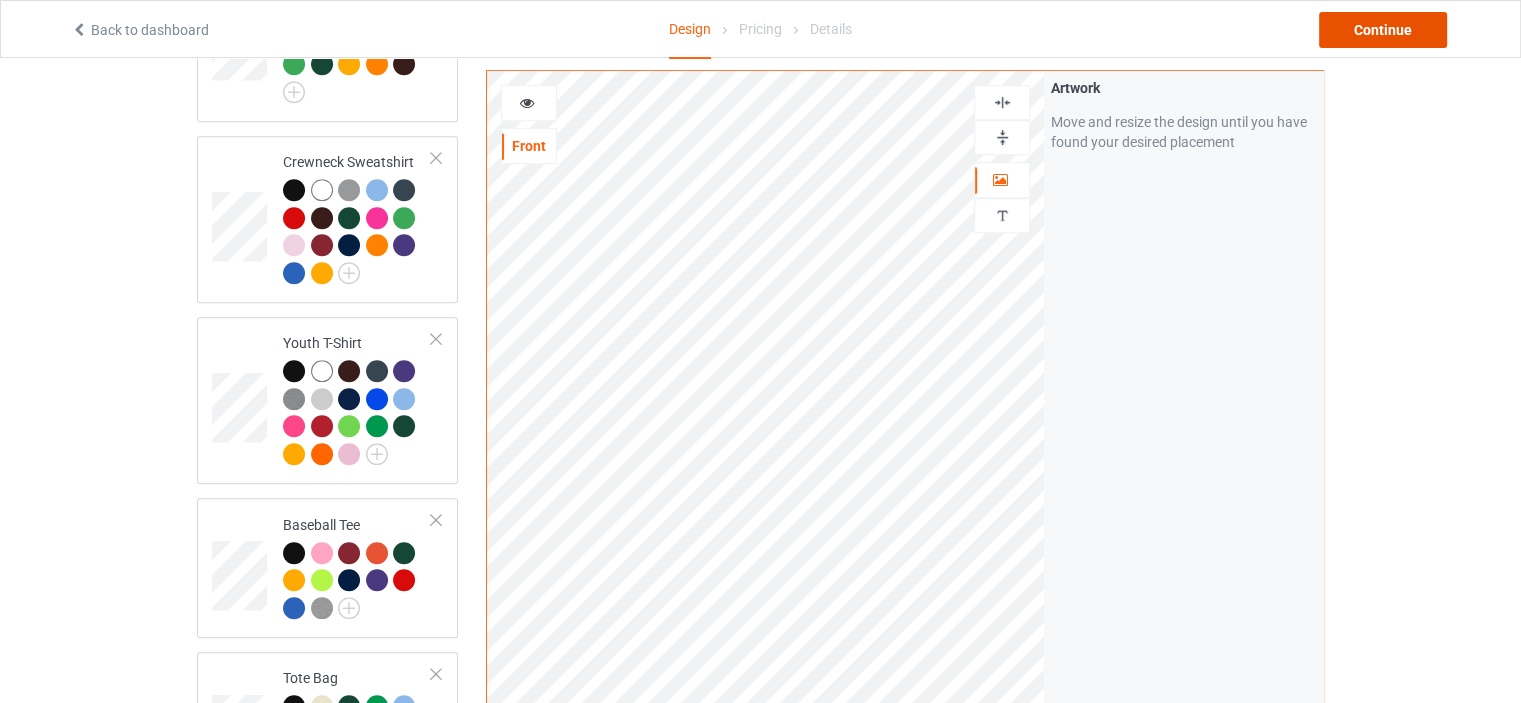 click on "Continue" at bounding box center [1383, 30] 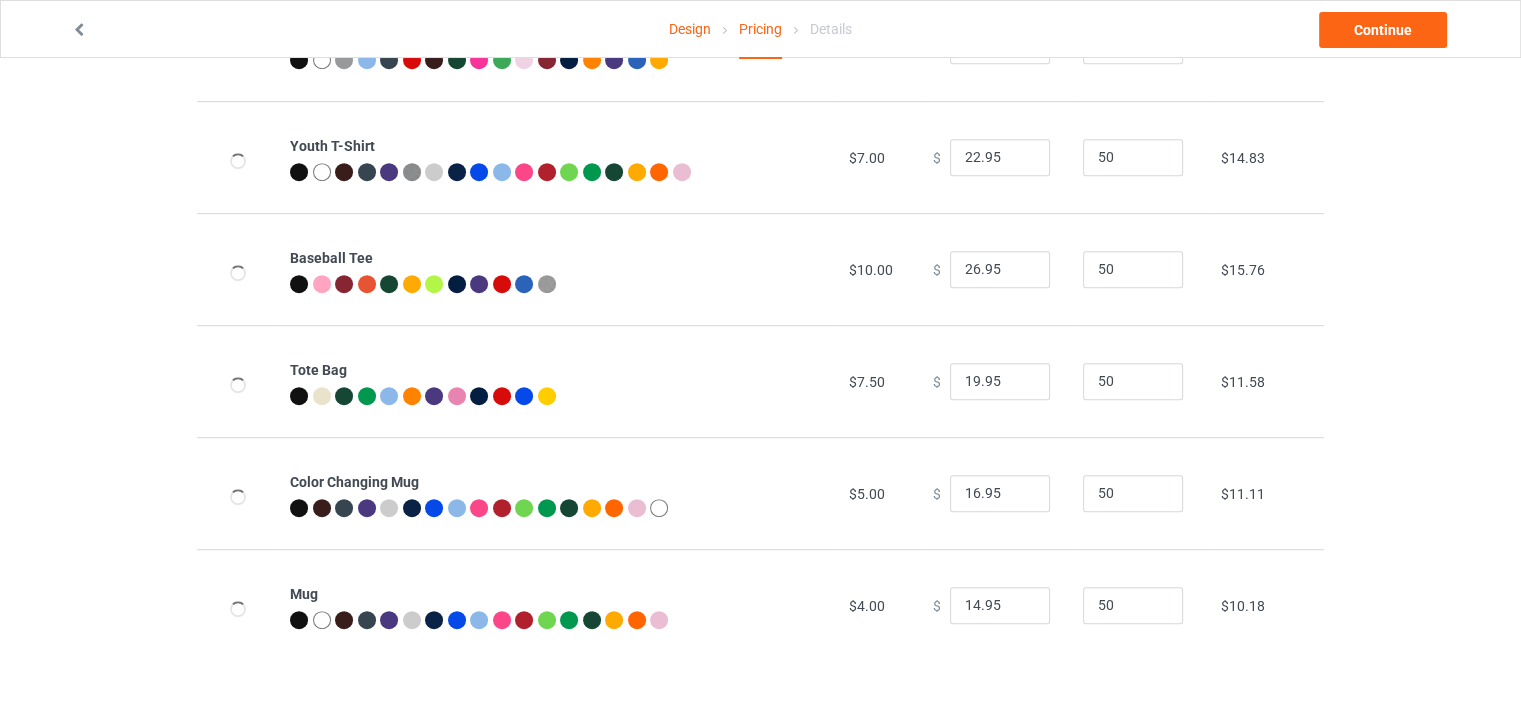 scroll, scrollTop: 0, scrollLeft: 0, axis: both 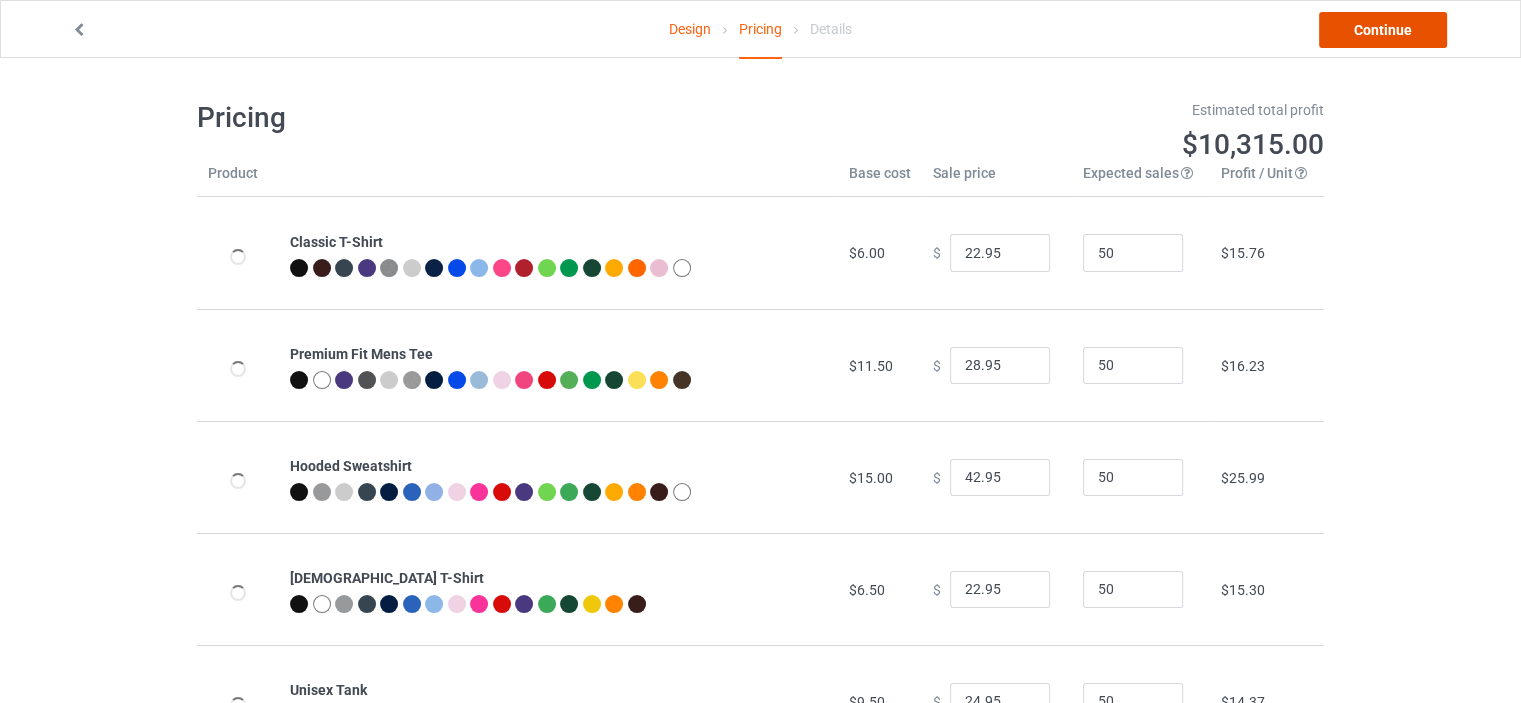 click on "Continue" at bounding box center (1383, 30) 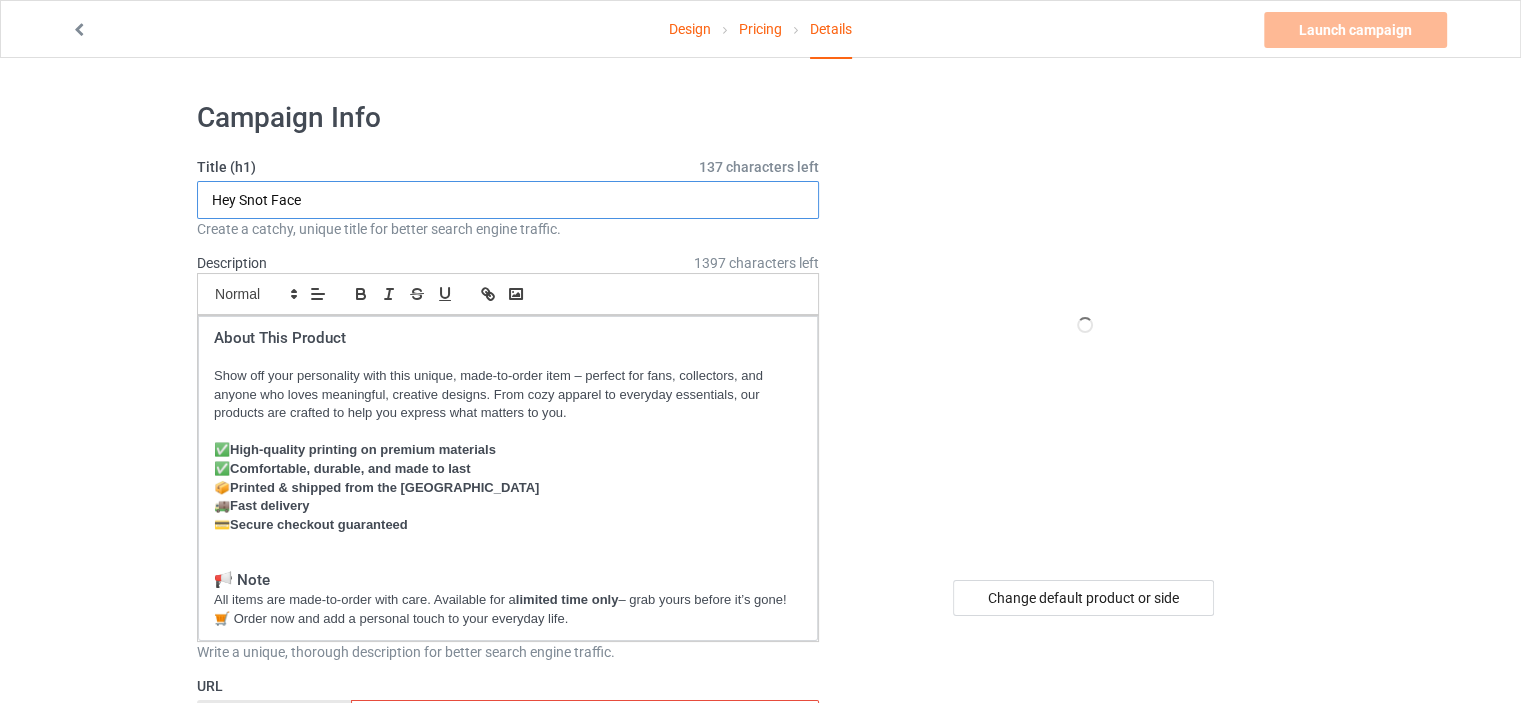 click on "Hey Snot Face" at bounding box center [508, 200] 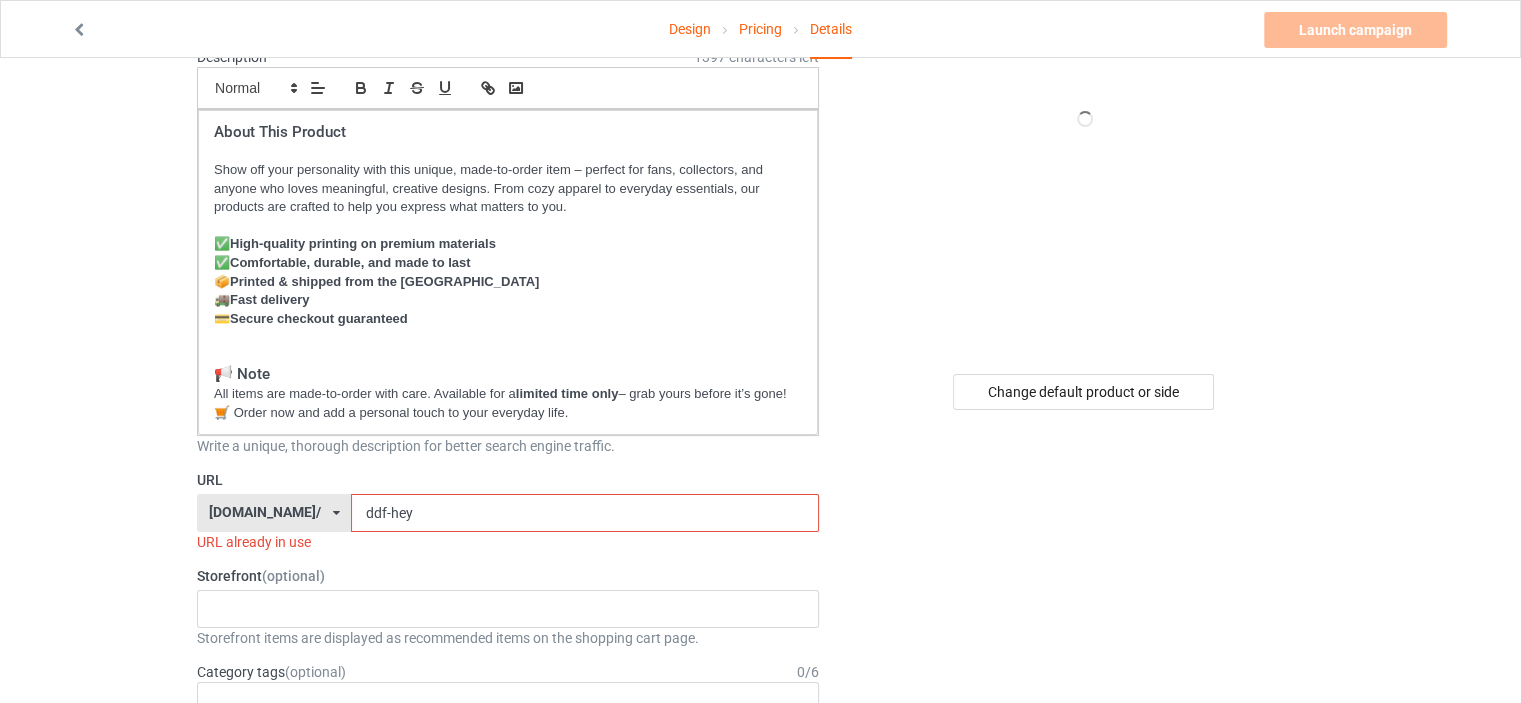 scroll, scrollTop: 400, scrollLeft: 0, axis: vertical 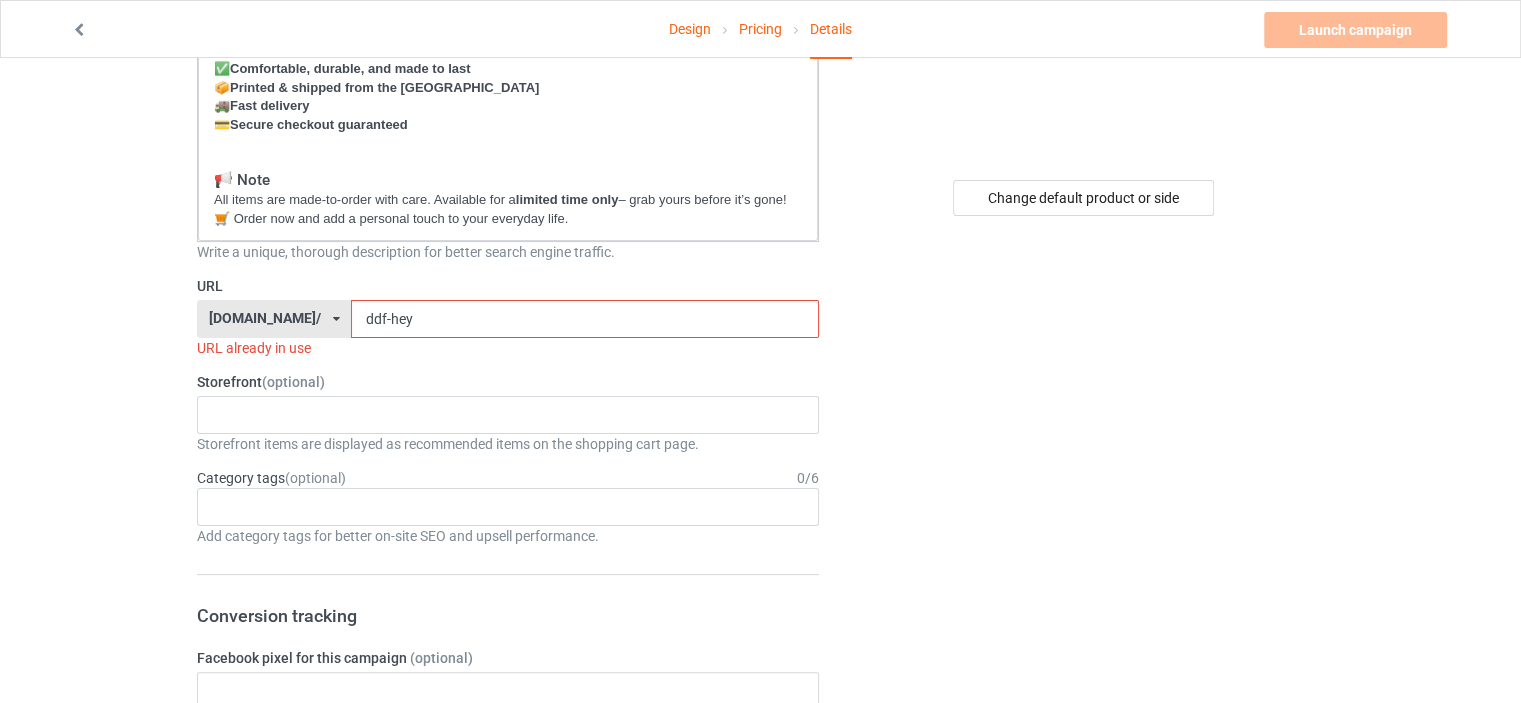 type on "We're Grown Ups Now So Piss Off" 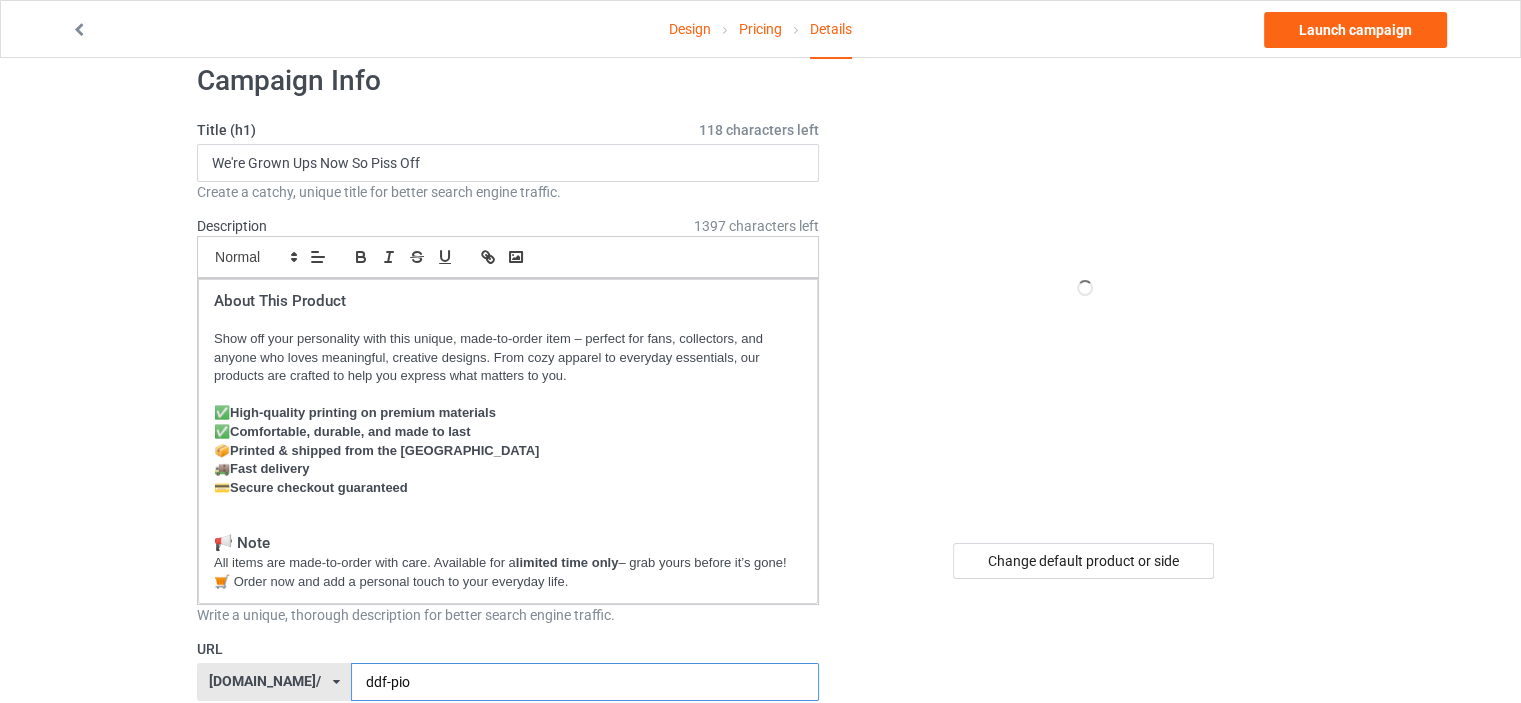 scroll, scrollTop: 0, scrollLeft: 0, axis: both 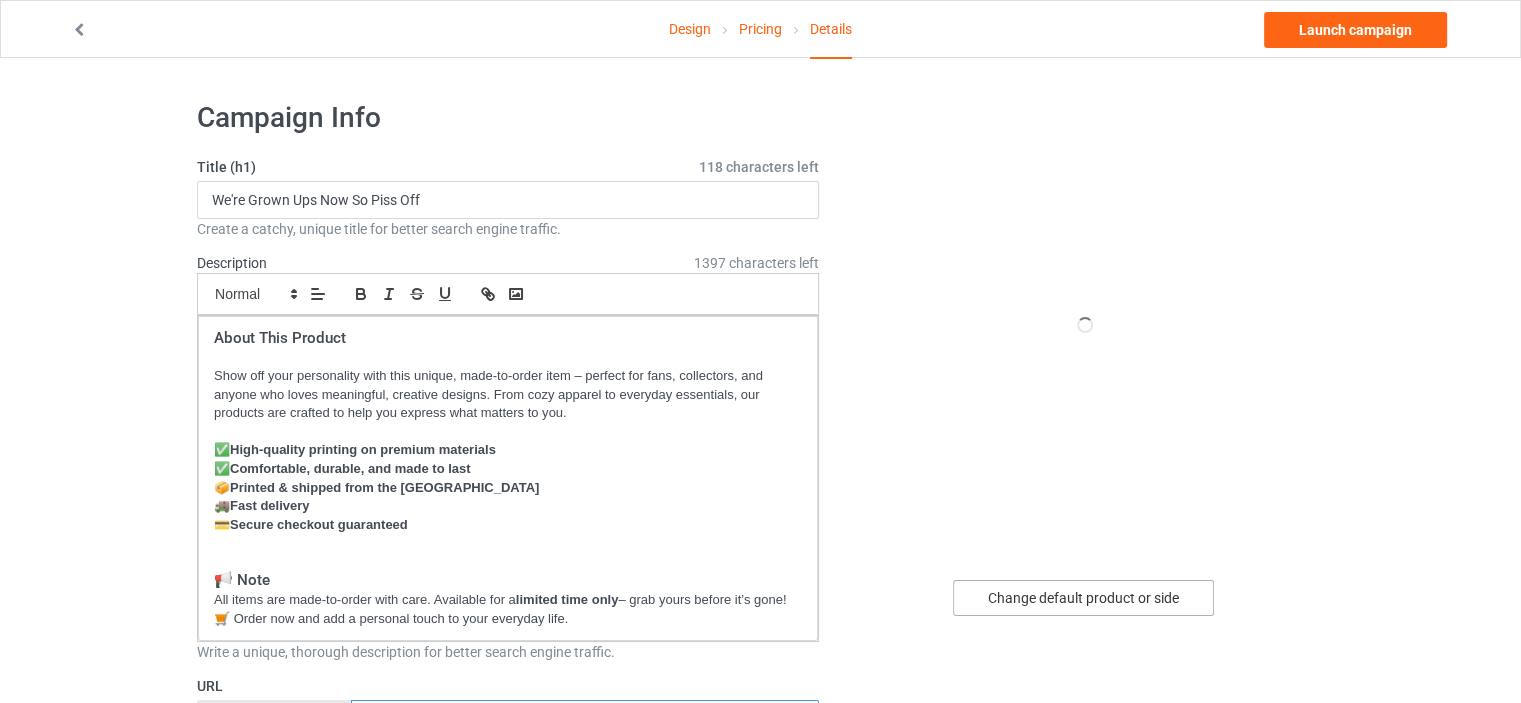 type on "ddf-pio" 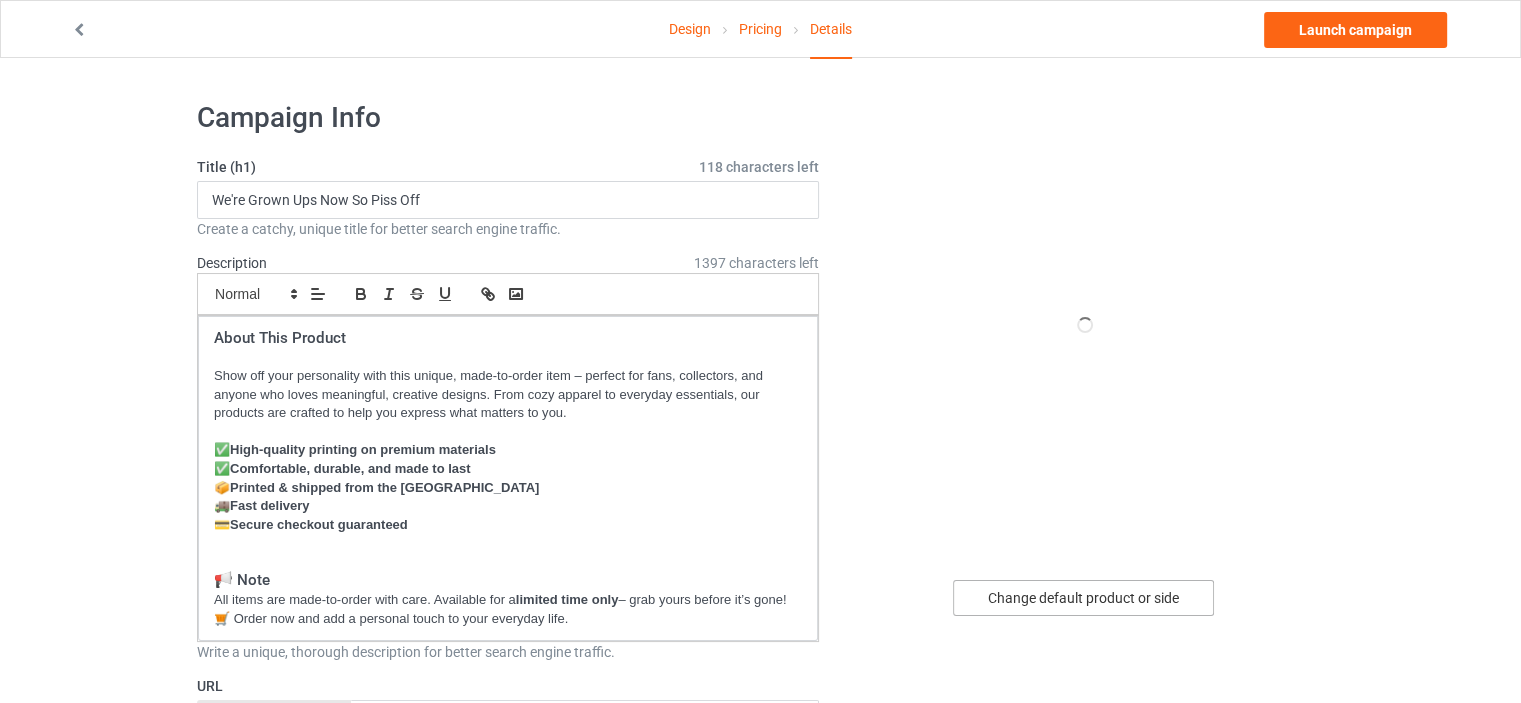 click on "Change default product or side" at bounding box center [1083, 598] 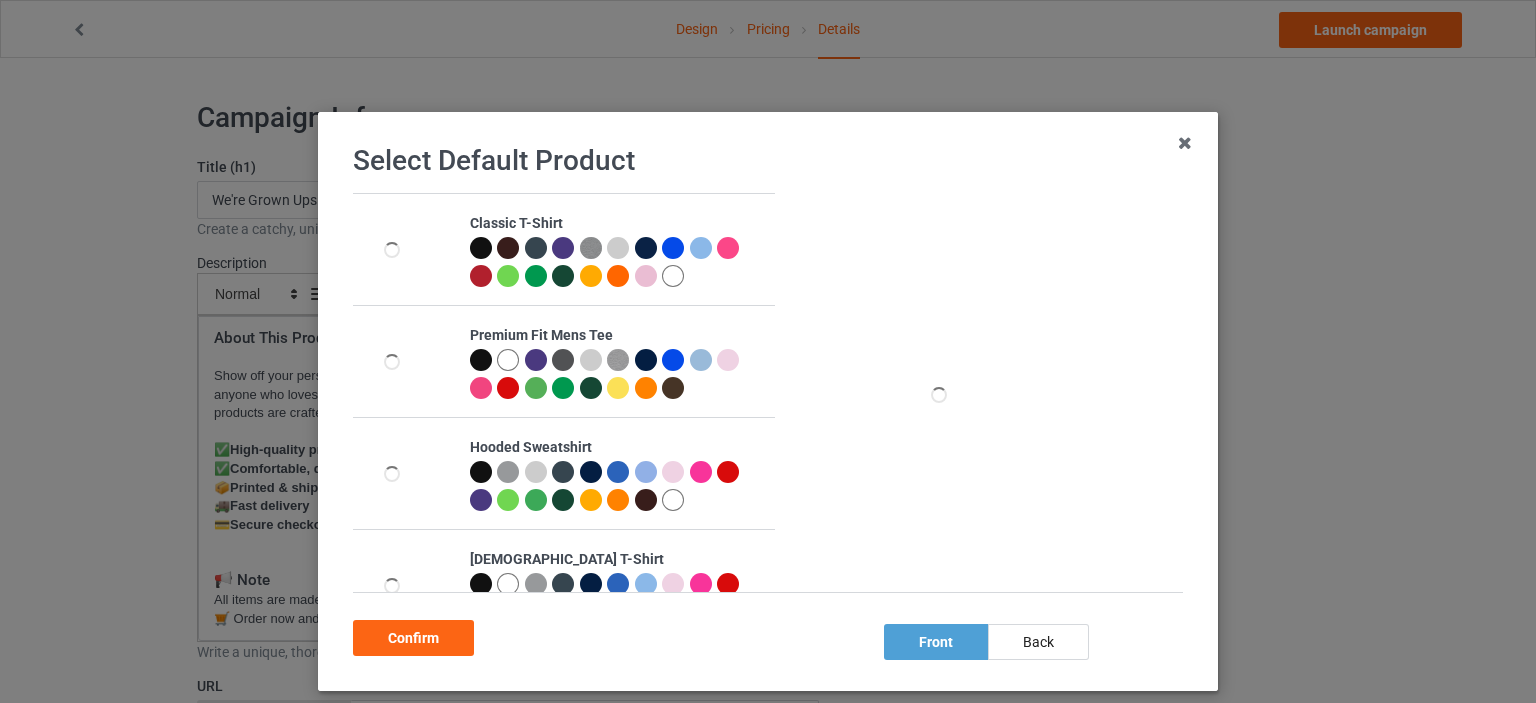 click at bounding box center [481, 248] 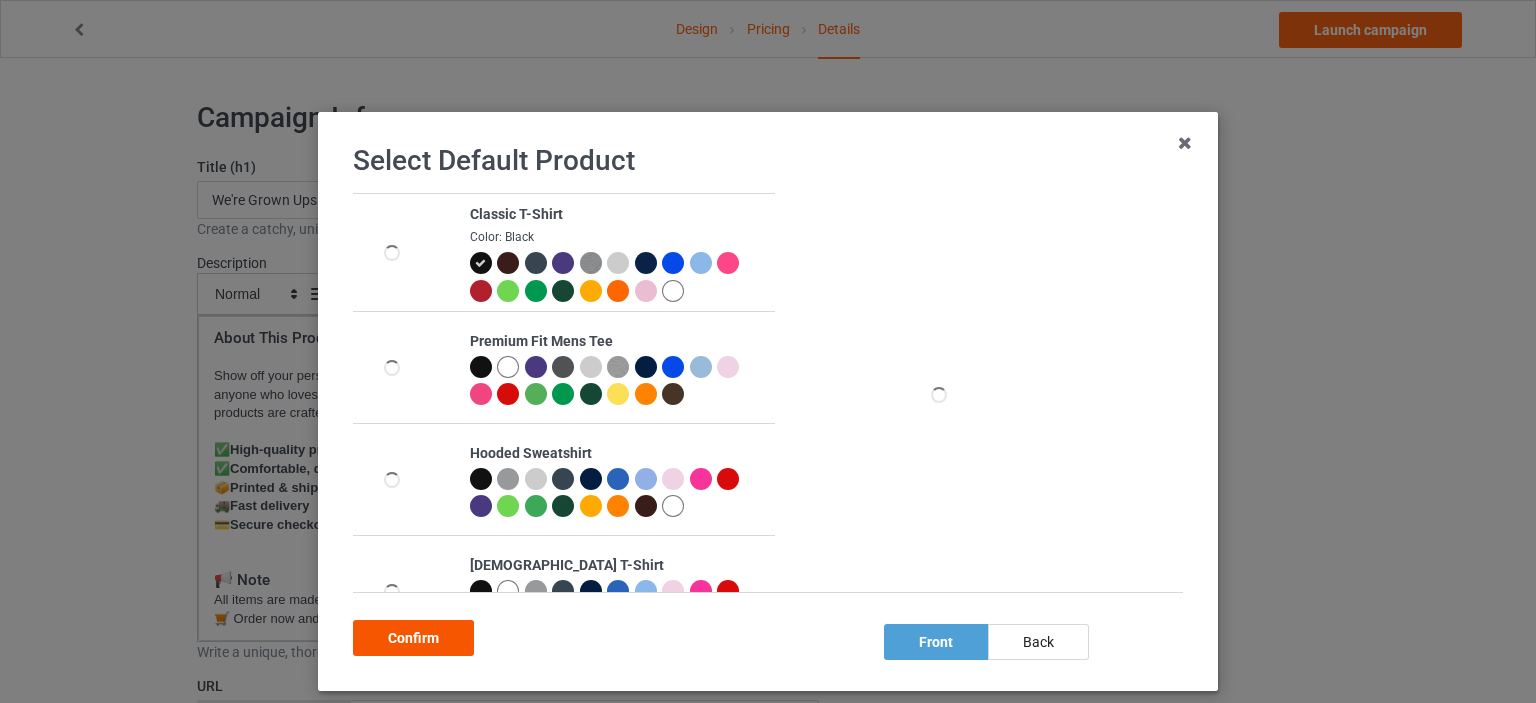 click on "Confirm" at bounding box center [413, 638] 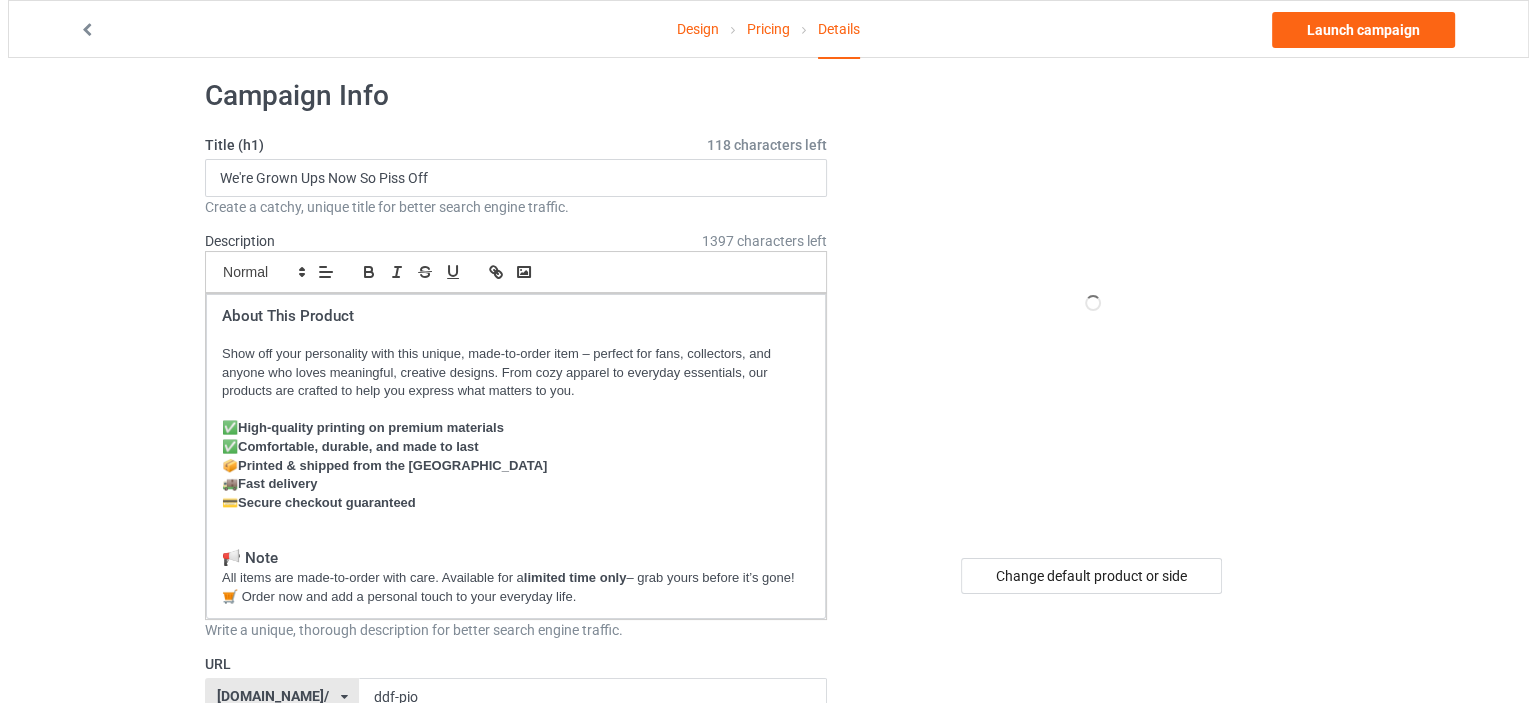 scroll, scrollTop: 0, scrollLeft: 0, axis: both 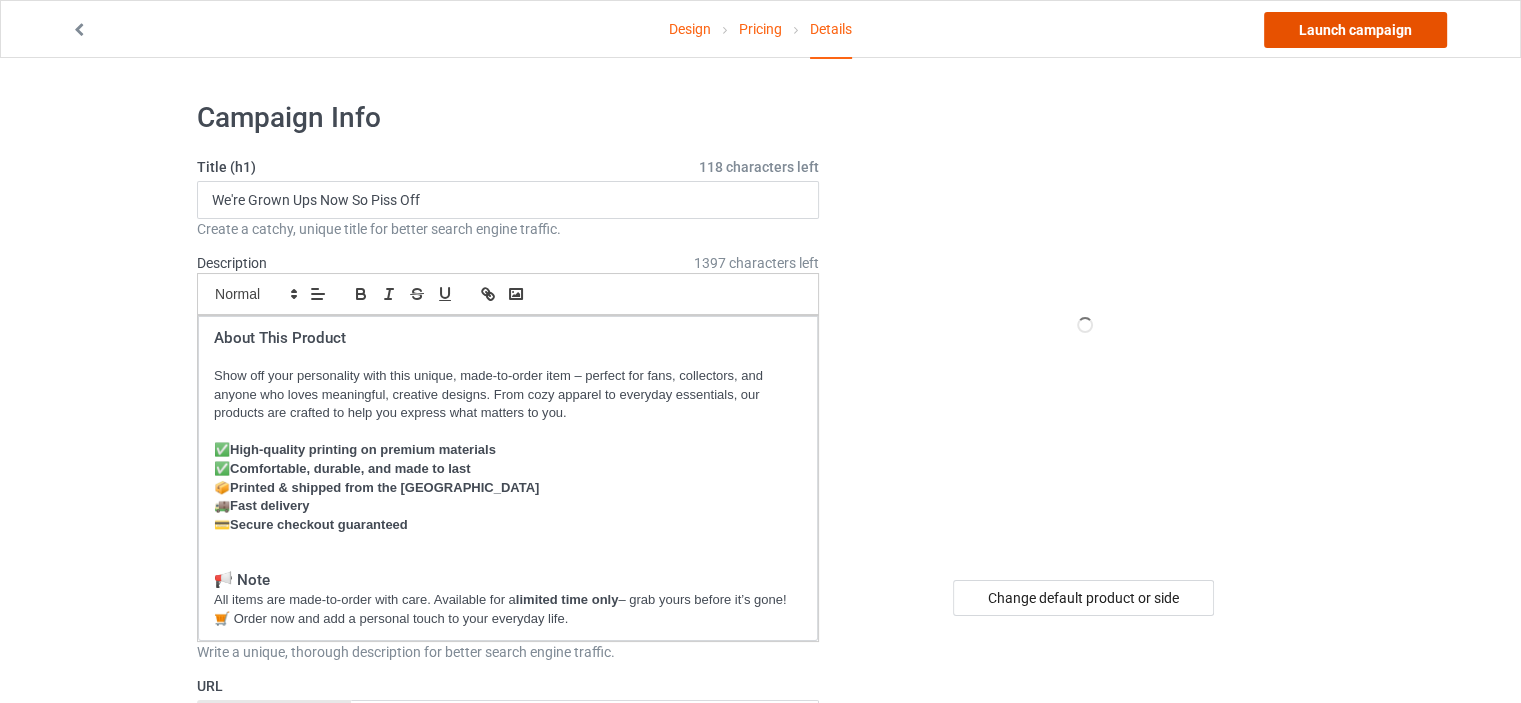 click on "Launch campaign" at bounding box center [1355, 30] 